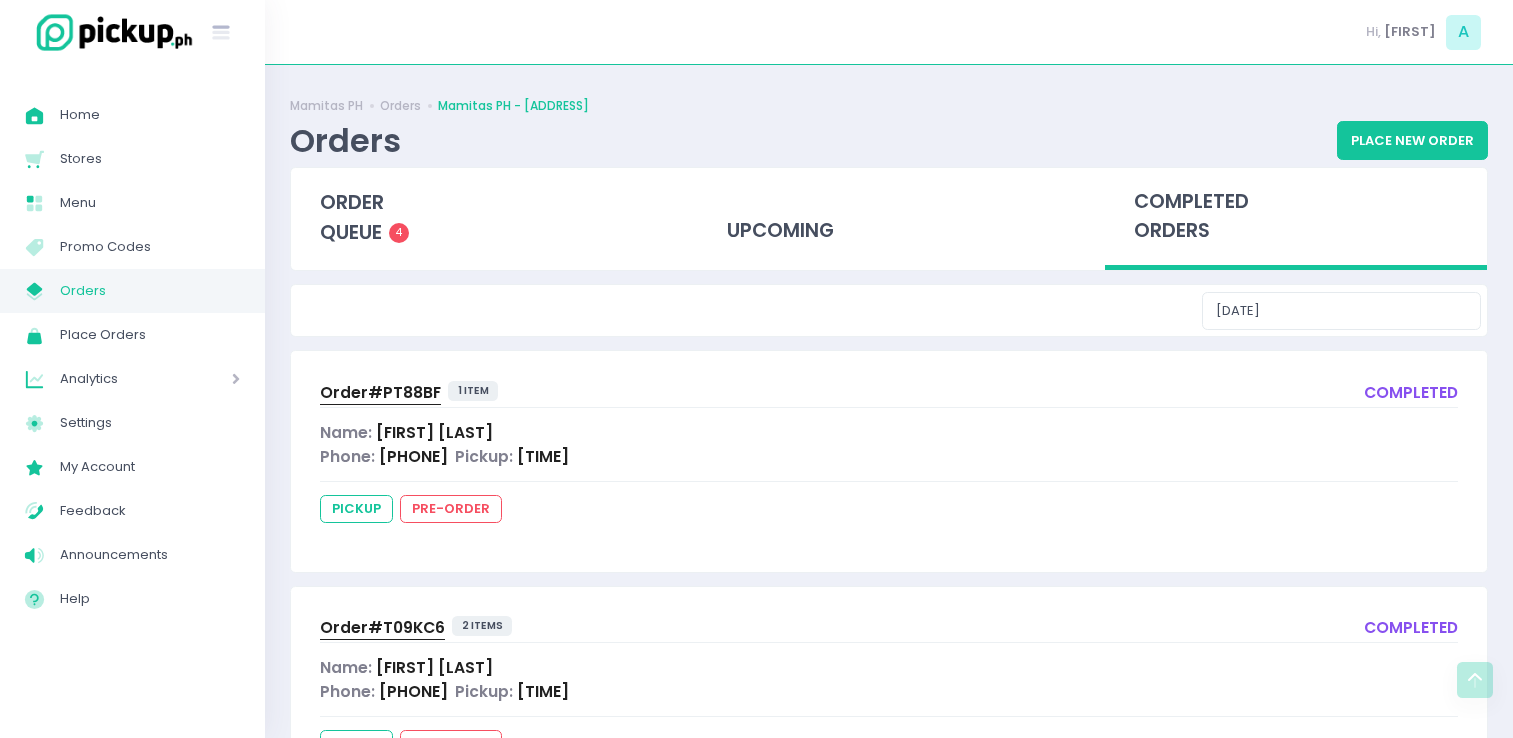 scroll, scrollTop: 574, scrollLeft: 0, axis: vertical 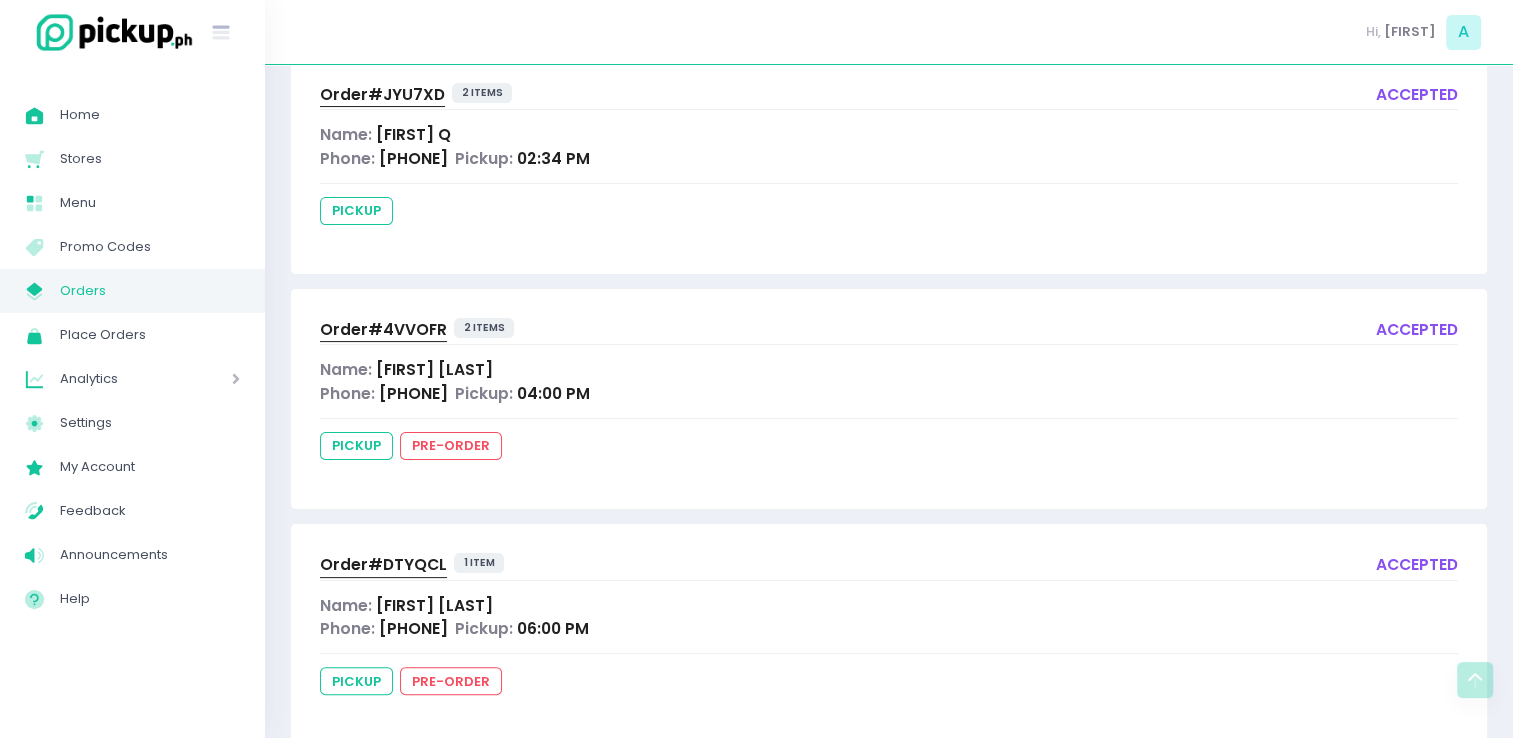 click on "Order# 4VVOFR" at bounding box center (383, 329) 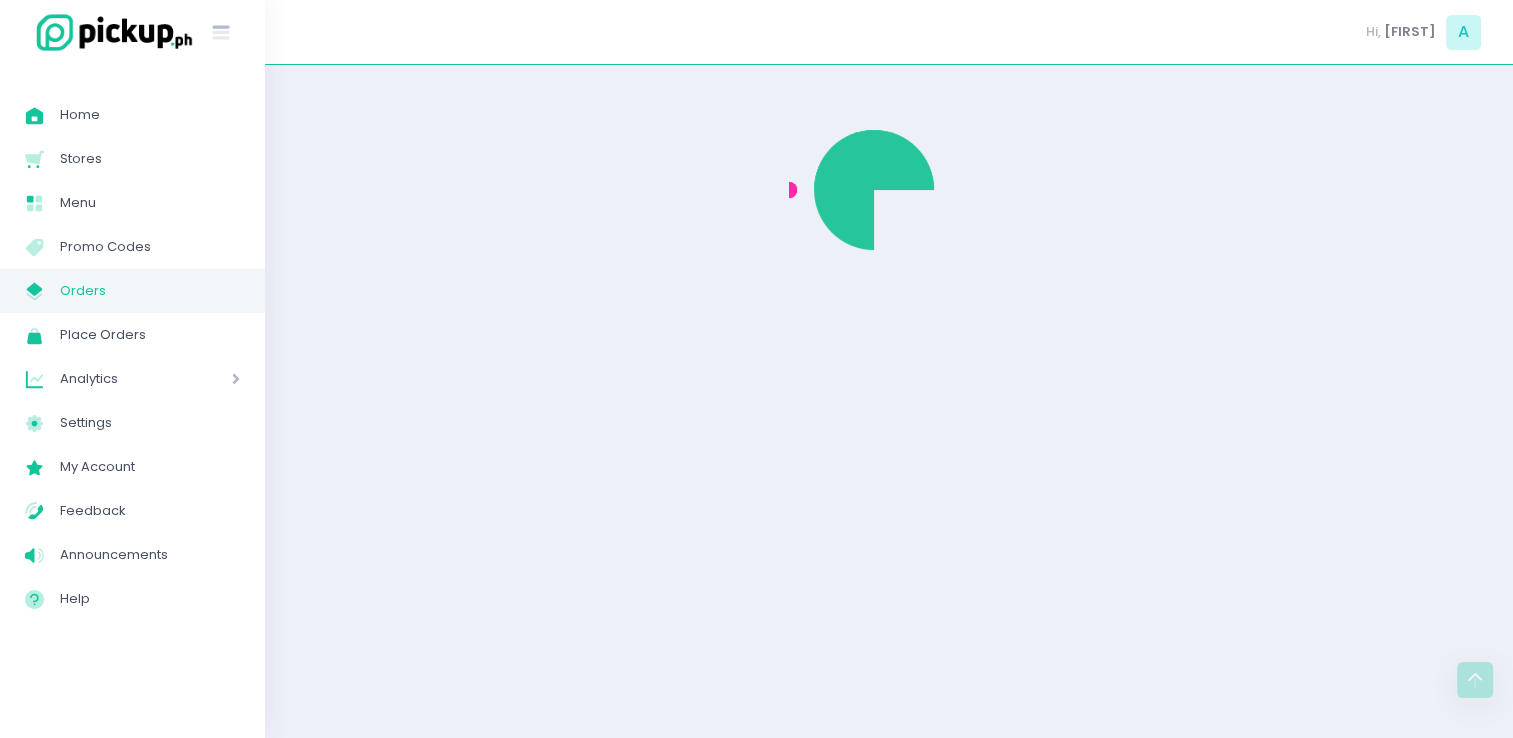 scroll, scrollTop: 0, scrollLeft: 0, axis: both 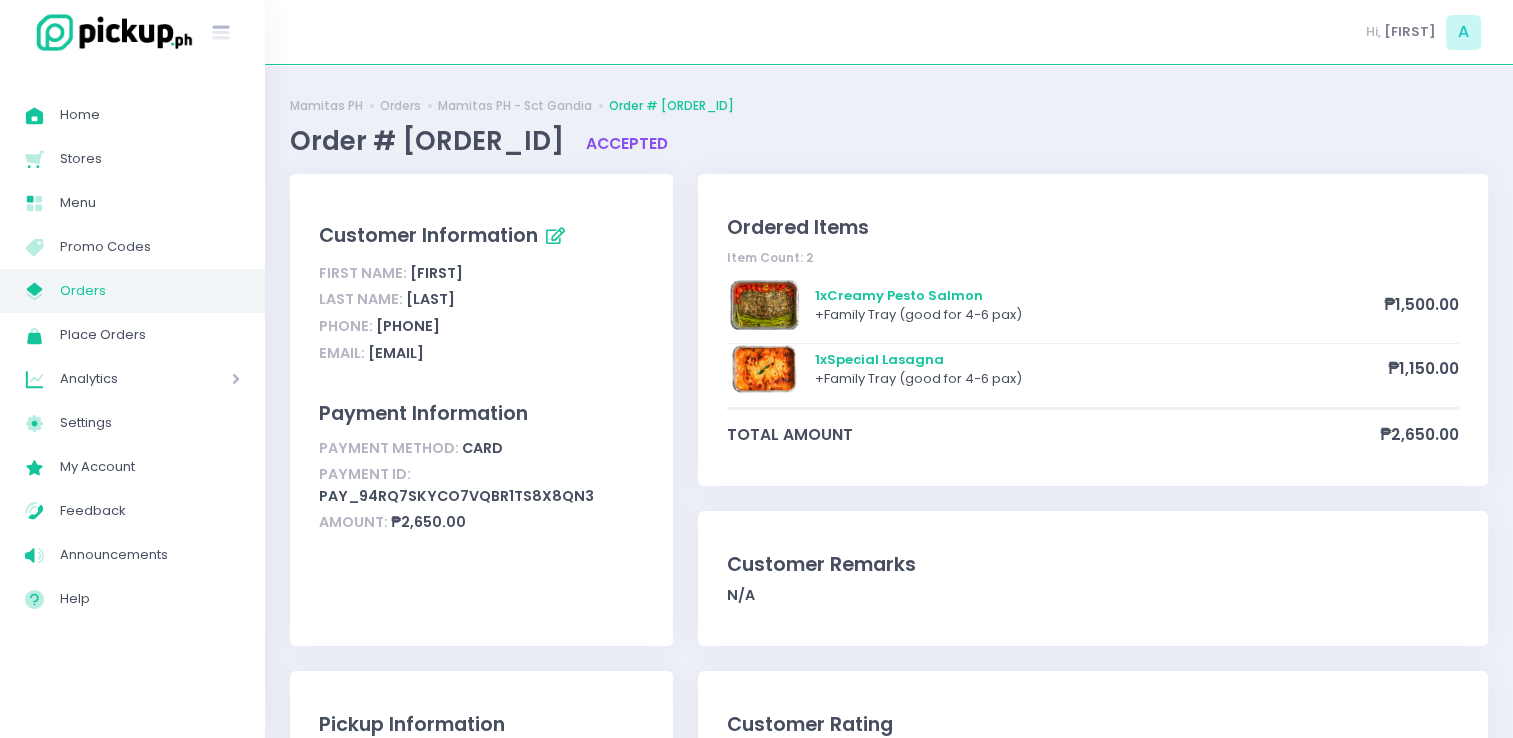 click on "Orders" at bounding box center (150, 291) 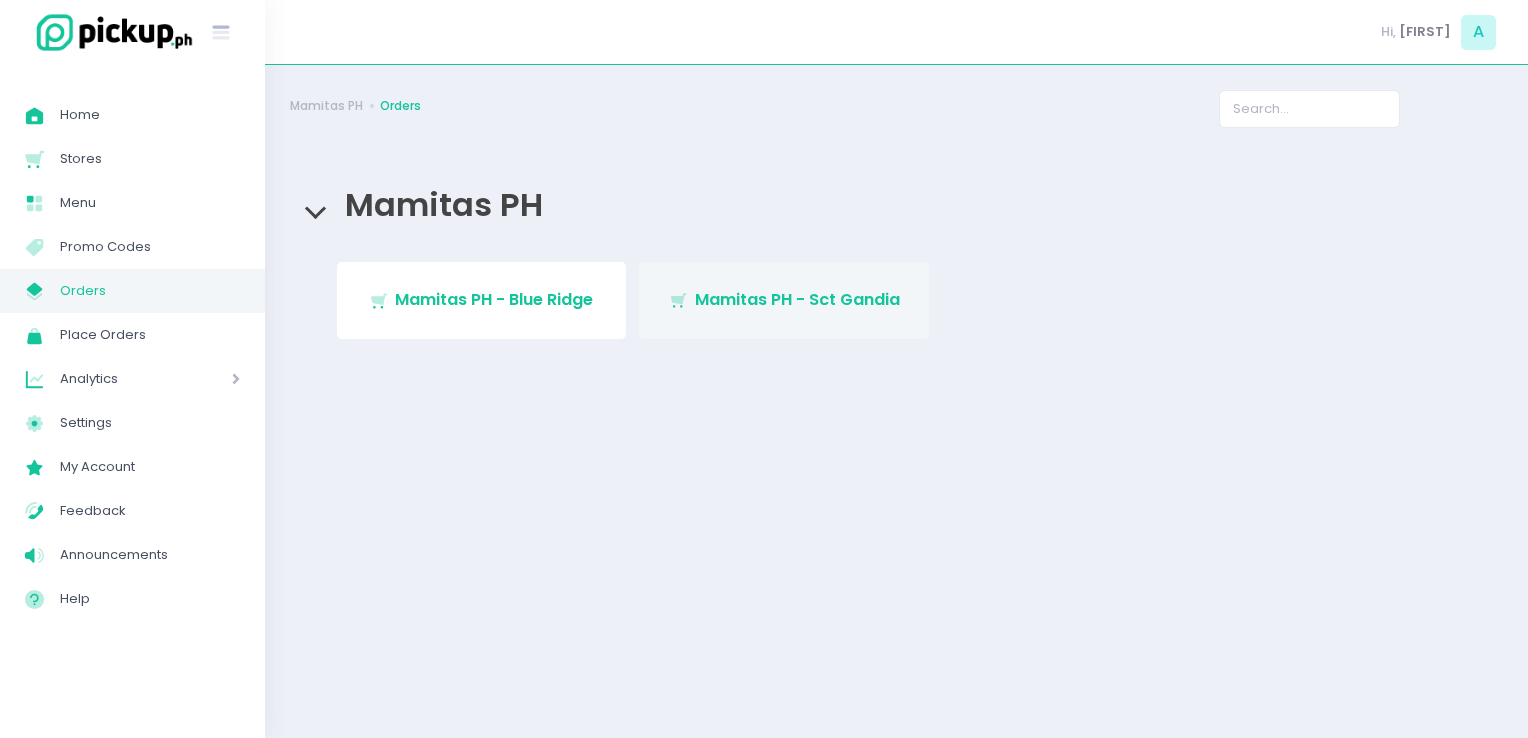 click on "Stockholm-icons / Shopping / Cart1 Created with Sketch. Mamitas PH - Sct Gandia" at bounding box center [784, 300] 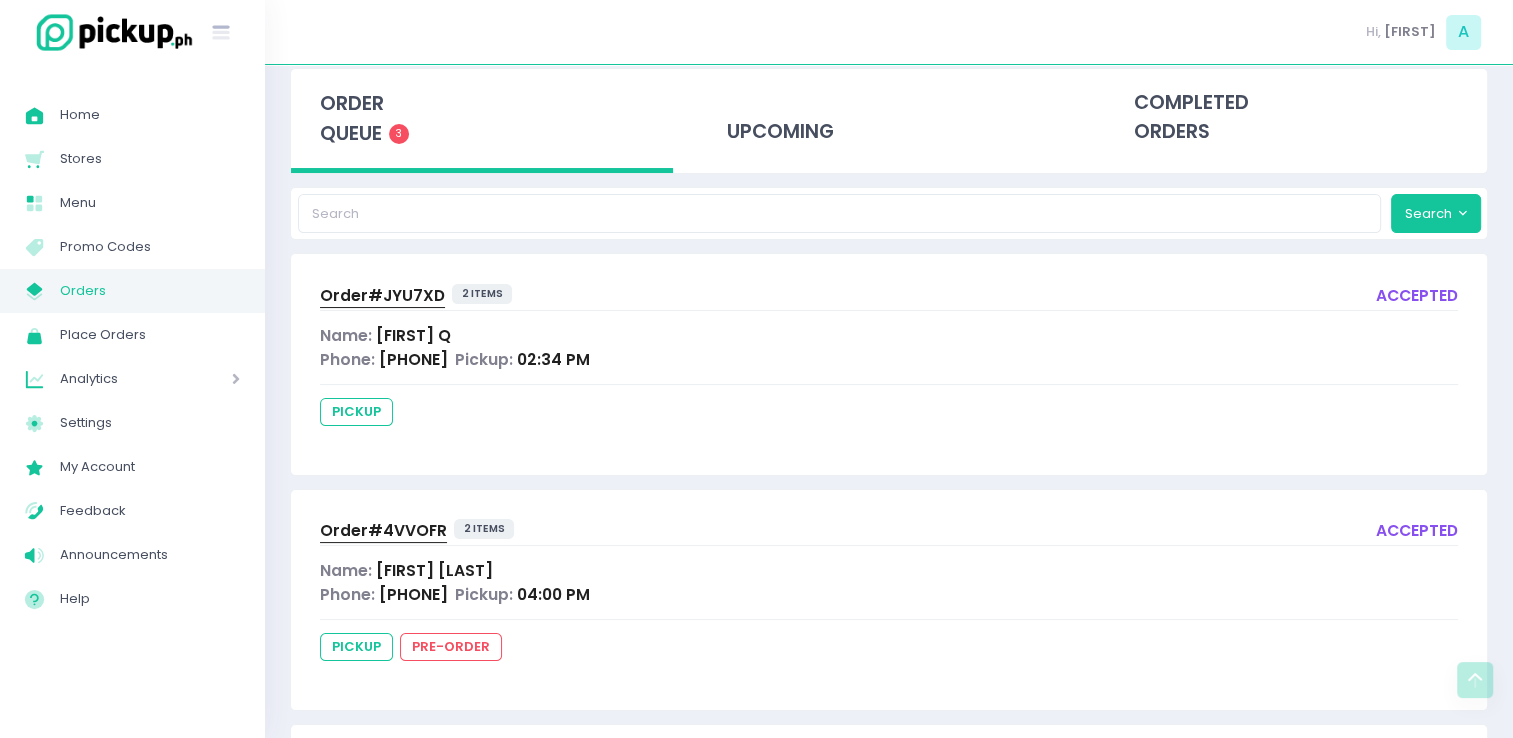 scroll, scrollTop: 0, scrollLeft: 0, axis: both 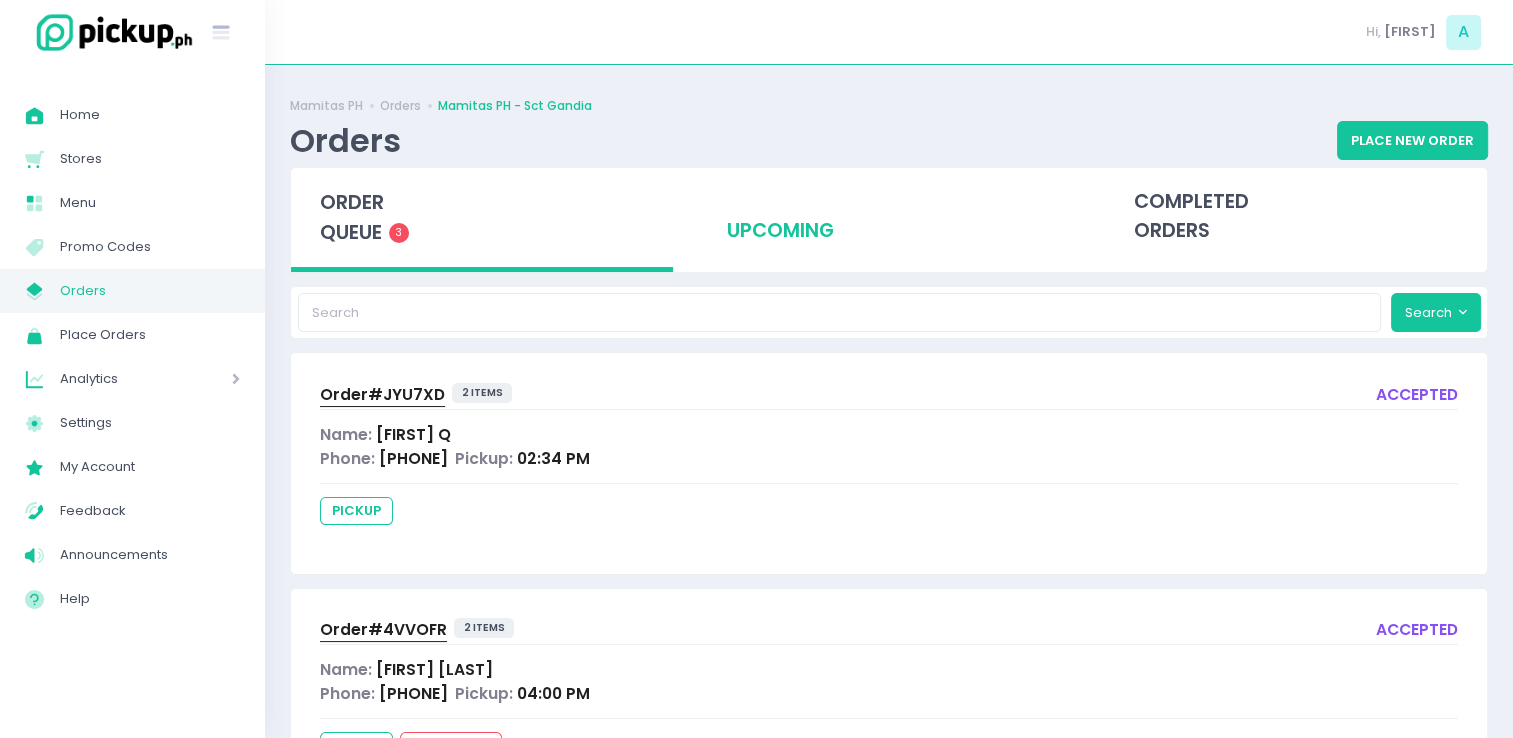 click on "upcoming" at bounding box center (889, 217) 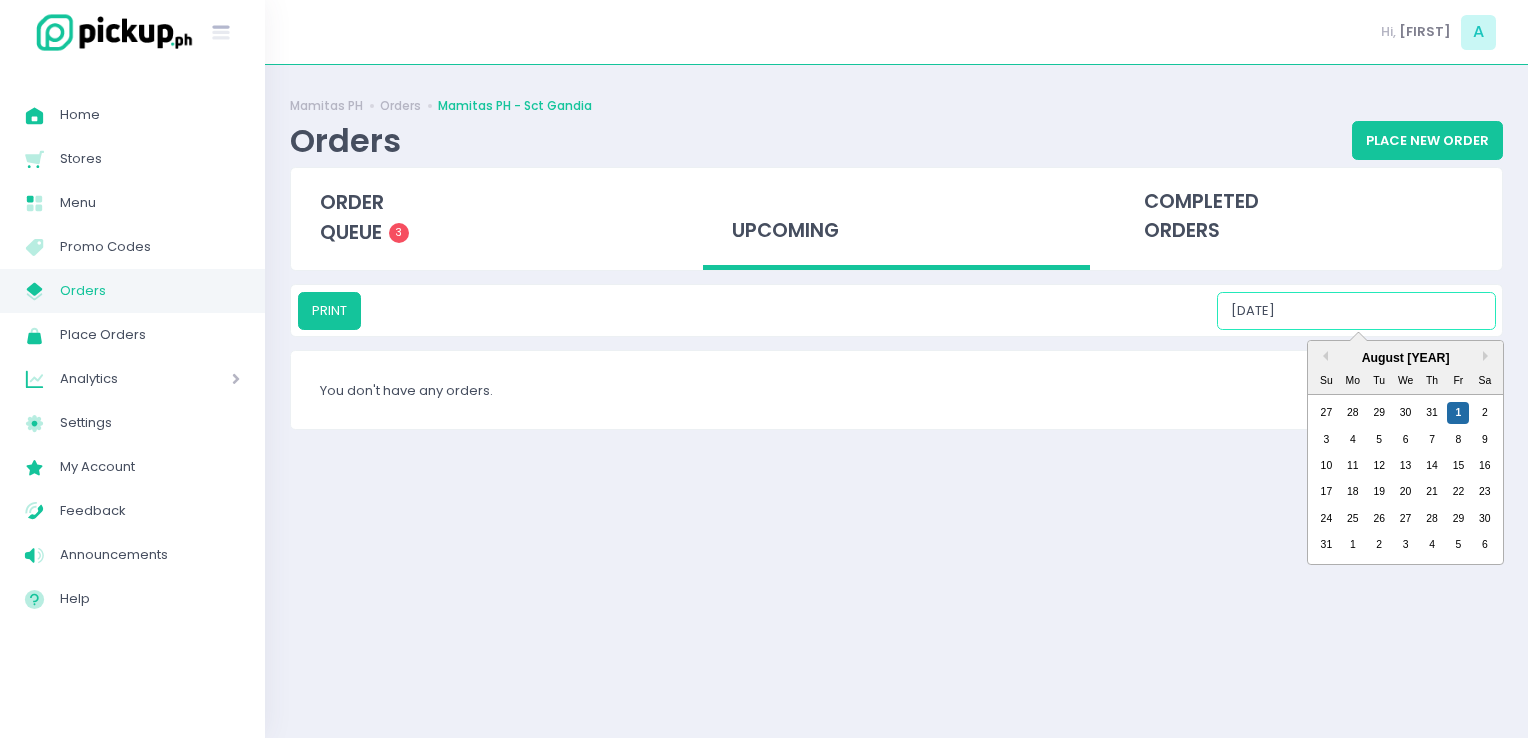 click on "08/01/2025" at bounding box center (1356, 311) 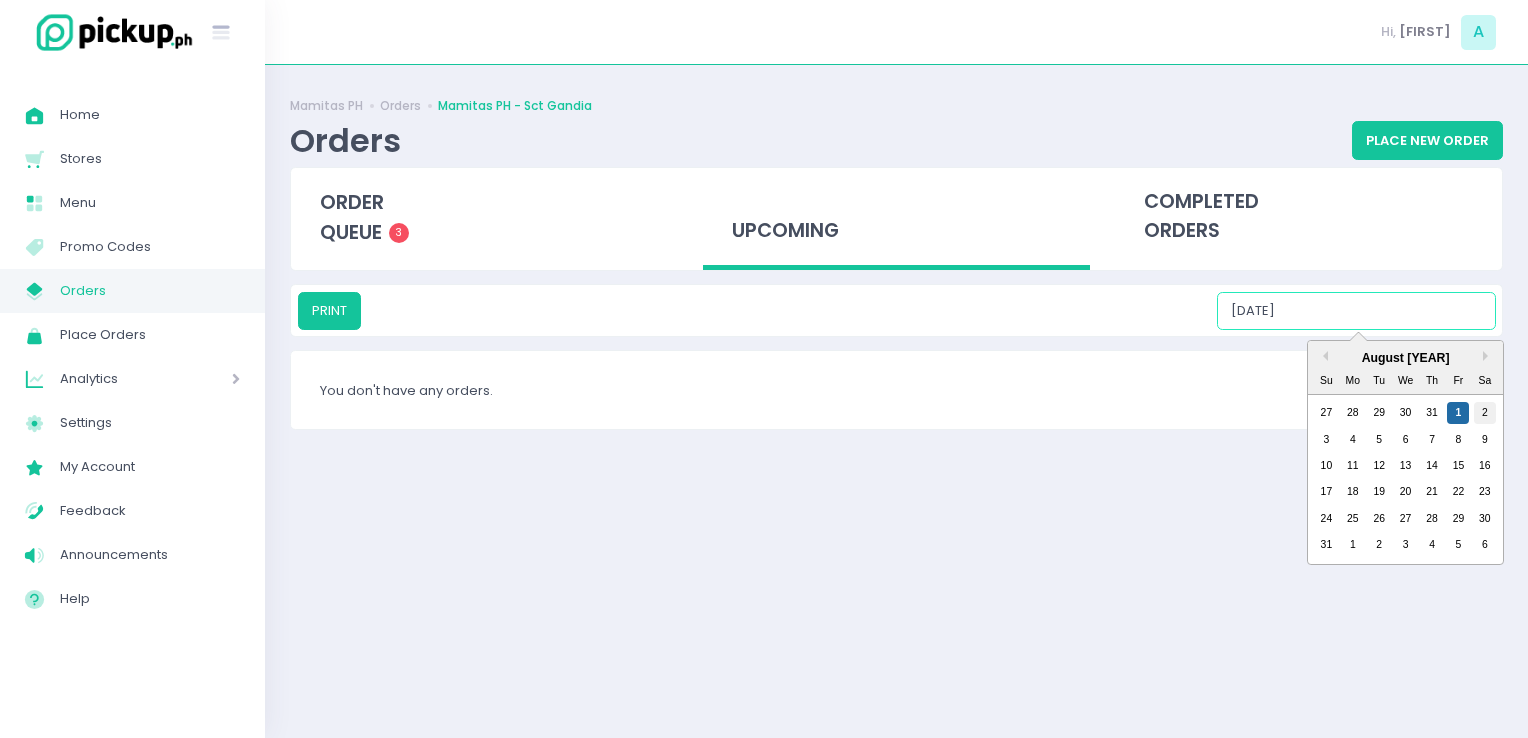click on "2" at bounding box center [1485, 413] 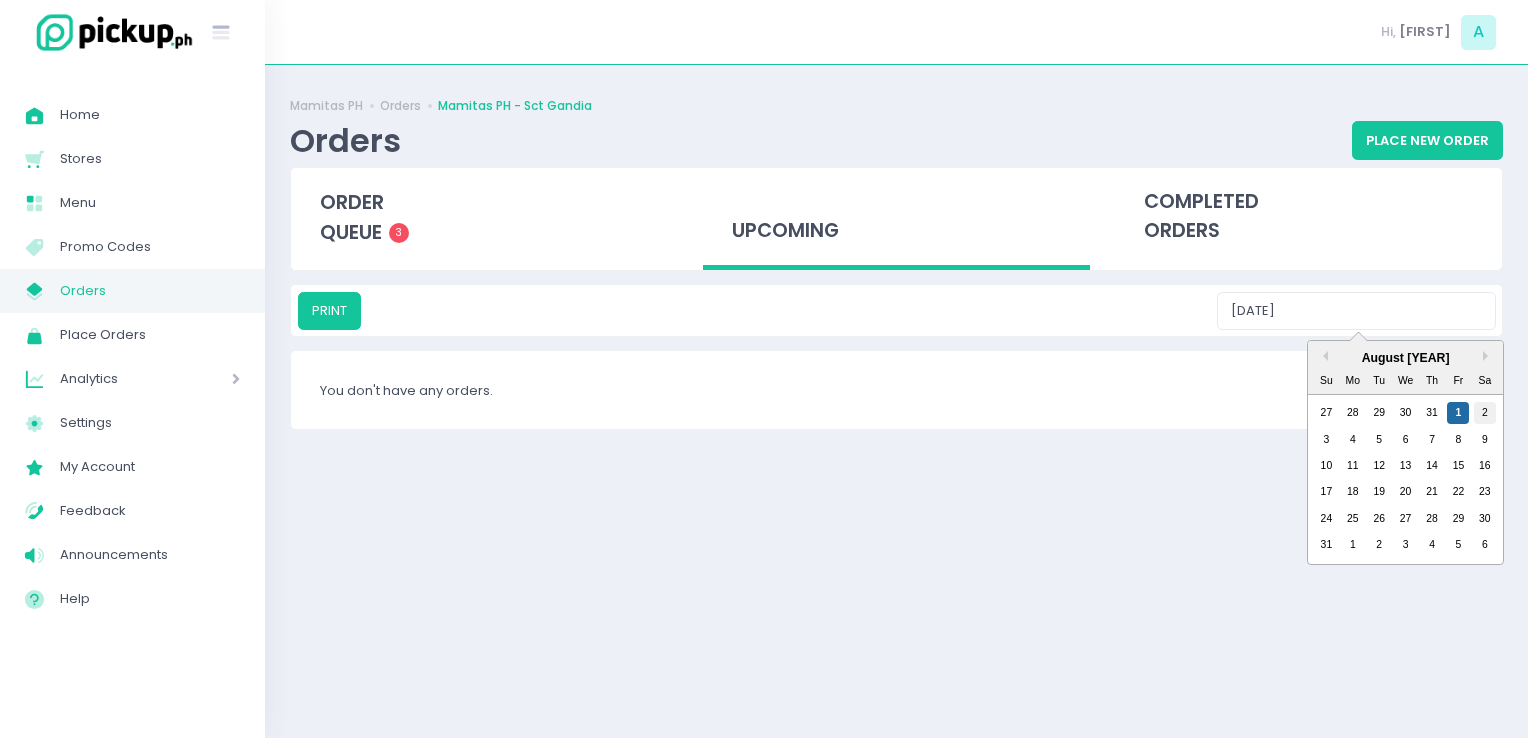 type on "[DATE]" 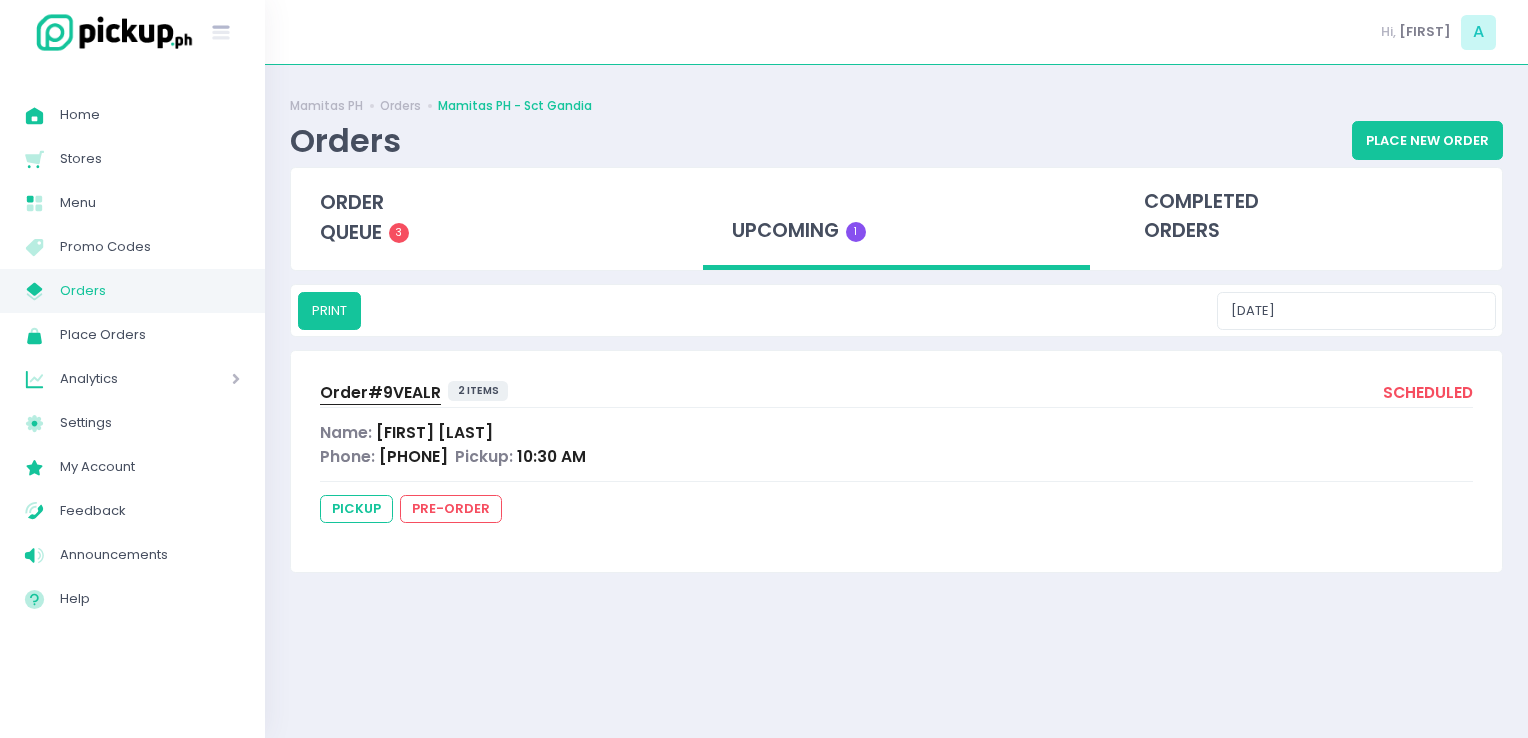 click on "Order# 9VEALR" at bounding box center [380, 392] 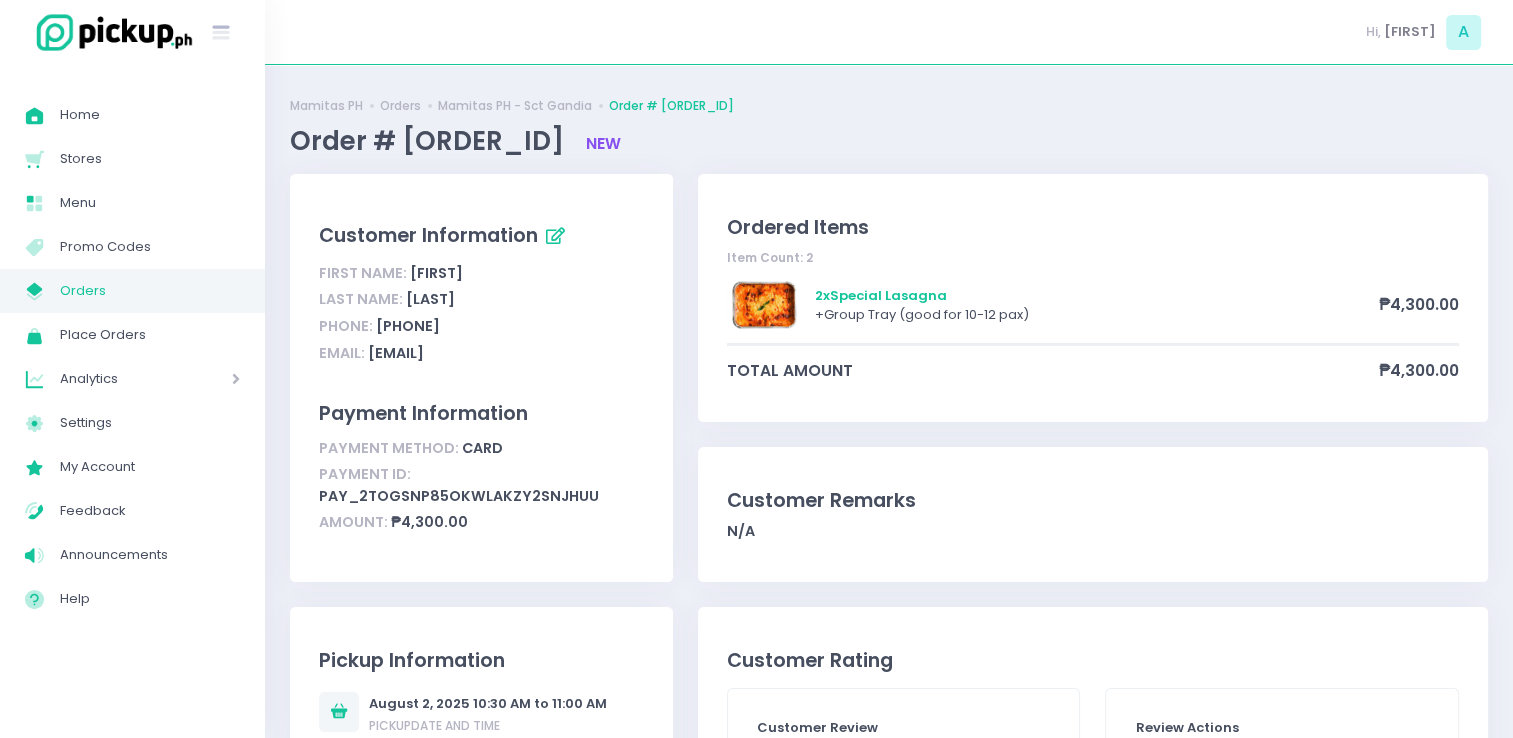 click on "Orders" at bounding box center (150, 291) 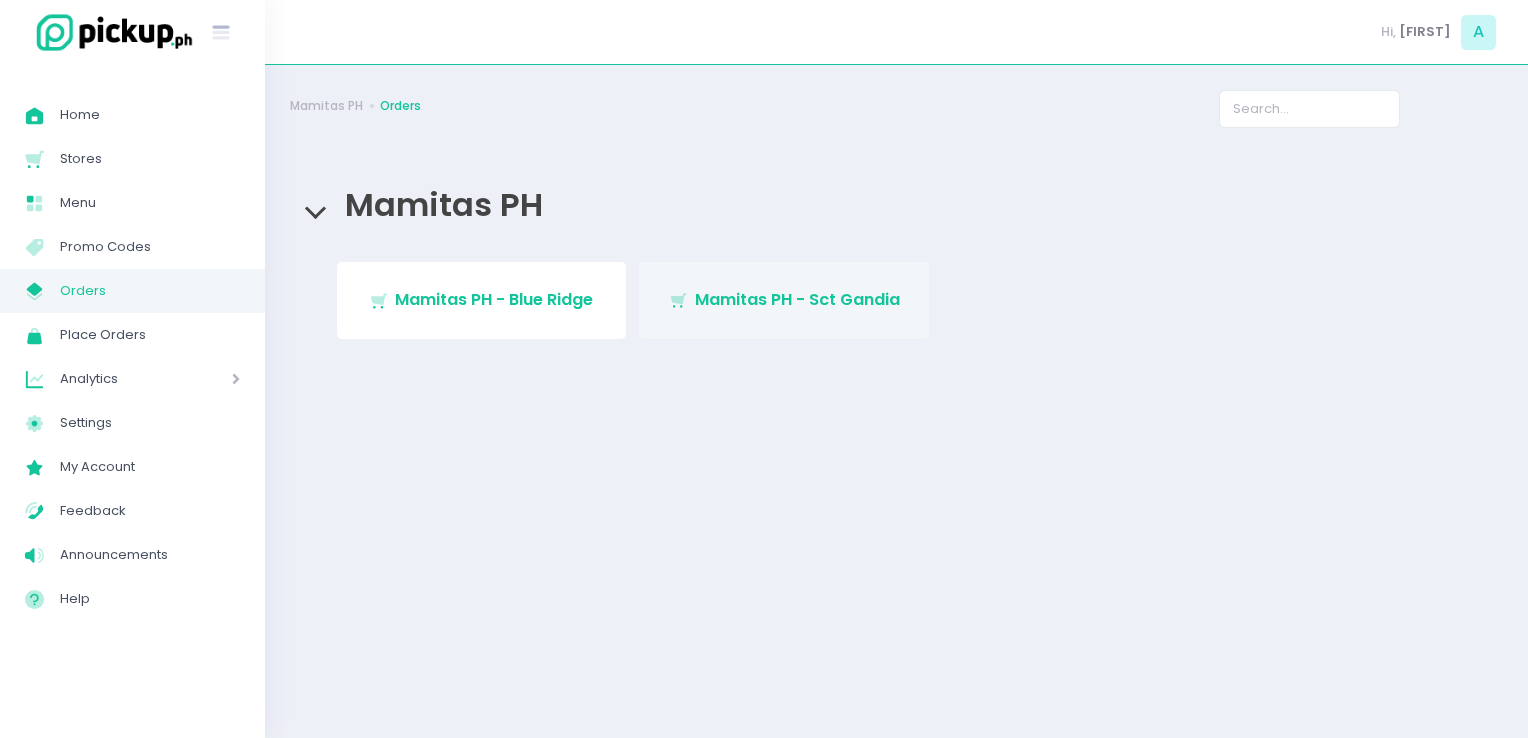 click on "Mamitas PH - Sct Gandia" at bounding box center (797, 299) 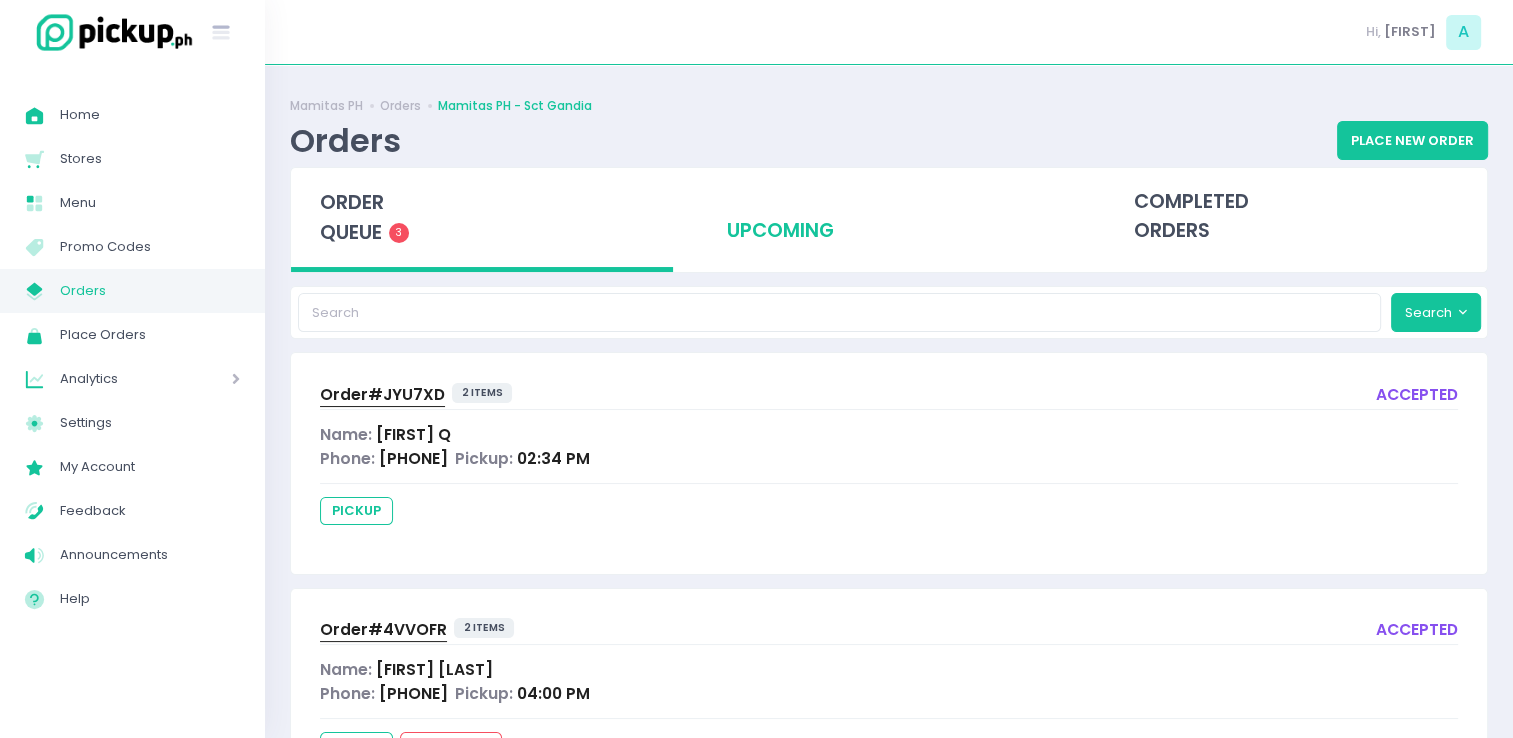 click on "upcoming" at bounding box center [889, 217] 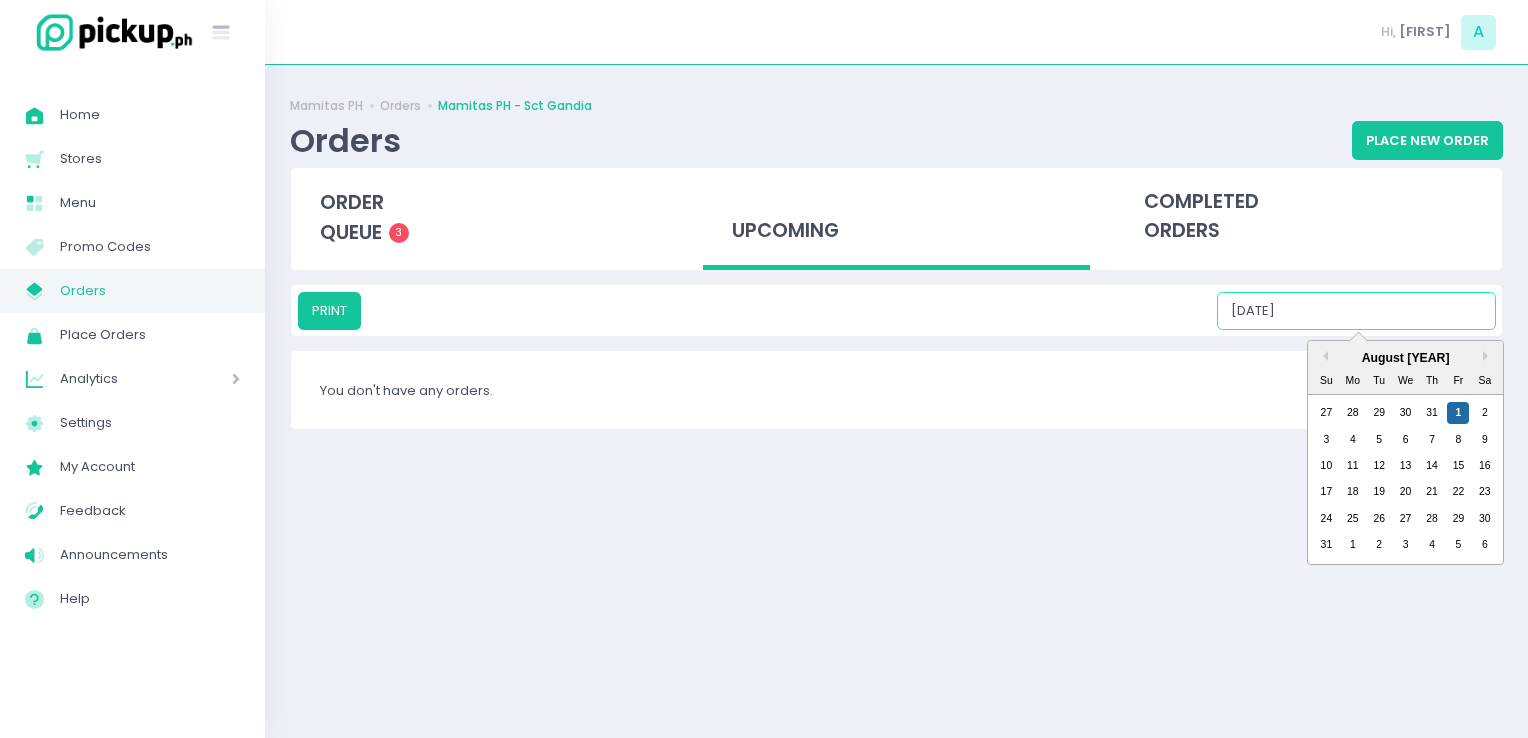 click on "08/01/2025" at bounding box center [1356, 311] 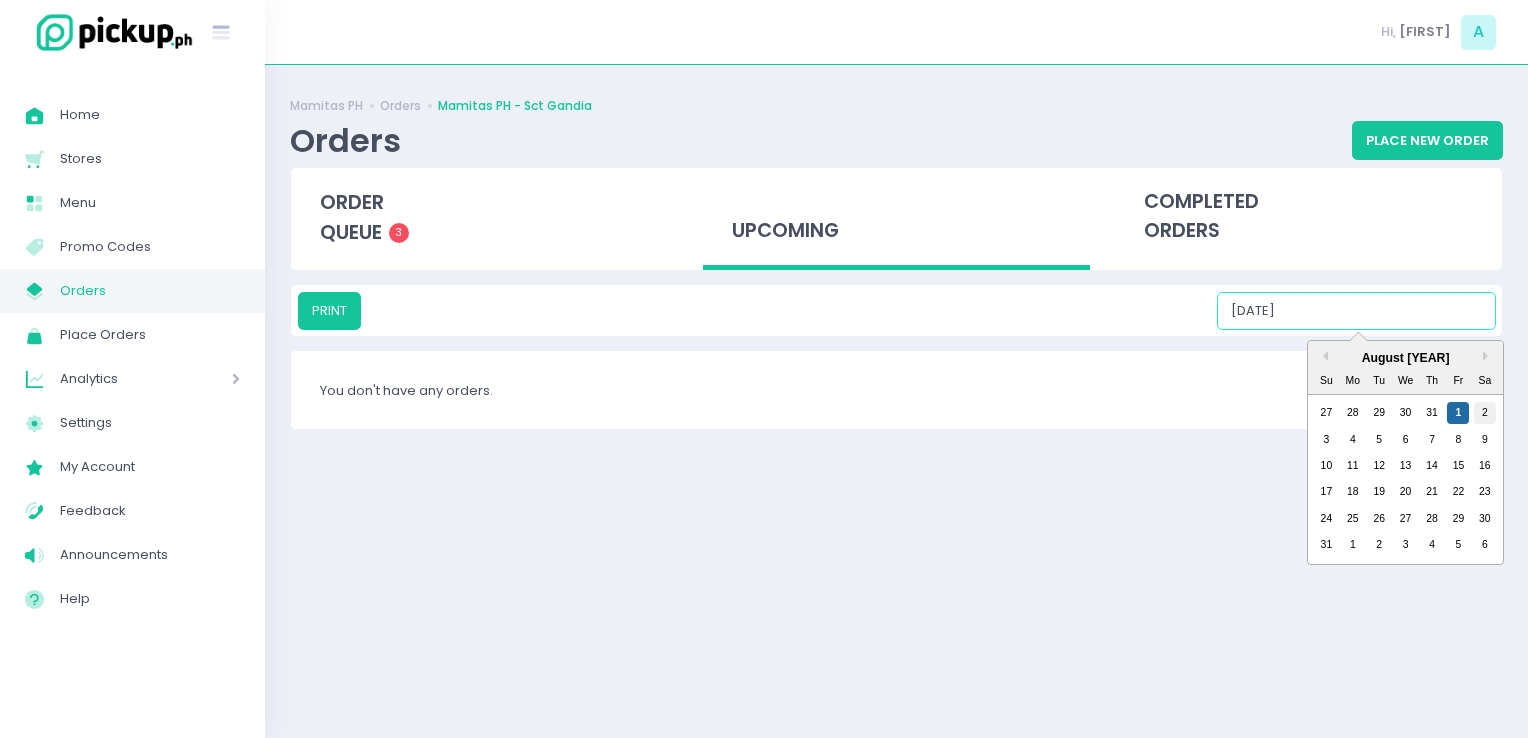 click on "2" at bounding box center (1485, 413) 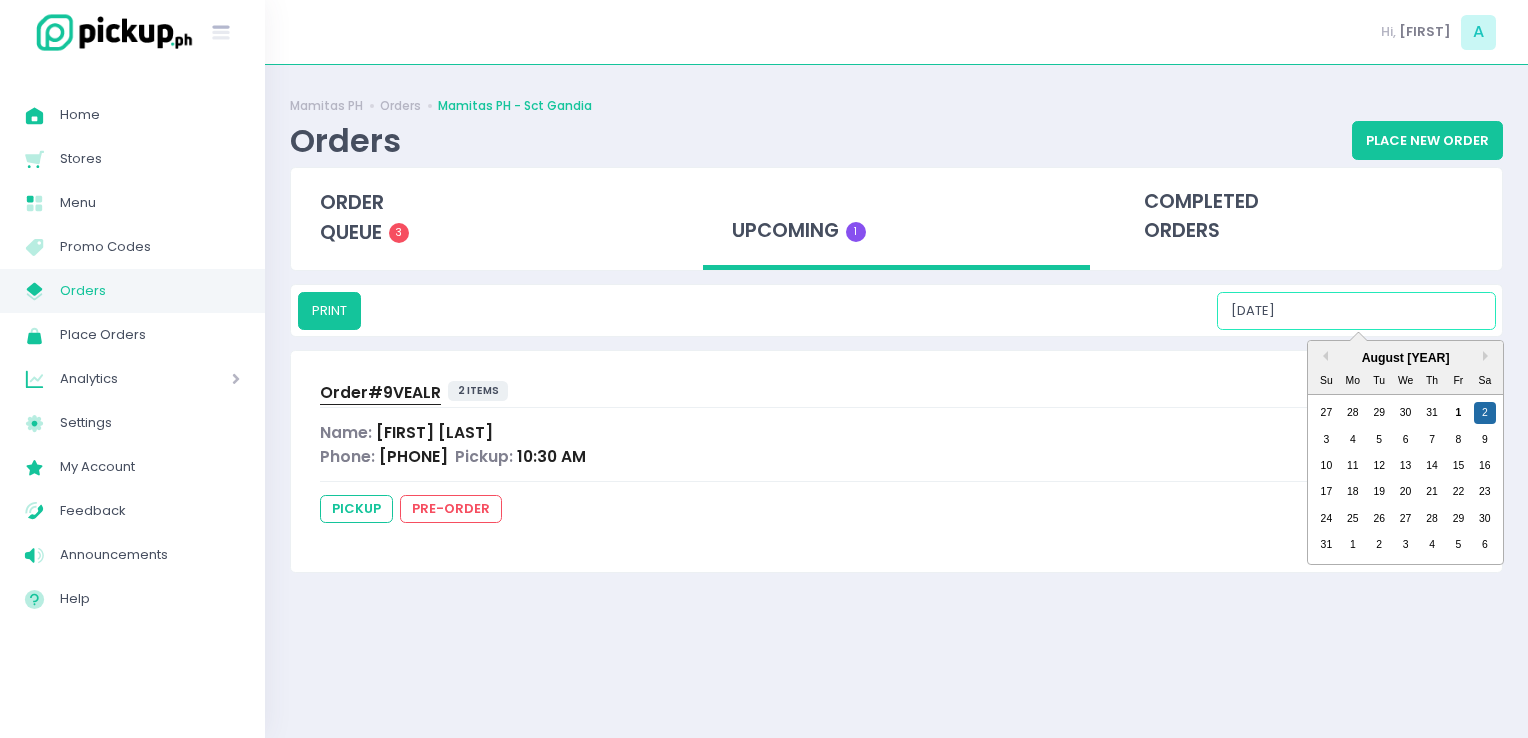 click on "[DATE]" at bounding box center [1356, 311] 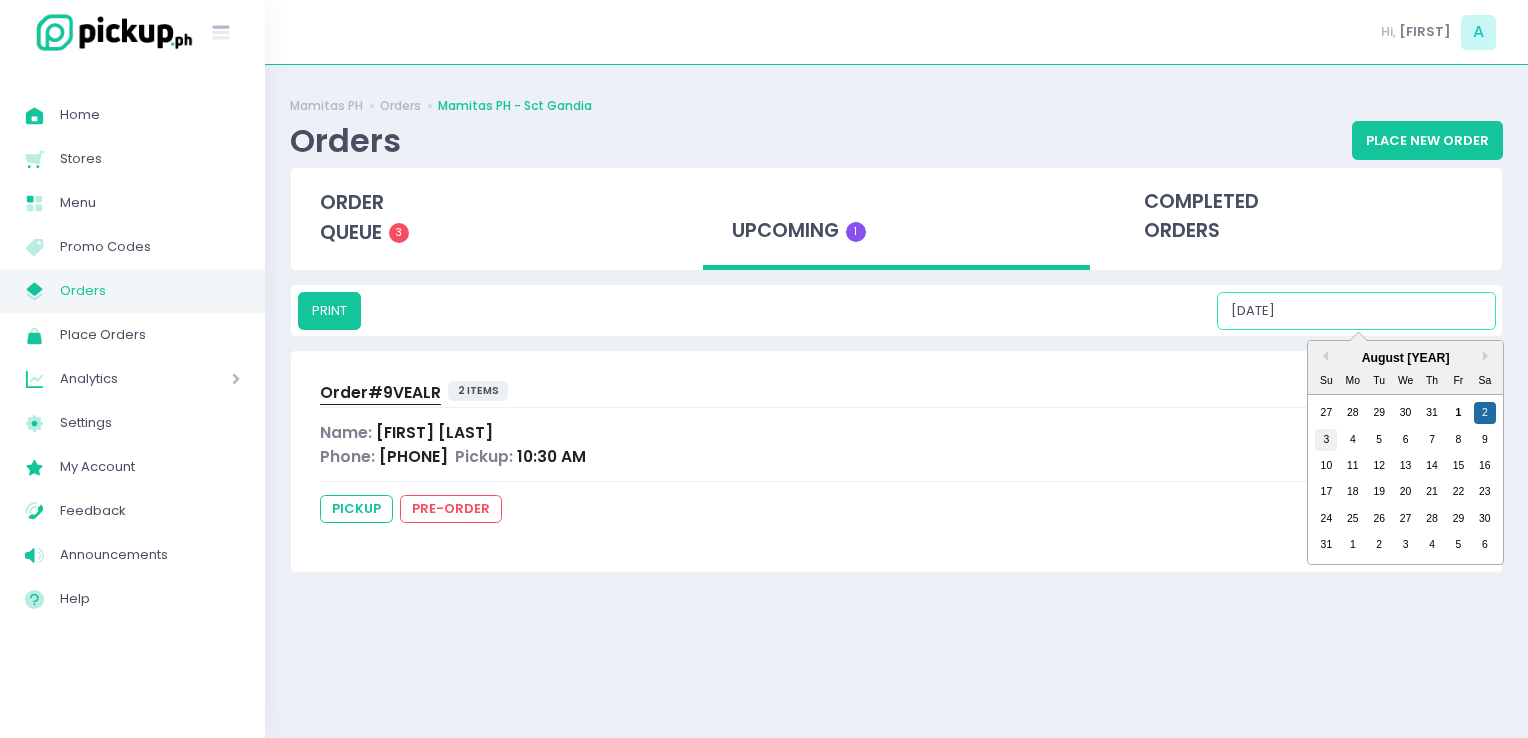 click on "3" at bounding box center [1326, 440] 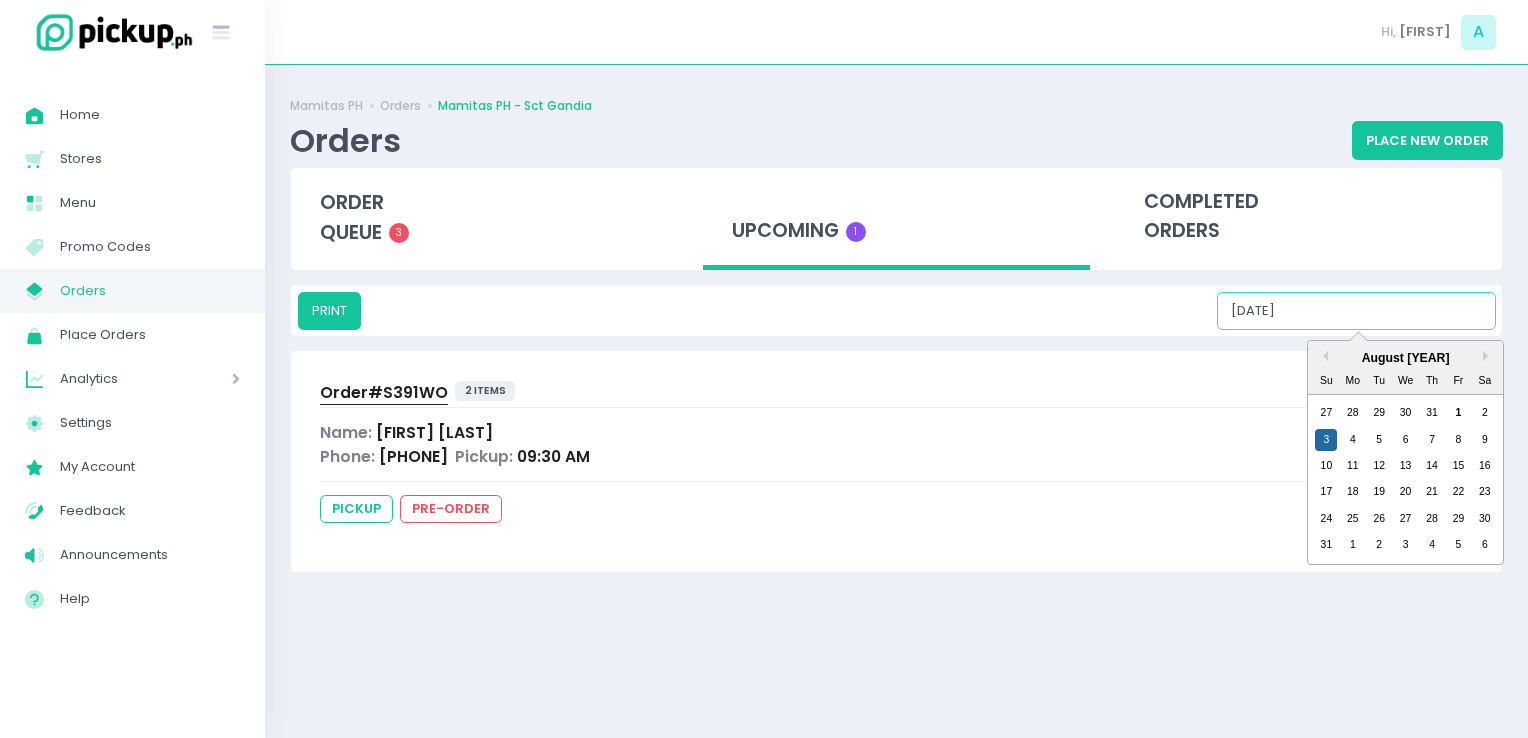 click on "[DATE]" at bounding box center [1356, 311] 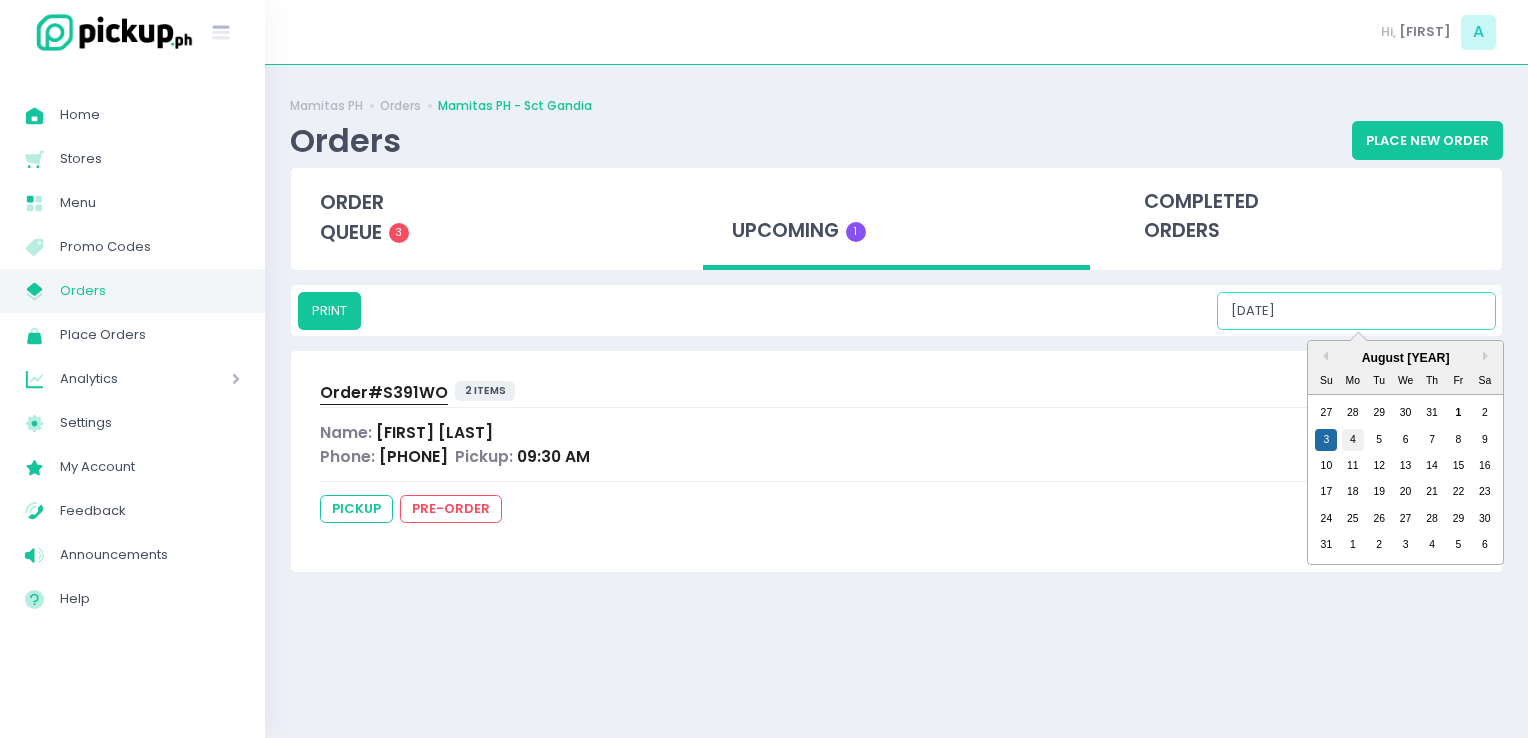 click on "4" at bounding box center [1353, 440] 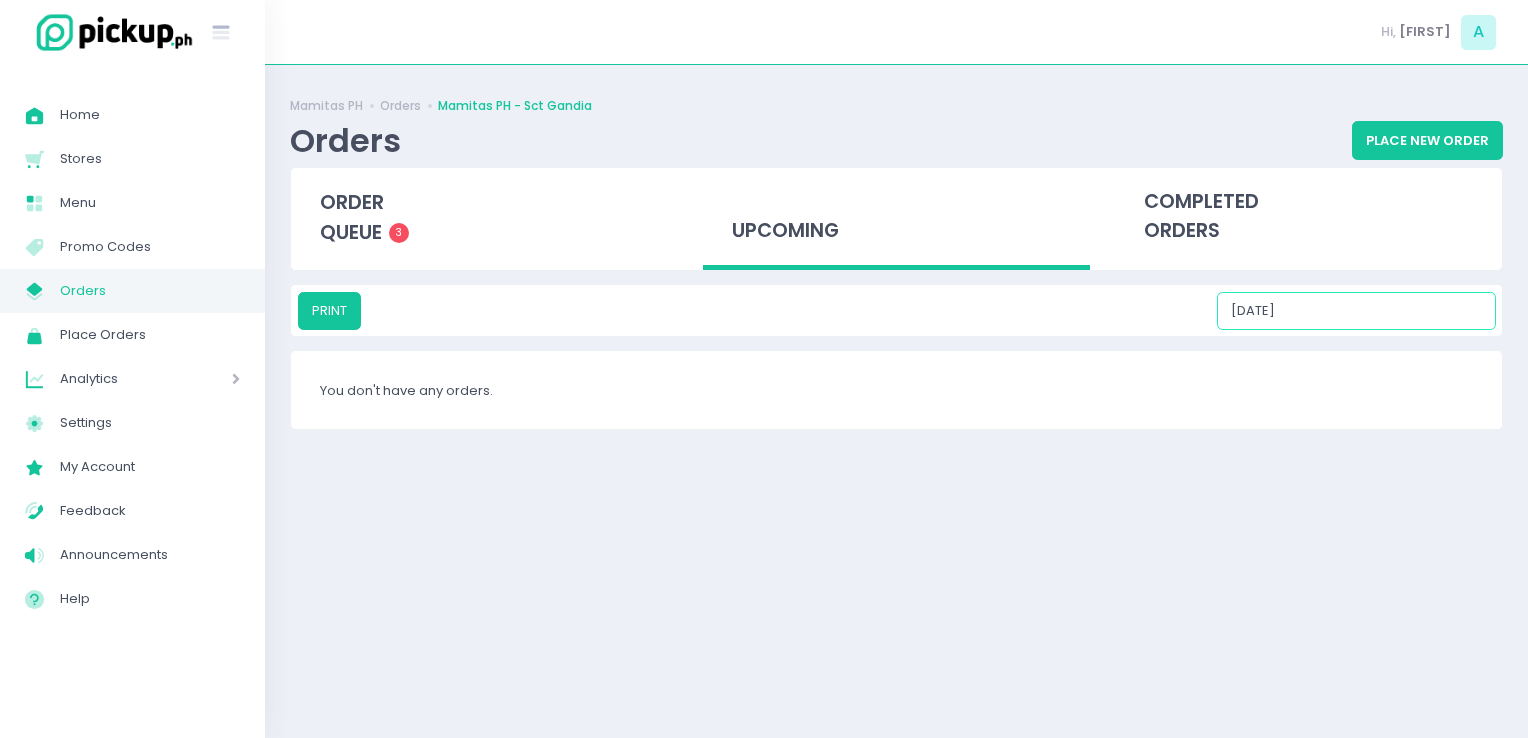 click on "08/04/2025" at bounding box center [1356, 311] 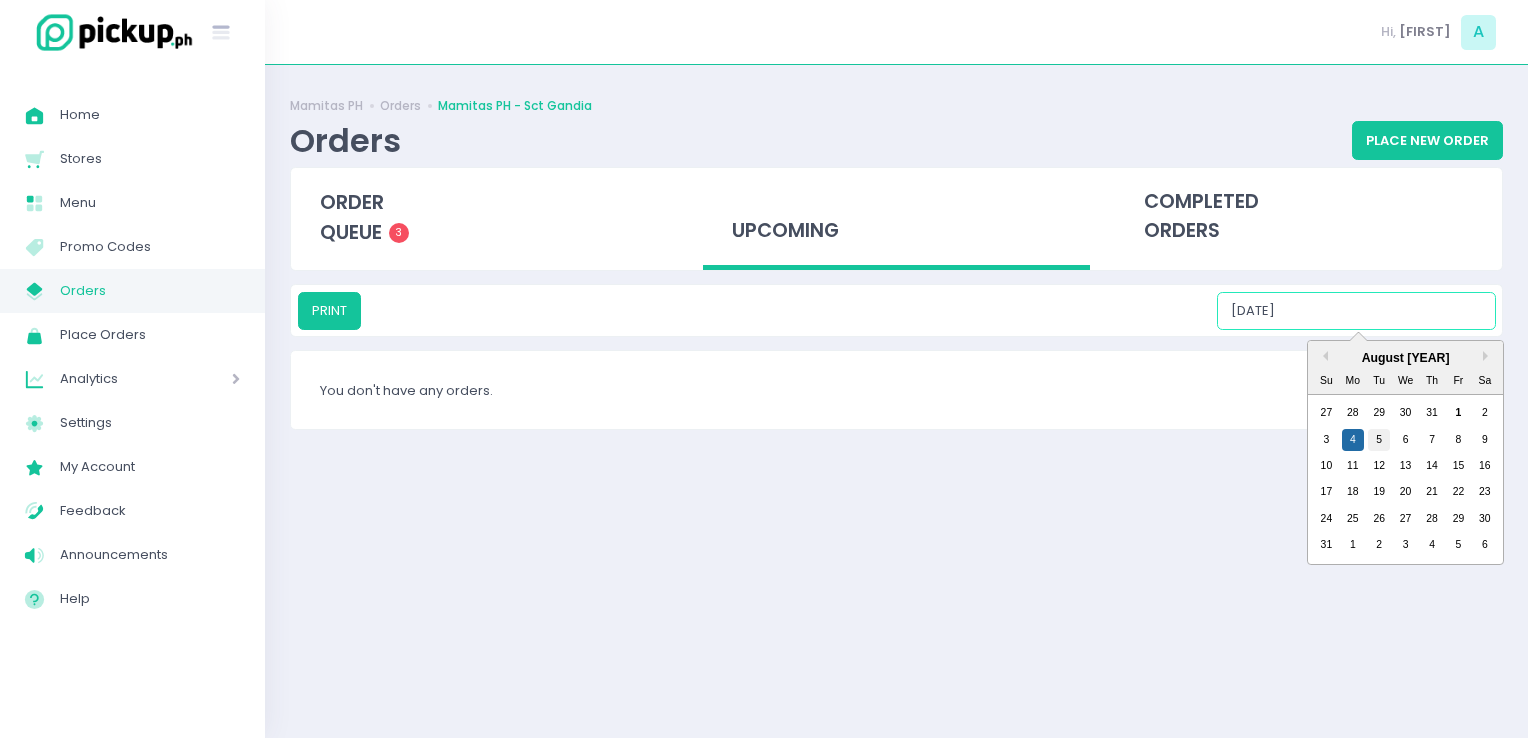 click on "5" at bounding box center [1379, 440] 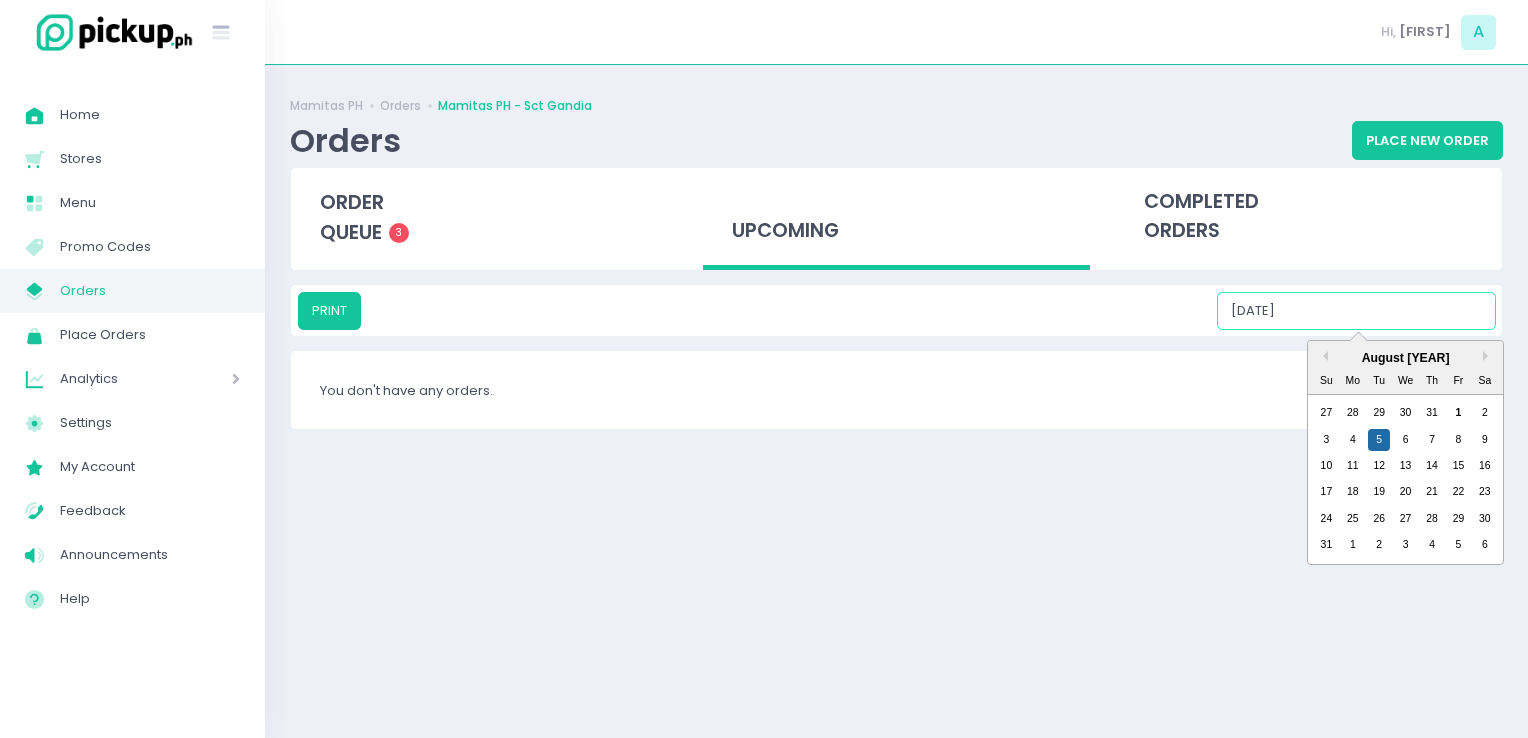 click on "08/05/2025" at bounding box center [1356, 311] 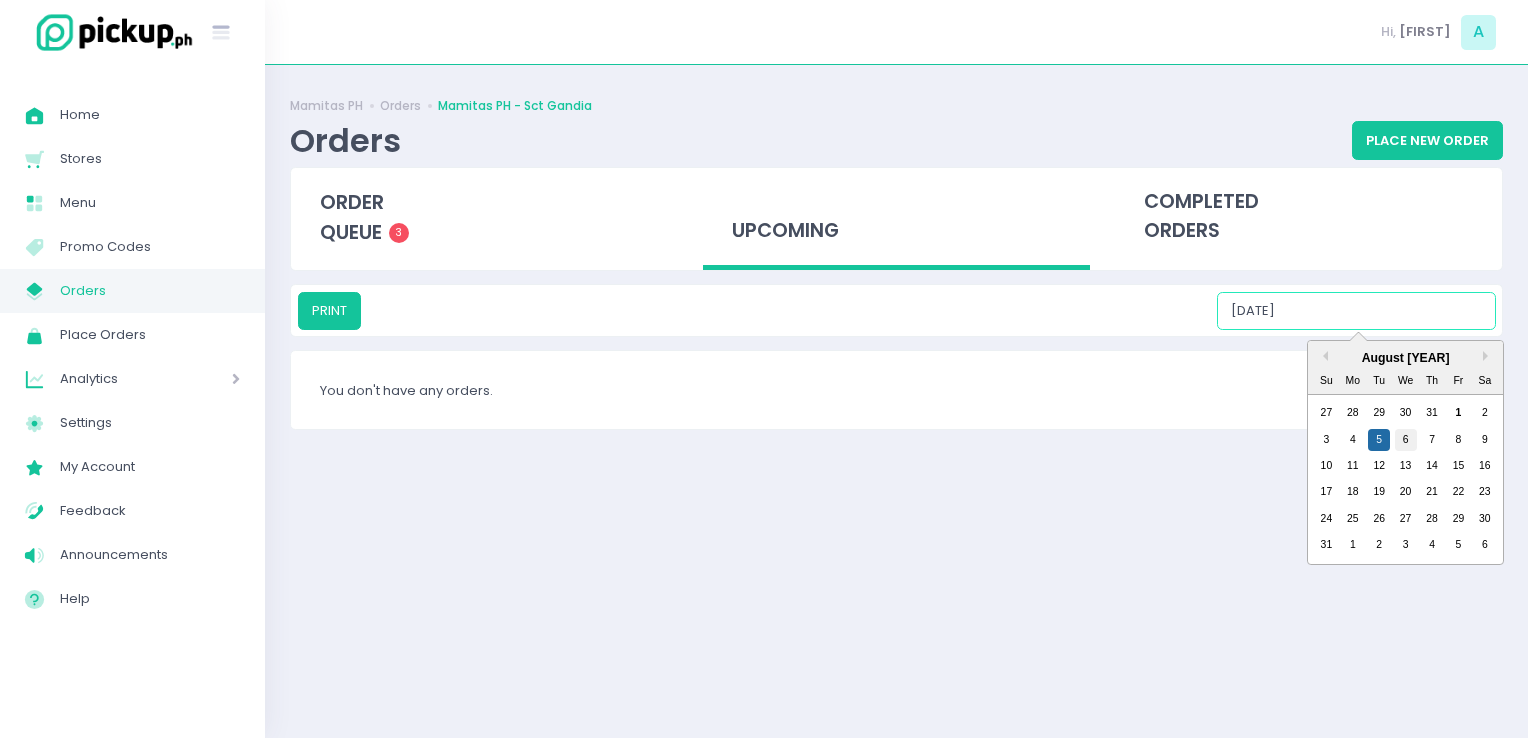 click on "6" at bounding box center [1406, 440] 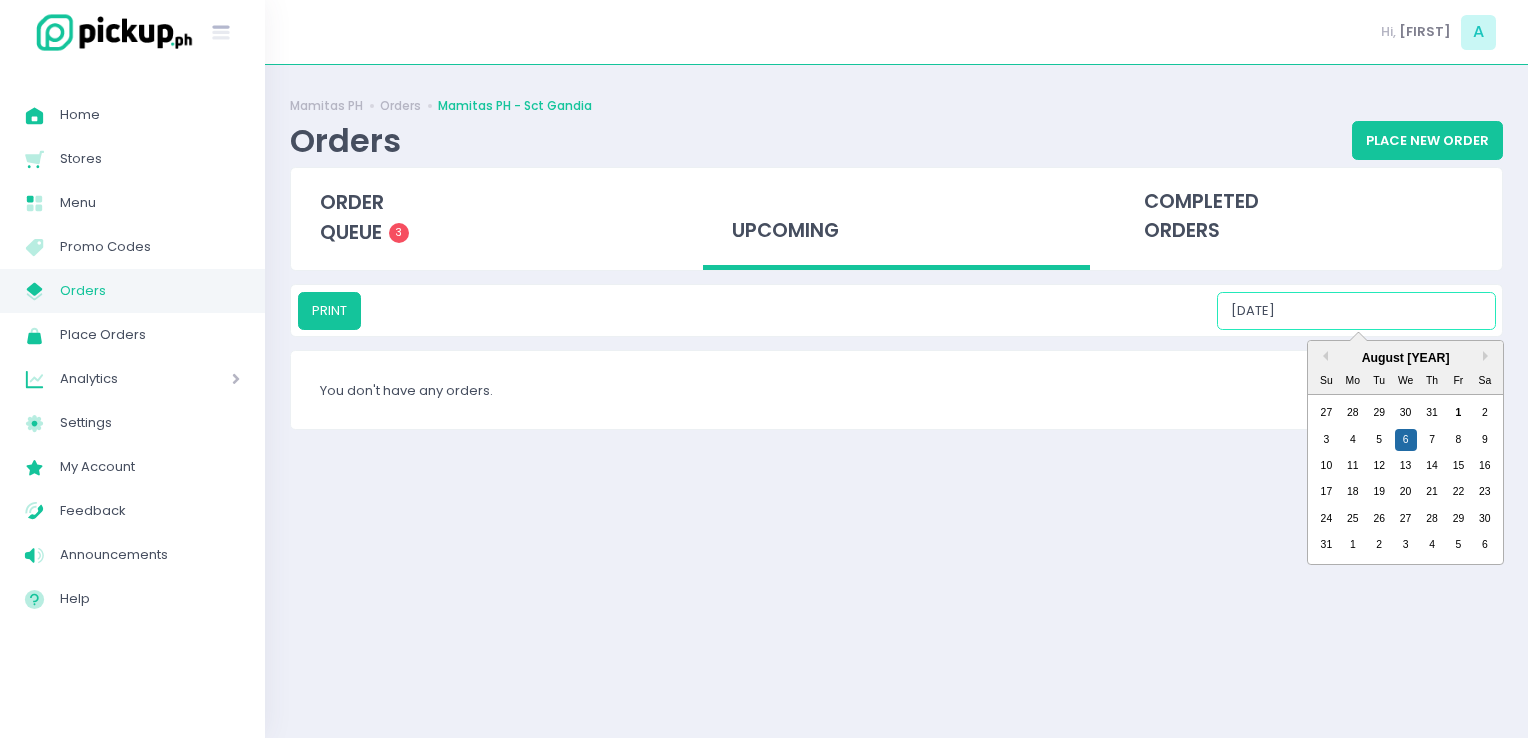 click on "08/06/2025" at bounding box center [1356, 311] 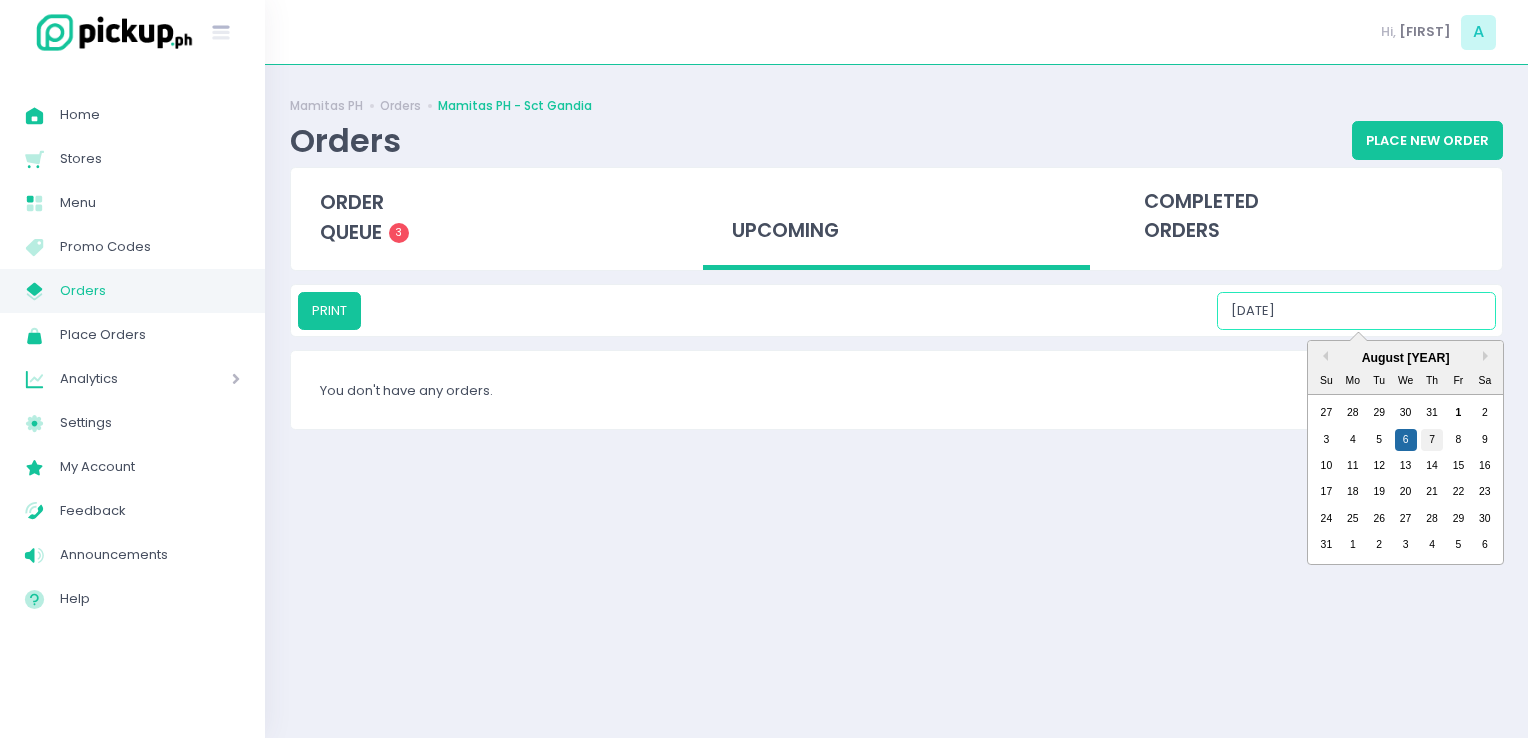 click on "7" at bounding box center (1432, 440) 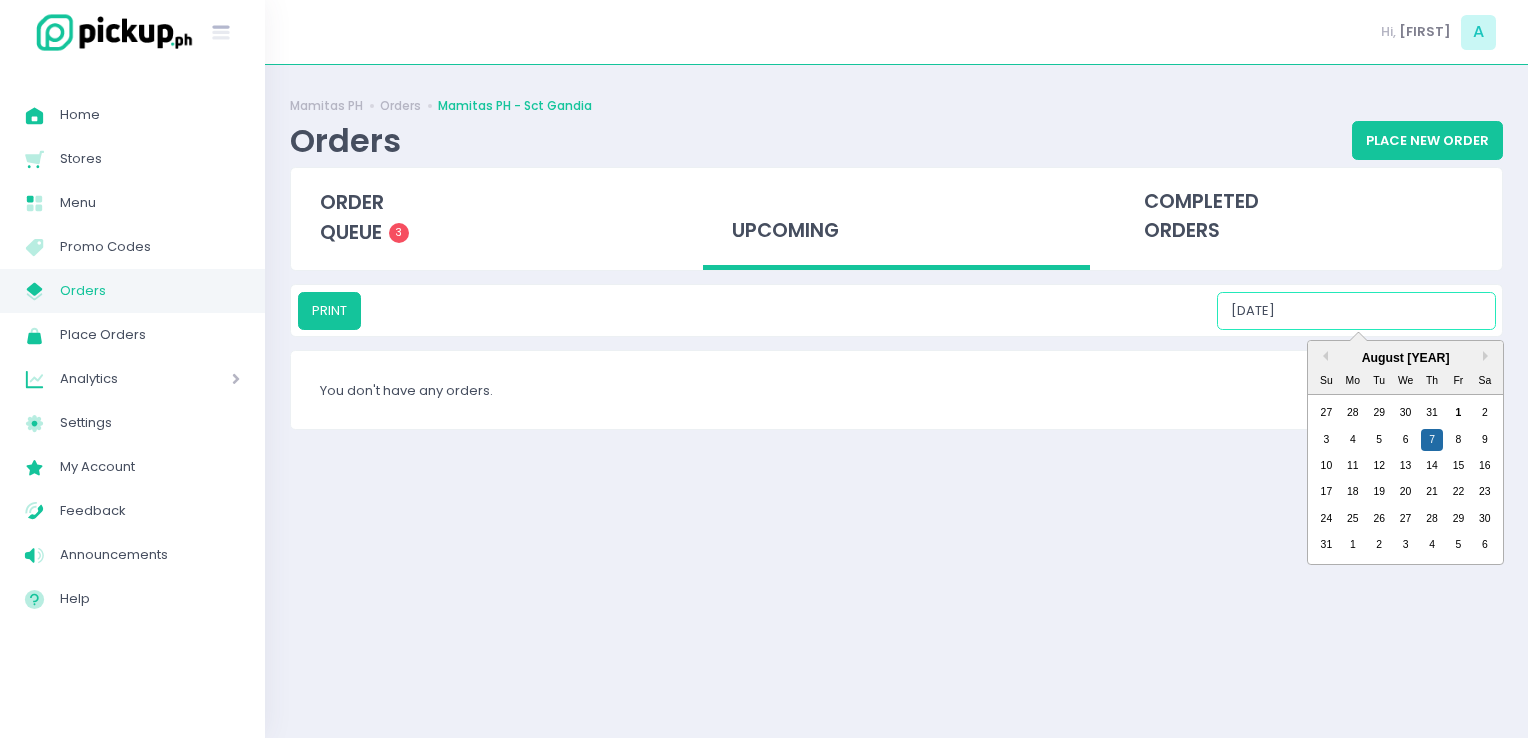 click on "08/07/2025" at bounding box center (1356, 311) 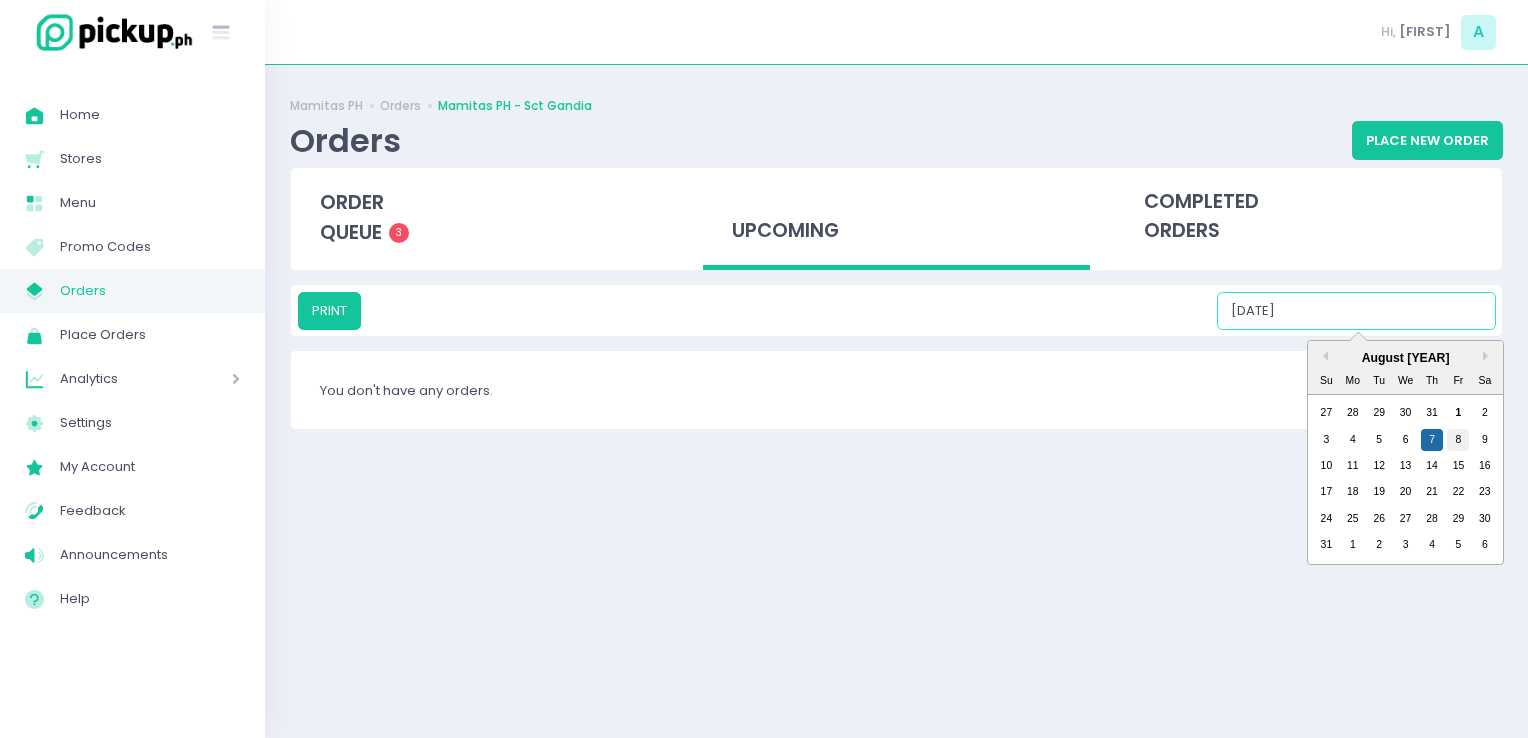 click on "8" at bounding box center (1458, 440) 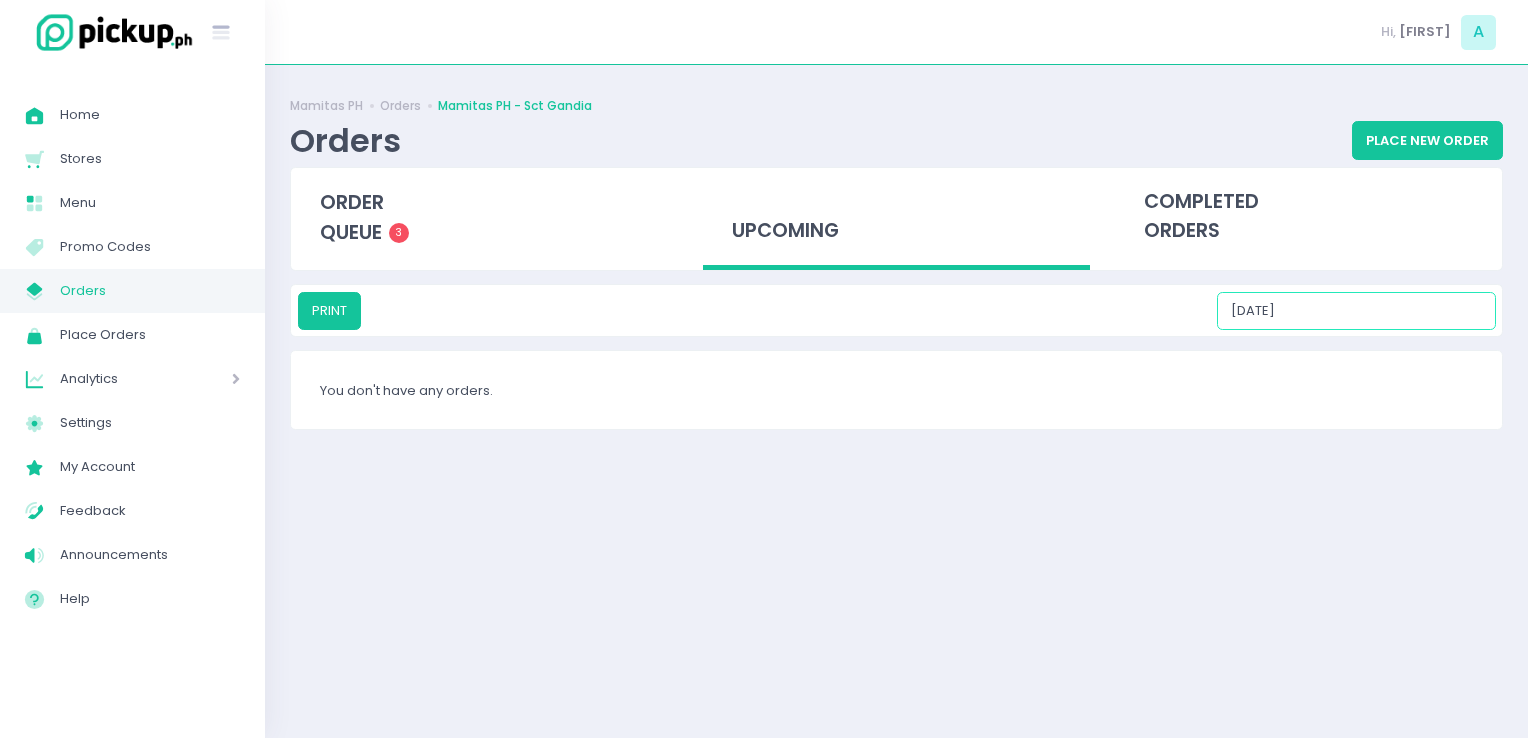 click on "08/08/2025" at bounding box center (1356, 311) 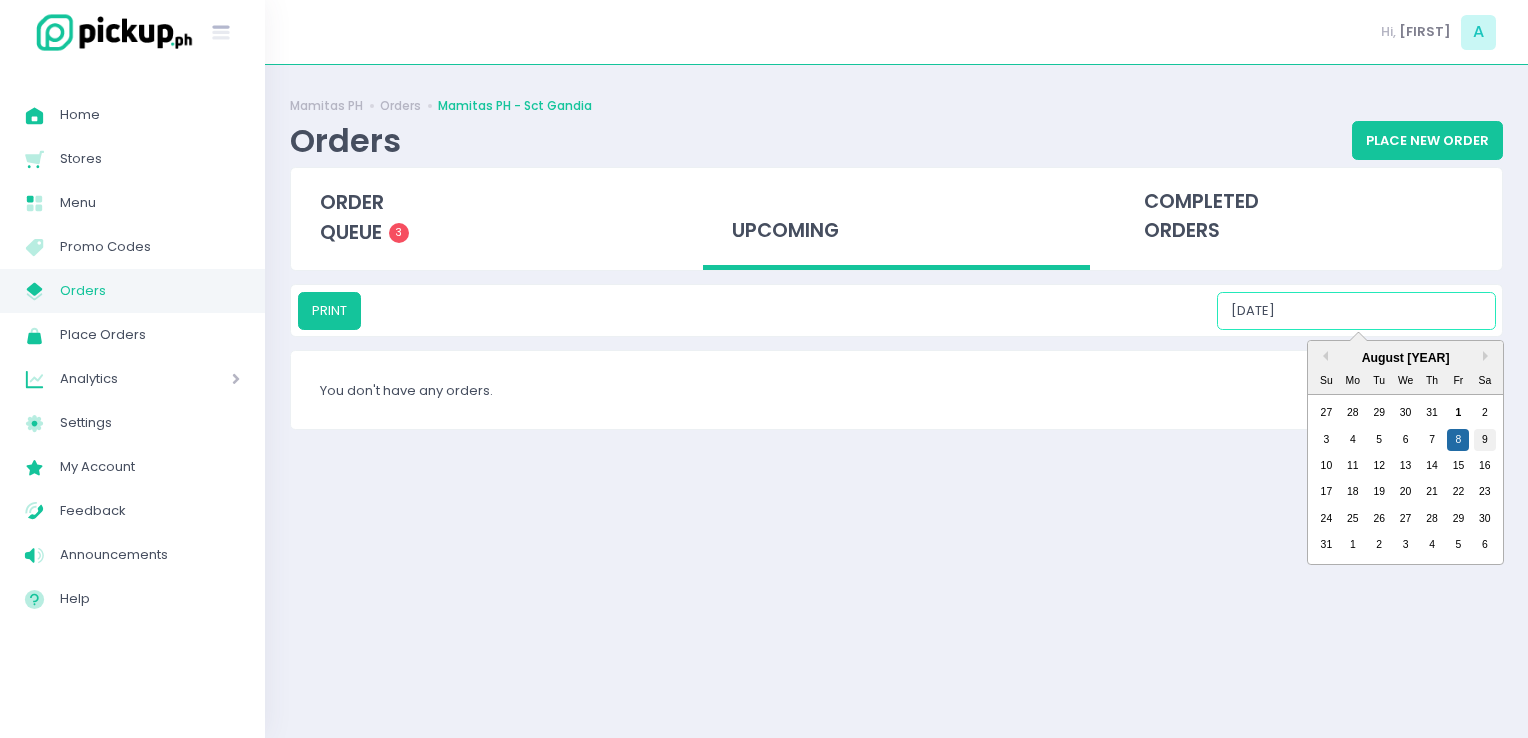 click on "9" at bounding box center [1485, 440] 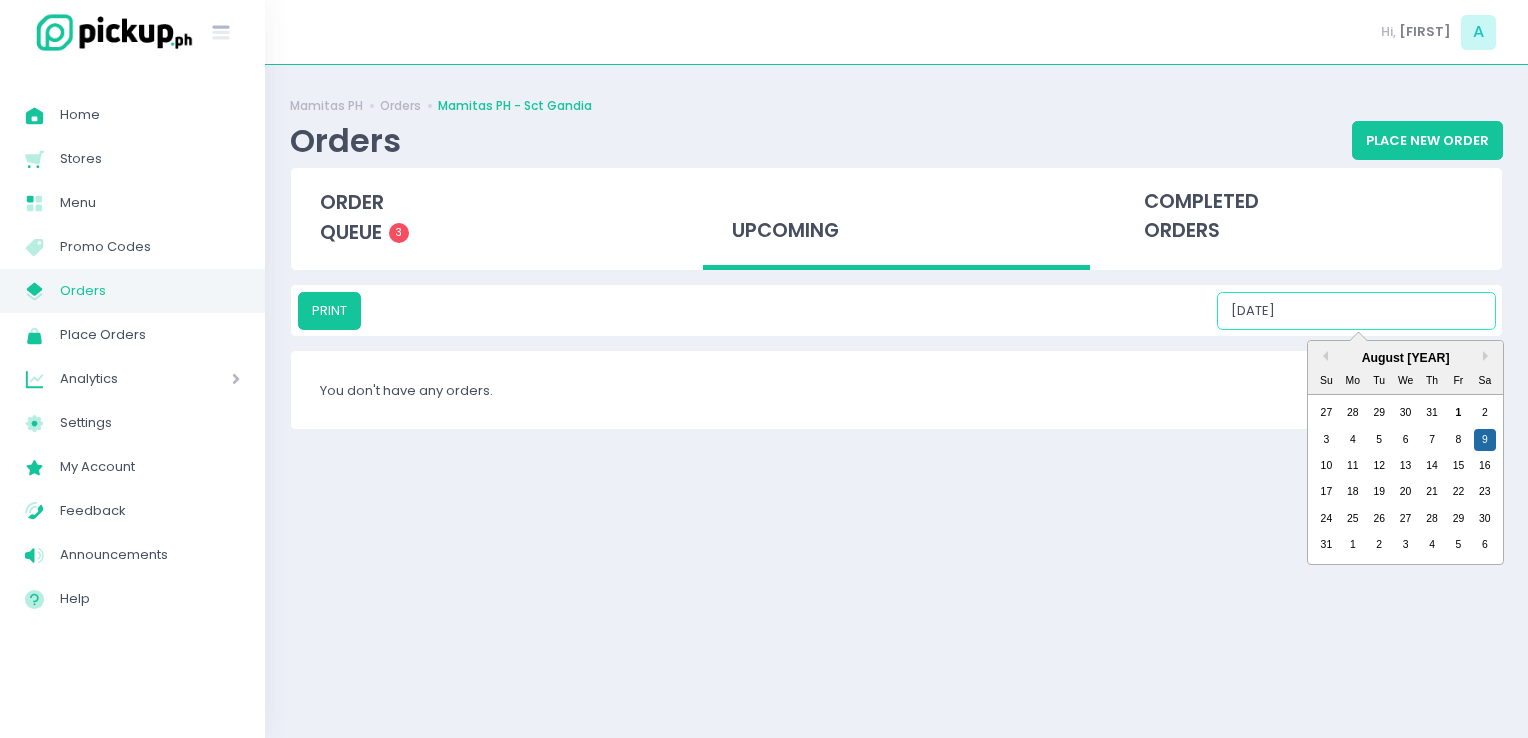 click on "08/09/2025" at bounding box center [1356, 311] 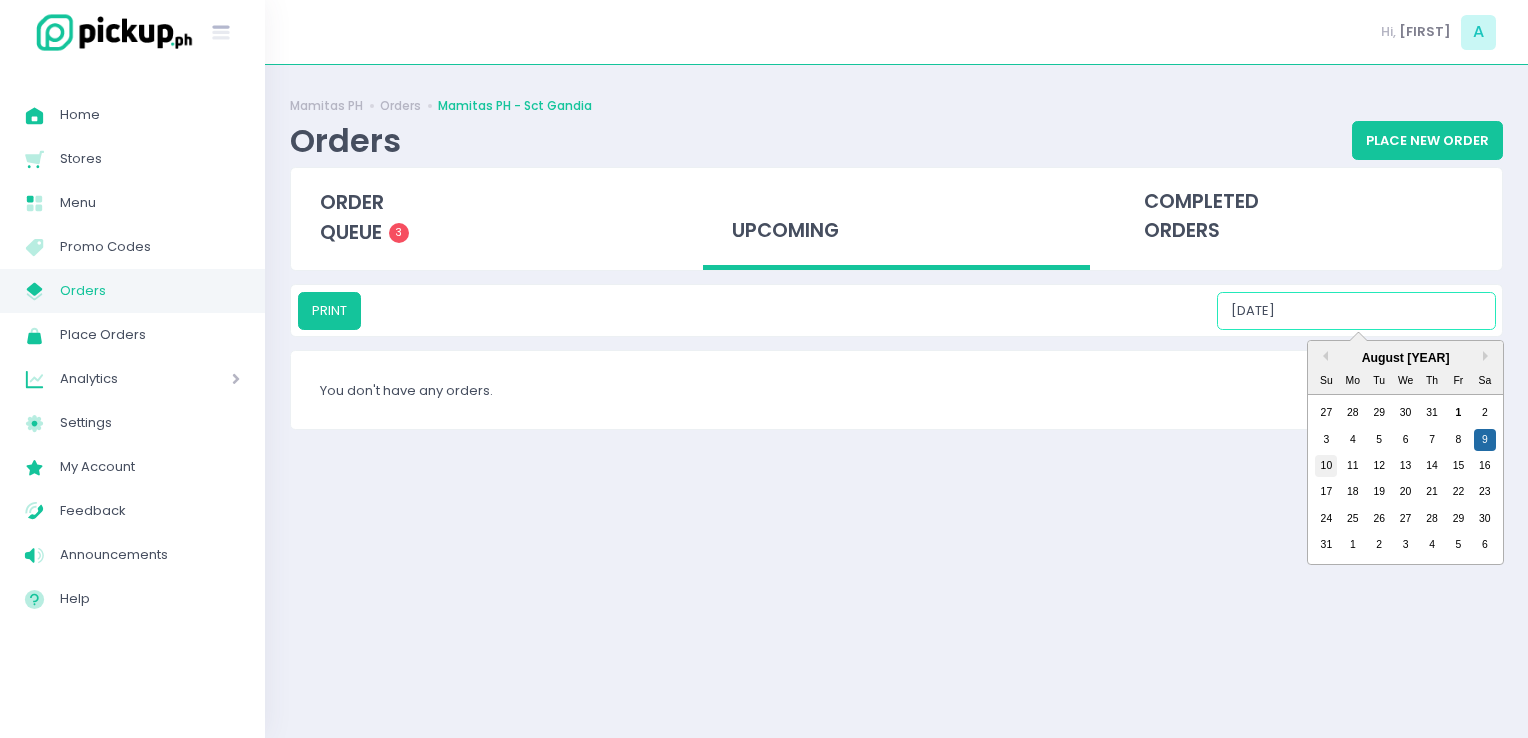 click on "10" at bounding box center [1326, 466] 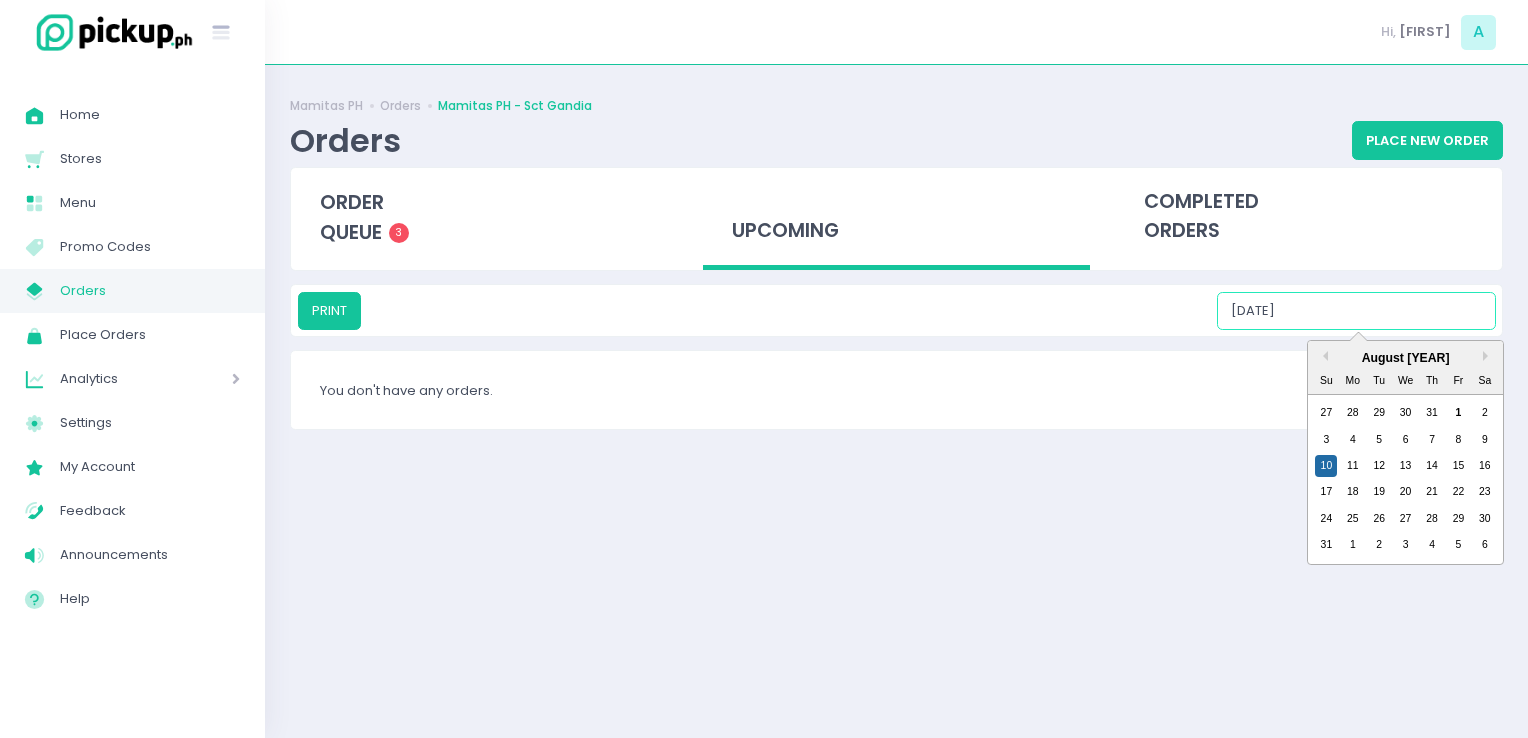 click on "08/10/2025" at bounding box center [1356, 311] 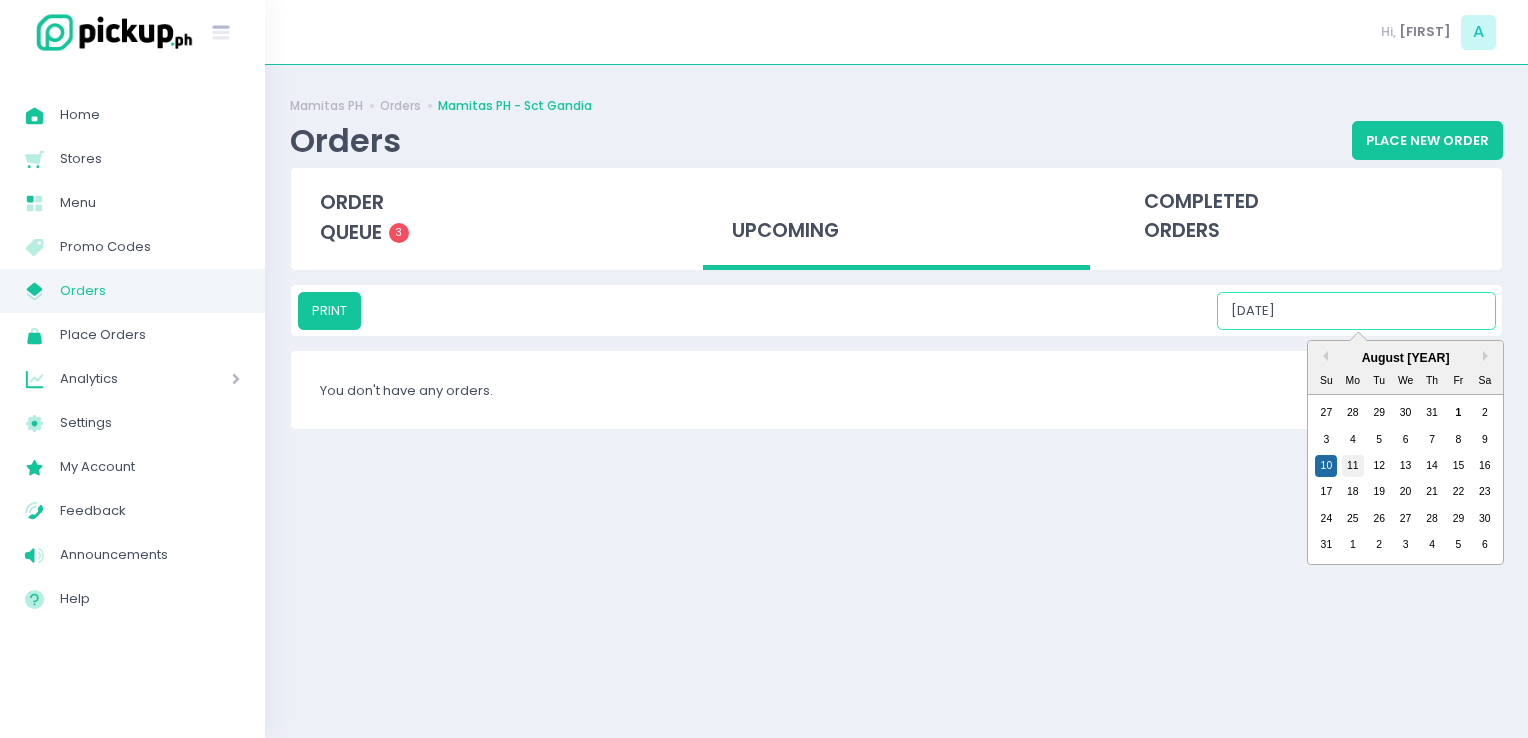 click on "11" at bounding box center [1353, 466] 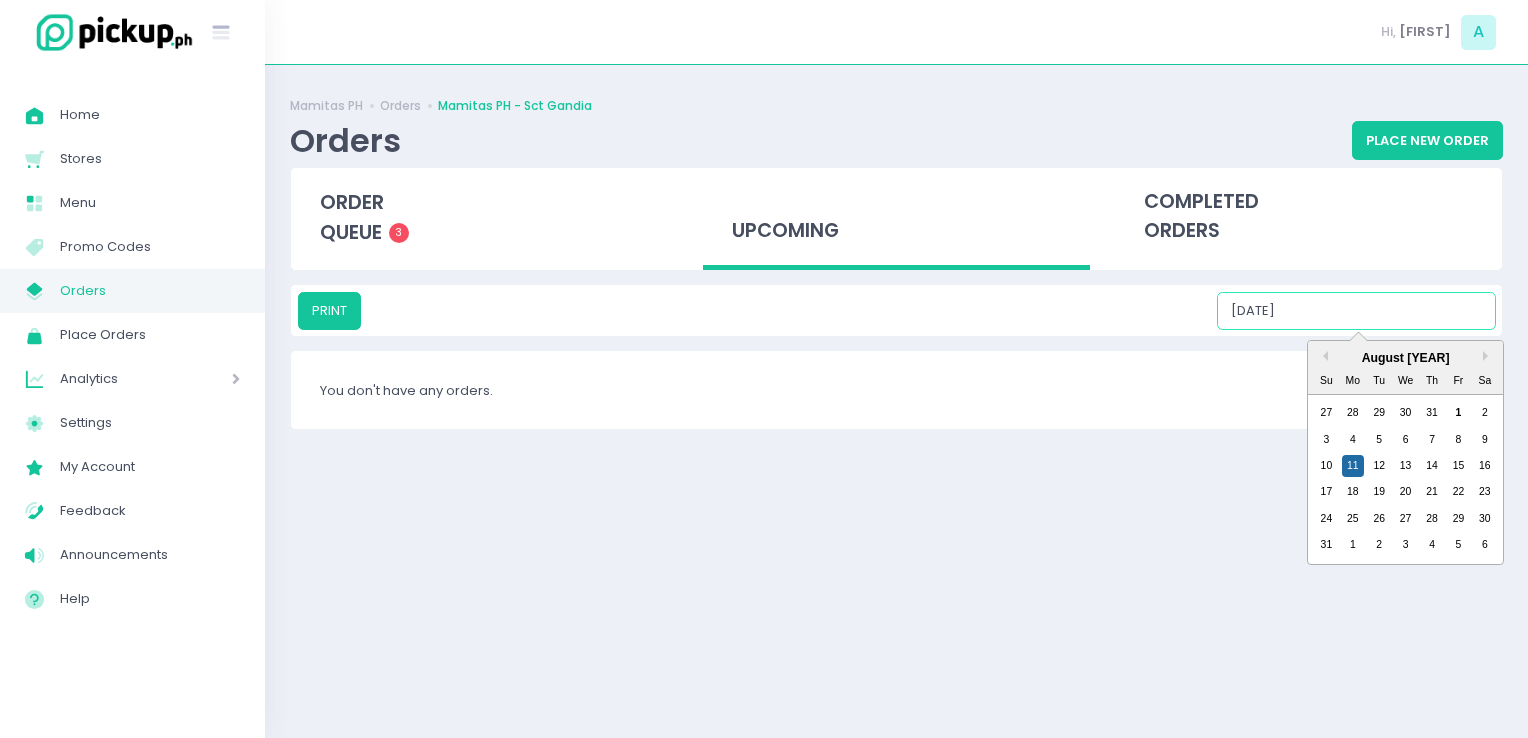 click on "08/11/2025" at bounding box center (1356, 311) 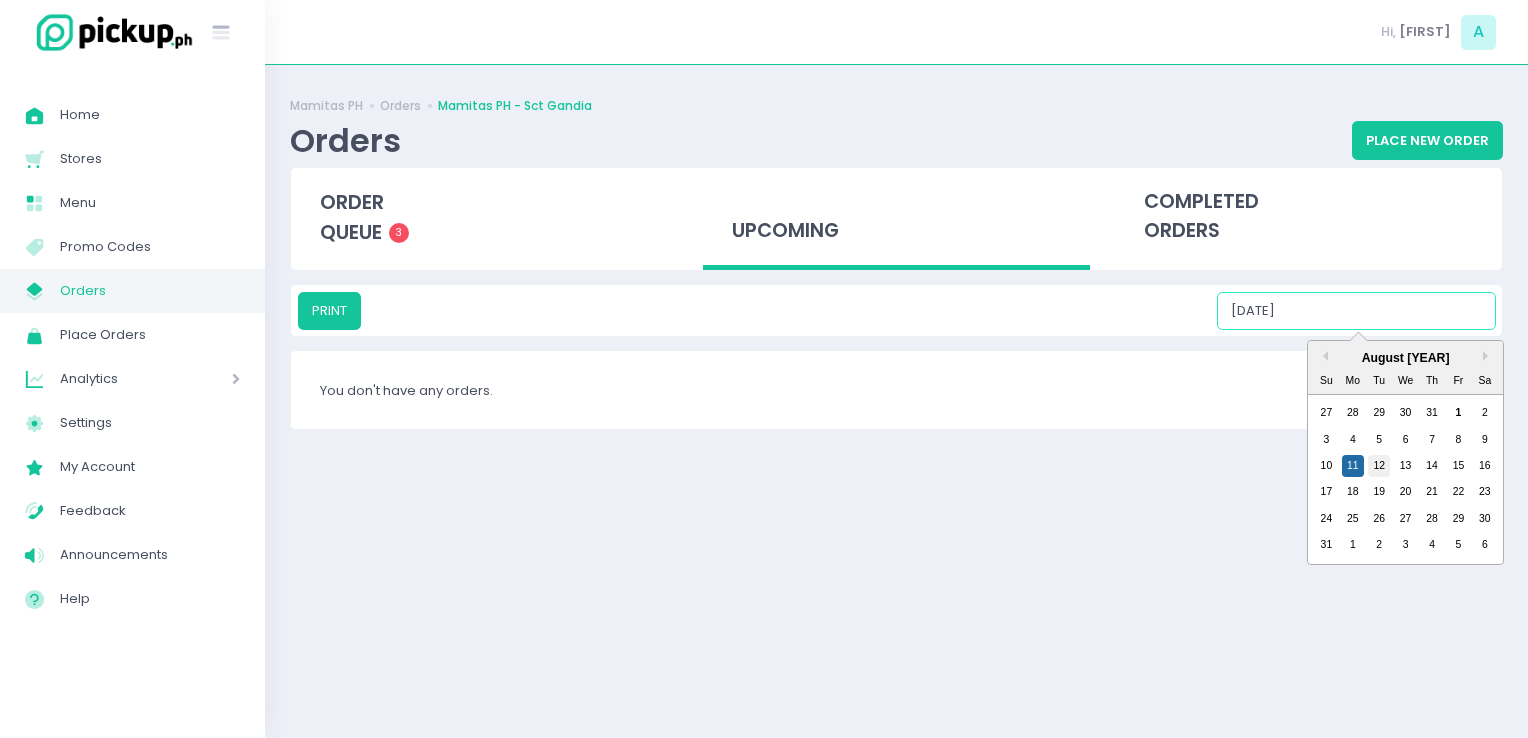 click on "12" at bounding box center (1379, 466) 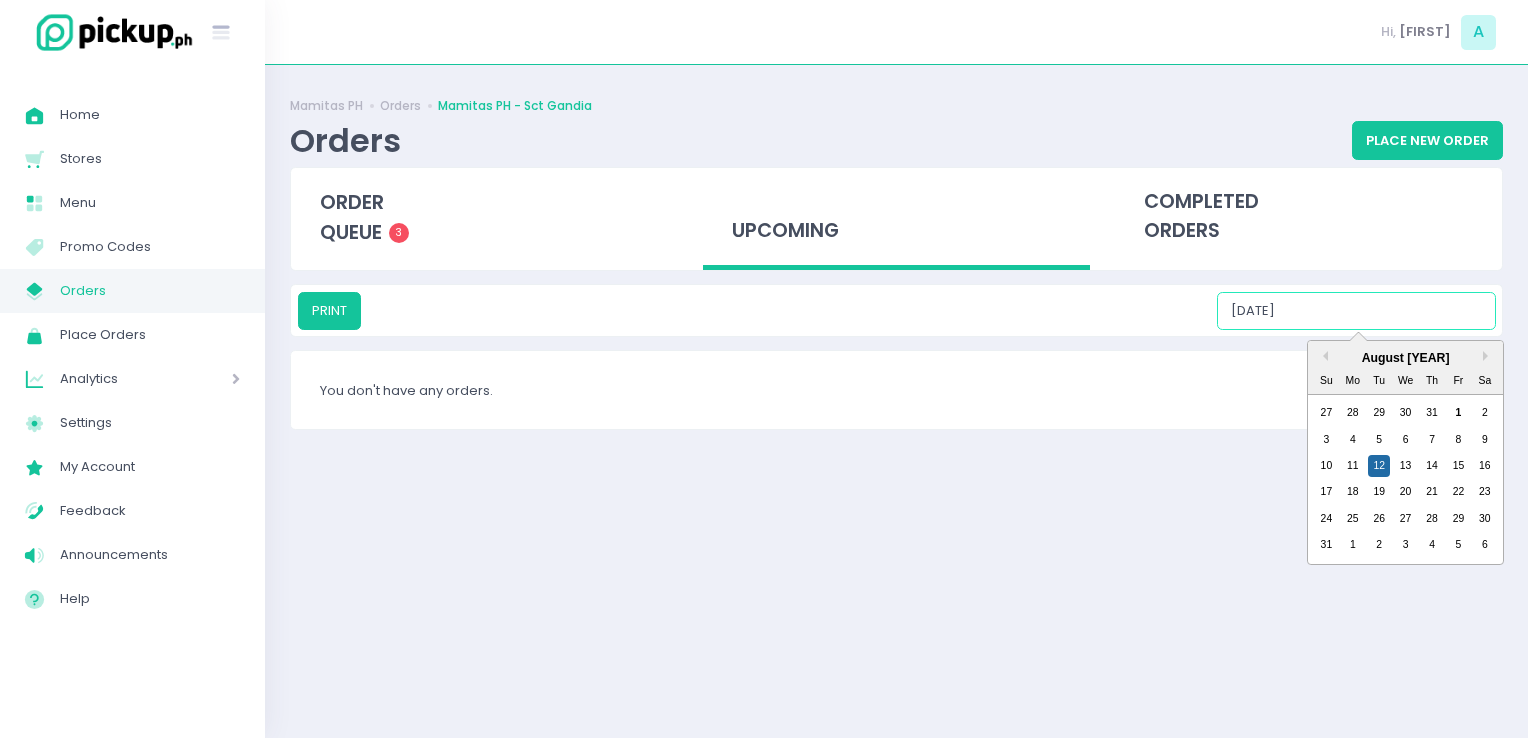 click on "08/12/2025" at bounding box center [1356, 311] 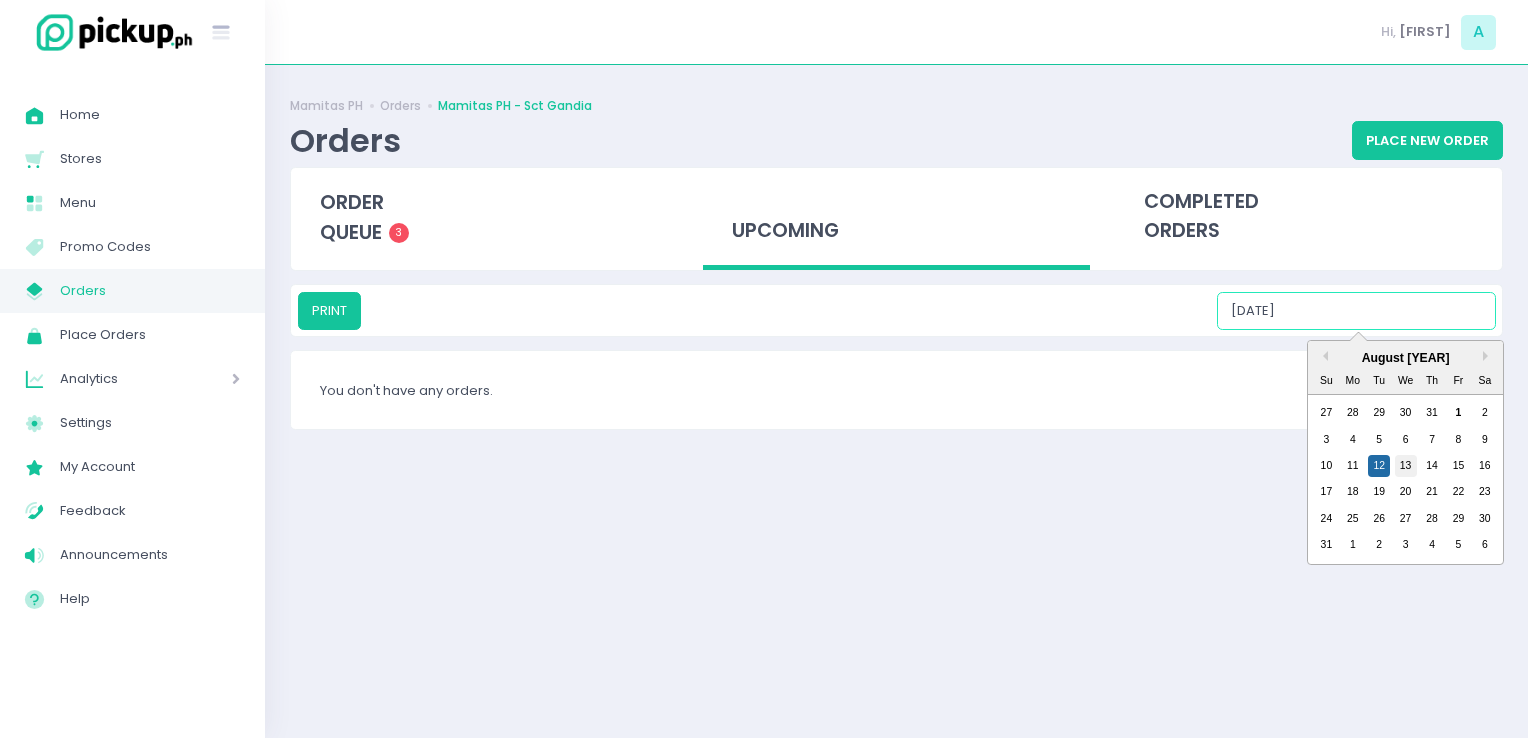 click on "13" at bounding box center [1406, 466] 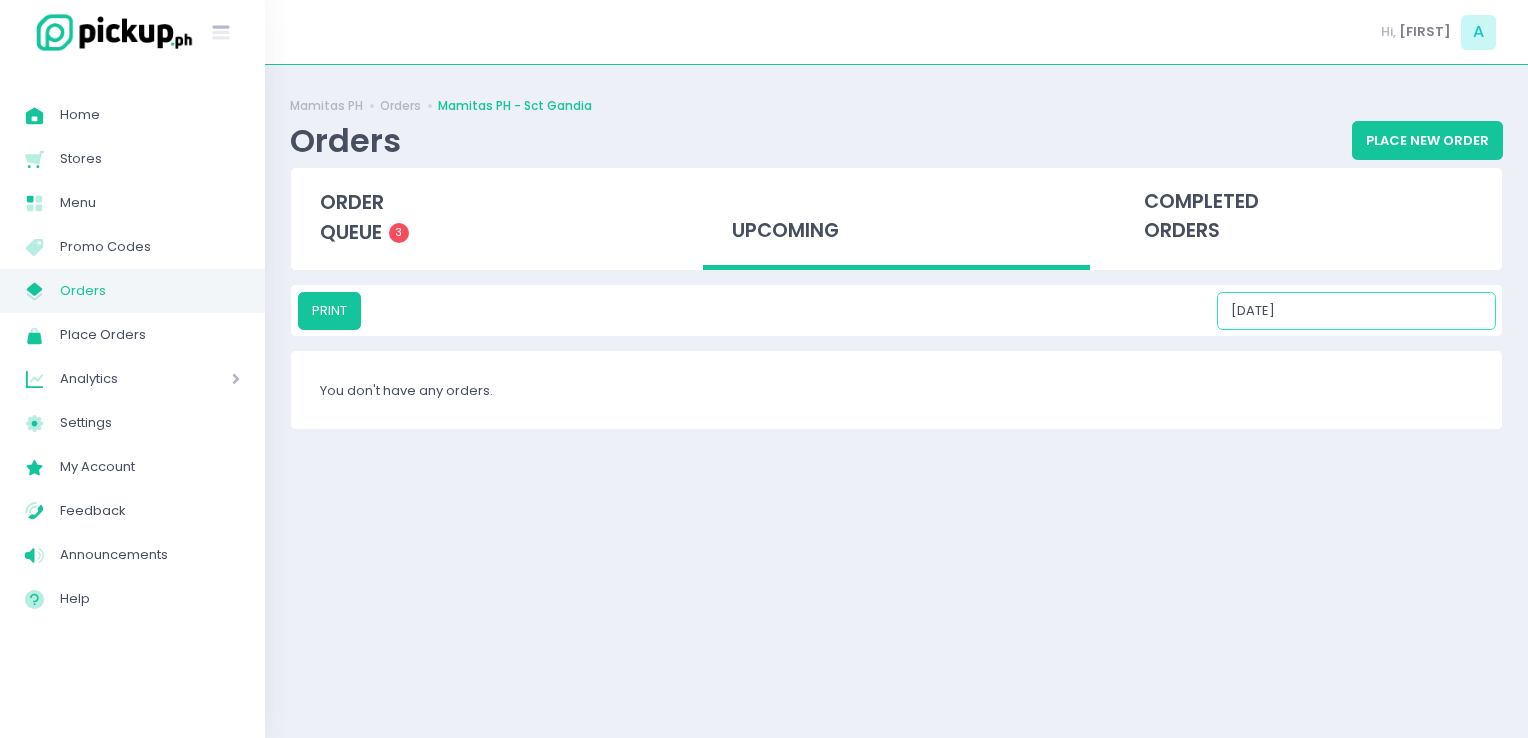 click on "08/13/2025" at bounding box center (1356, 311) 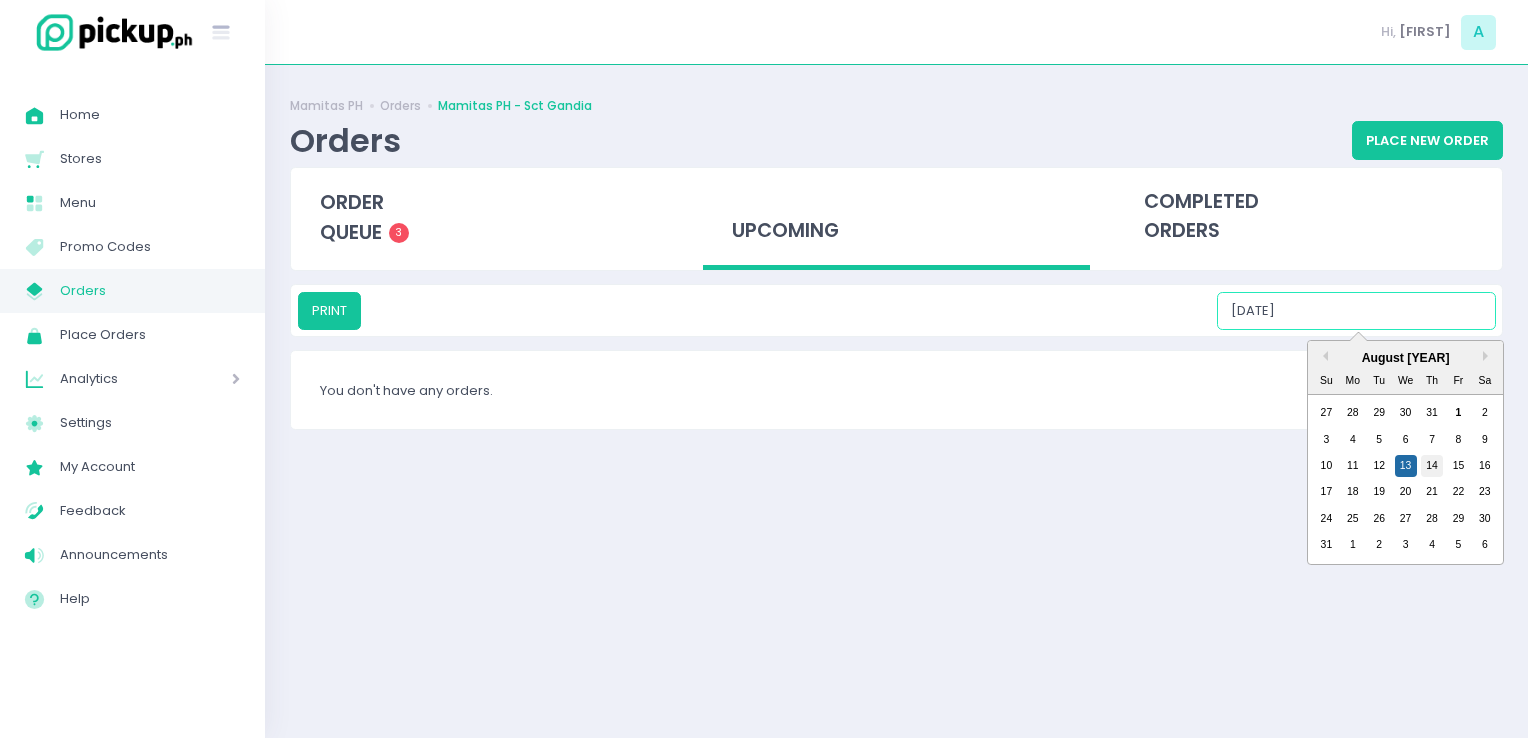click on "14" at bounding box center [1432, 466] 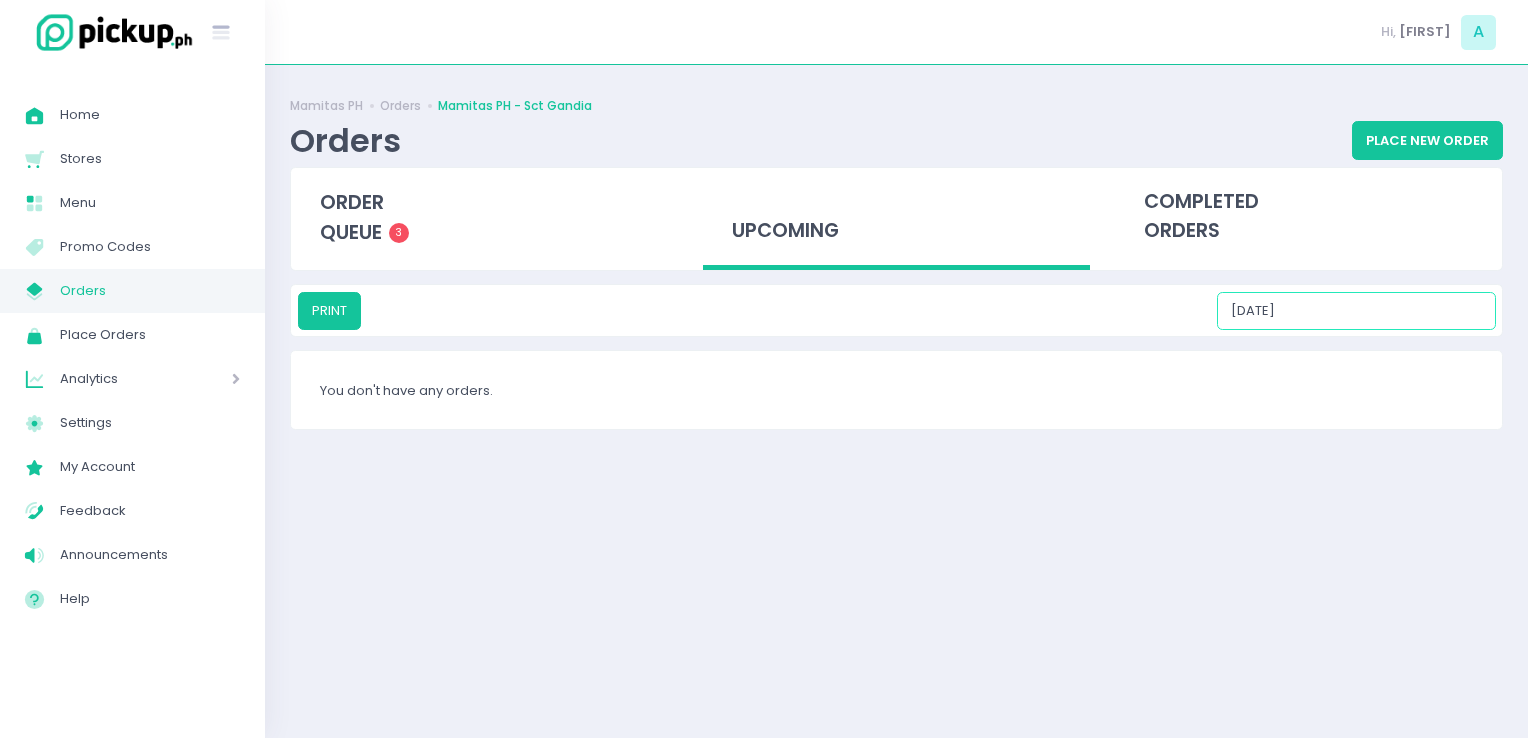 click on "08/14/2025" at bounding box center (1356, 311) 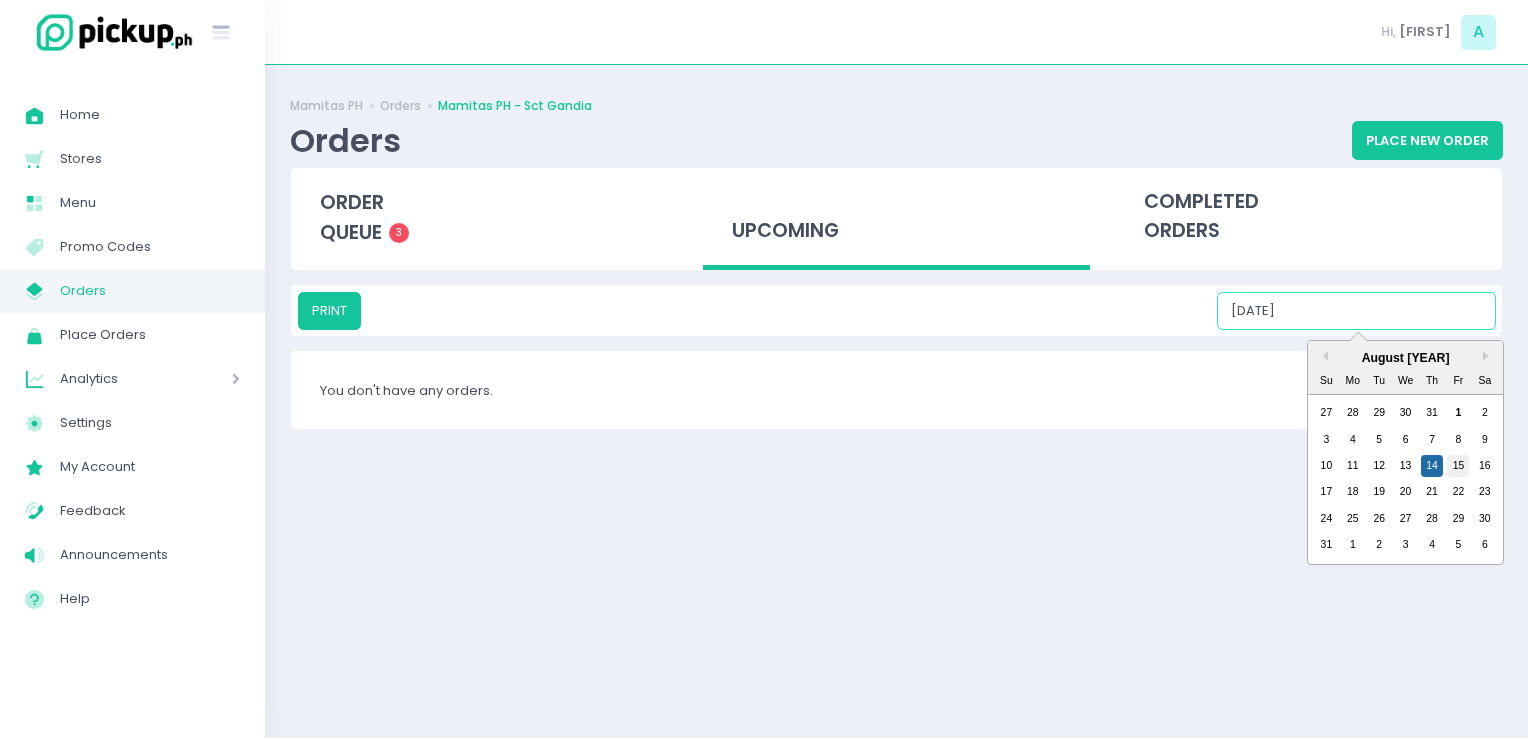 click on "15" at bounding box center (1458, 466) 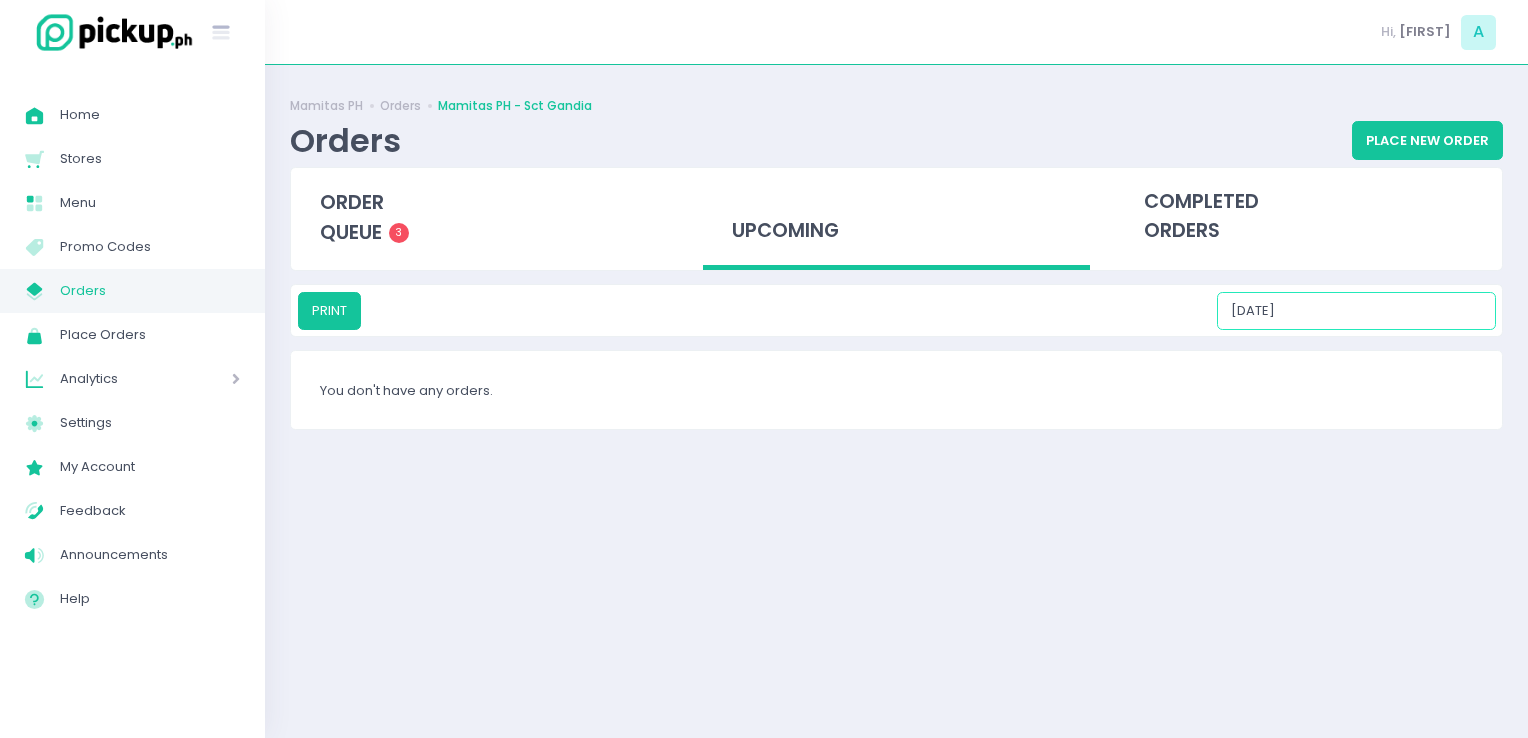 click on "08/15/2025" at bounding box center [1356, 311] 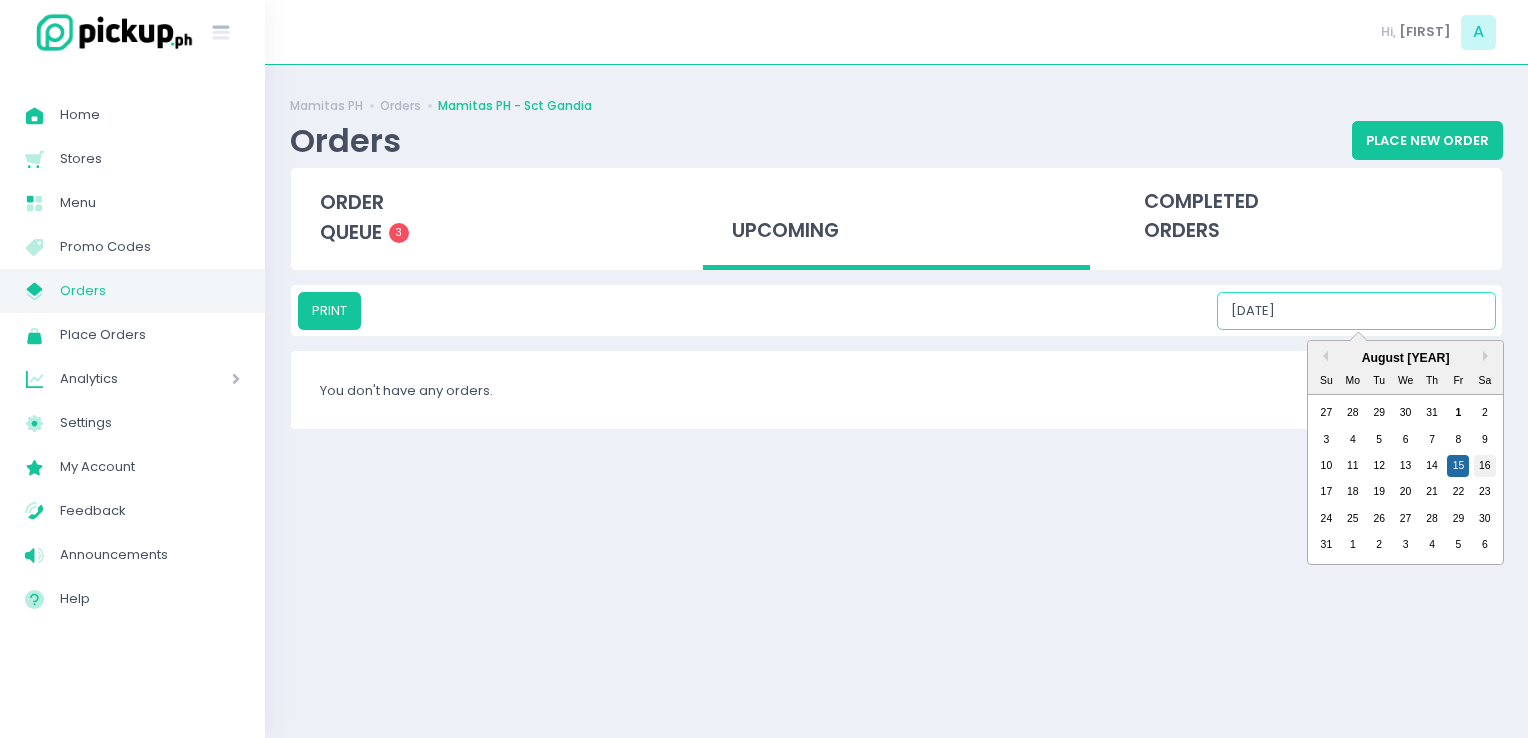 click on "16" at bounding box center [1485, 466] 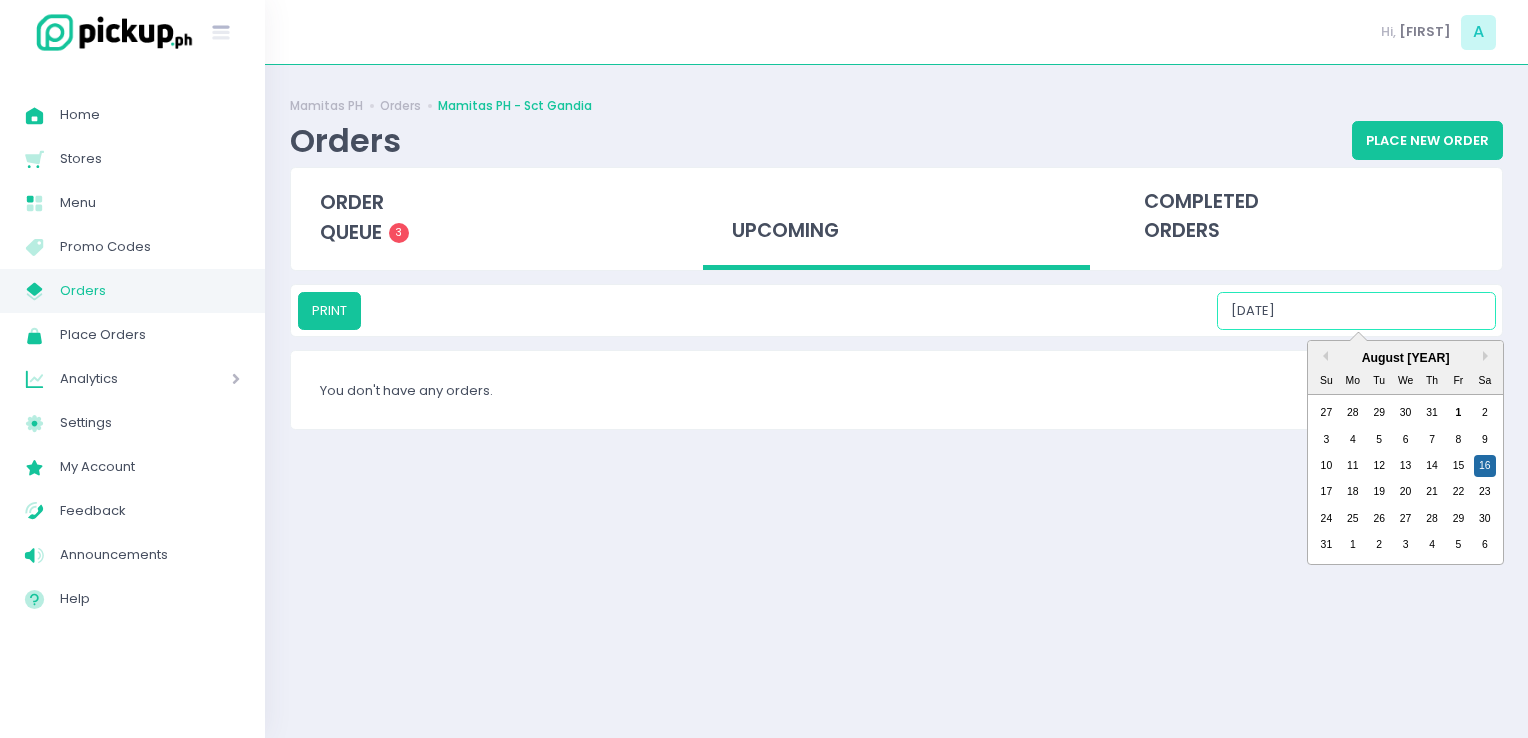 click on "08/16/2025" at bounding box center [1356, 311] 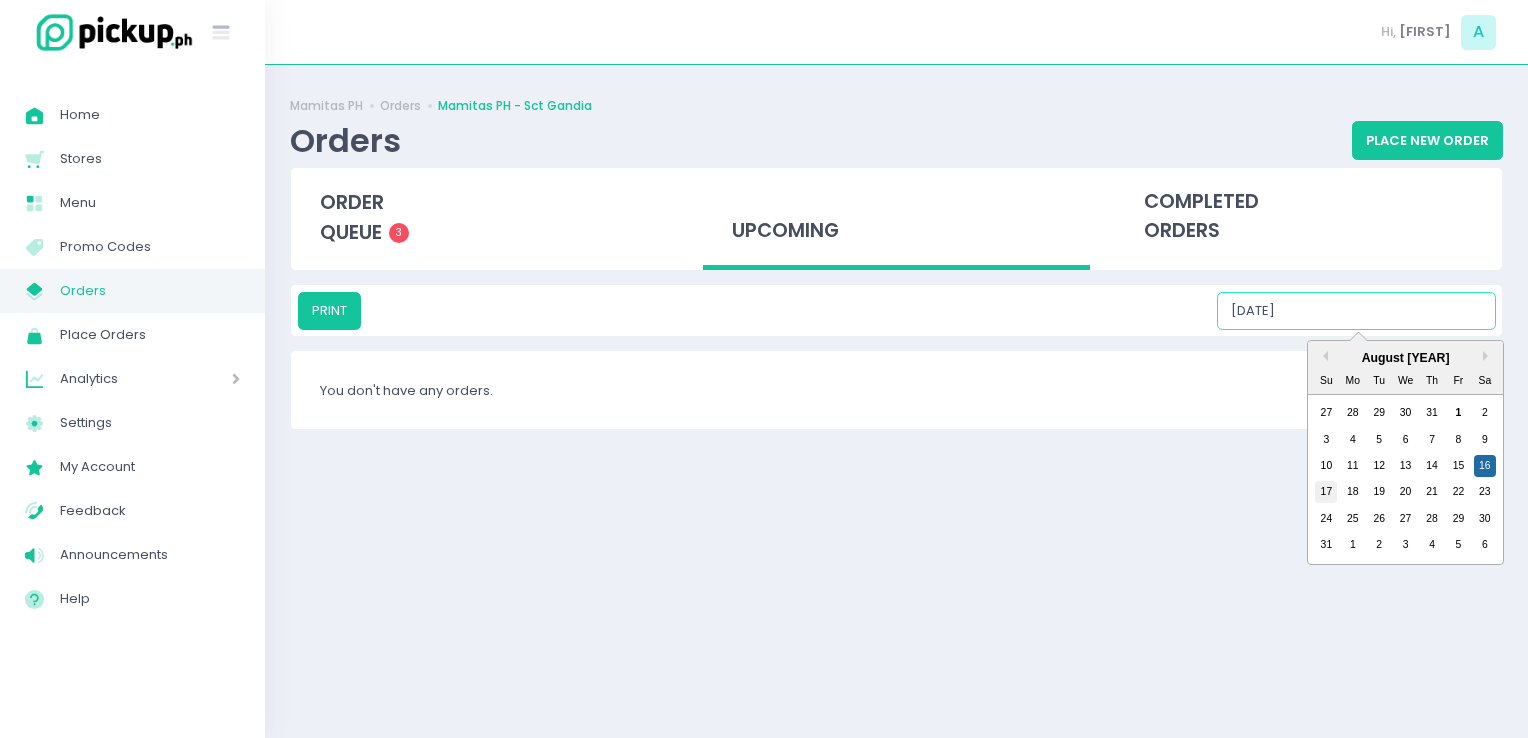 click on "17" at bounding box center (1326, 492) 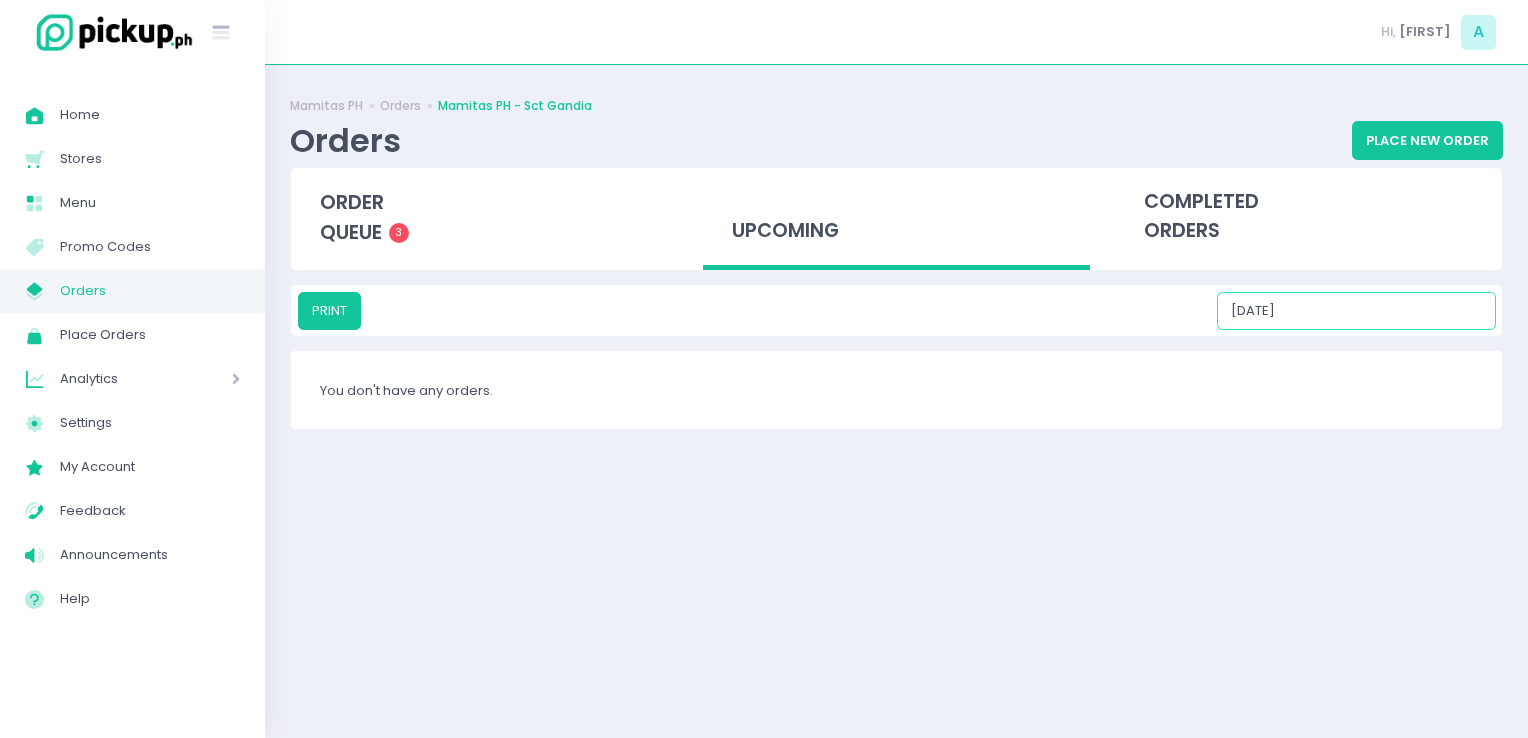 click on "08/17/2025" at bounding box center (1356, 311) 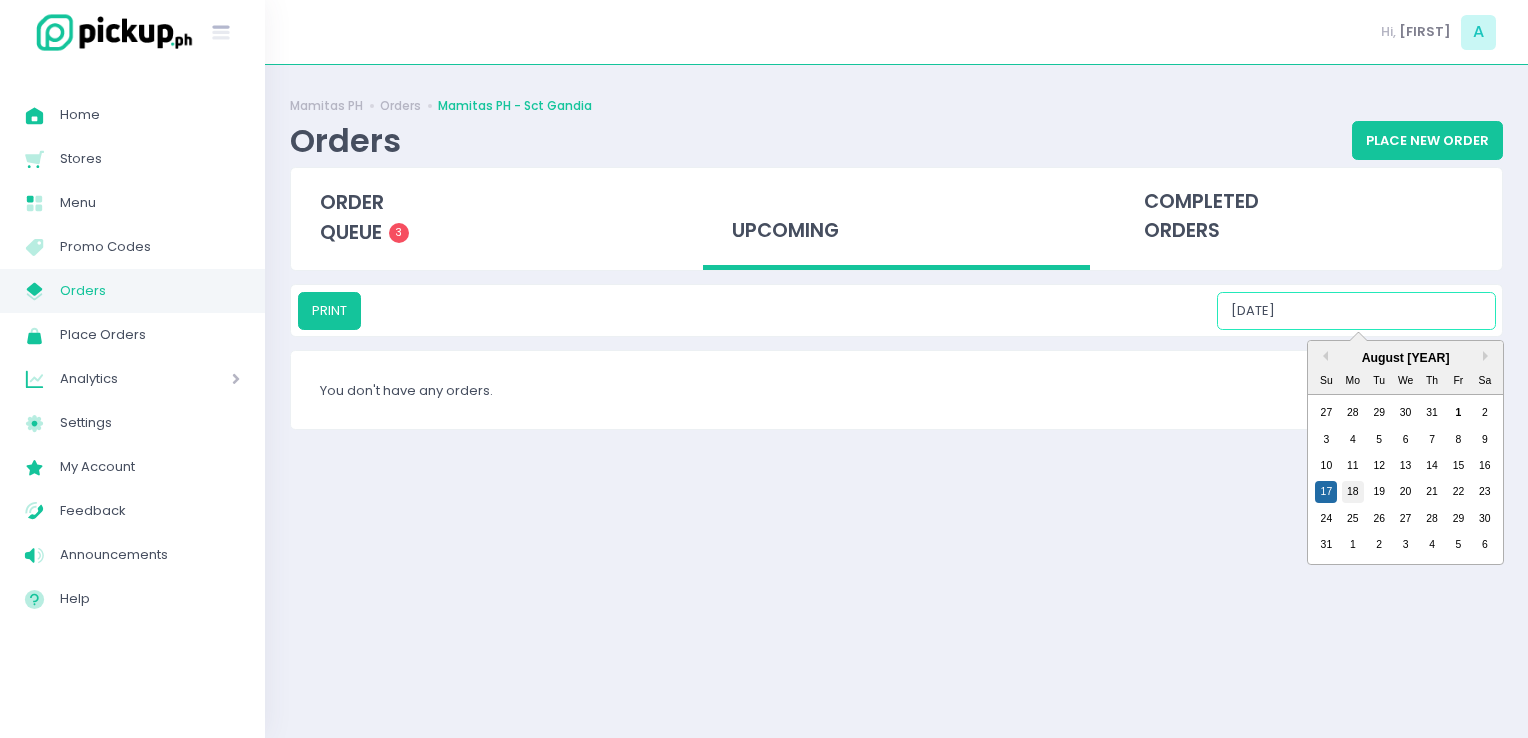 click on "18" at bounding box center (1353, 492) 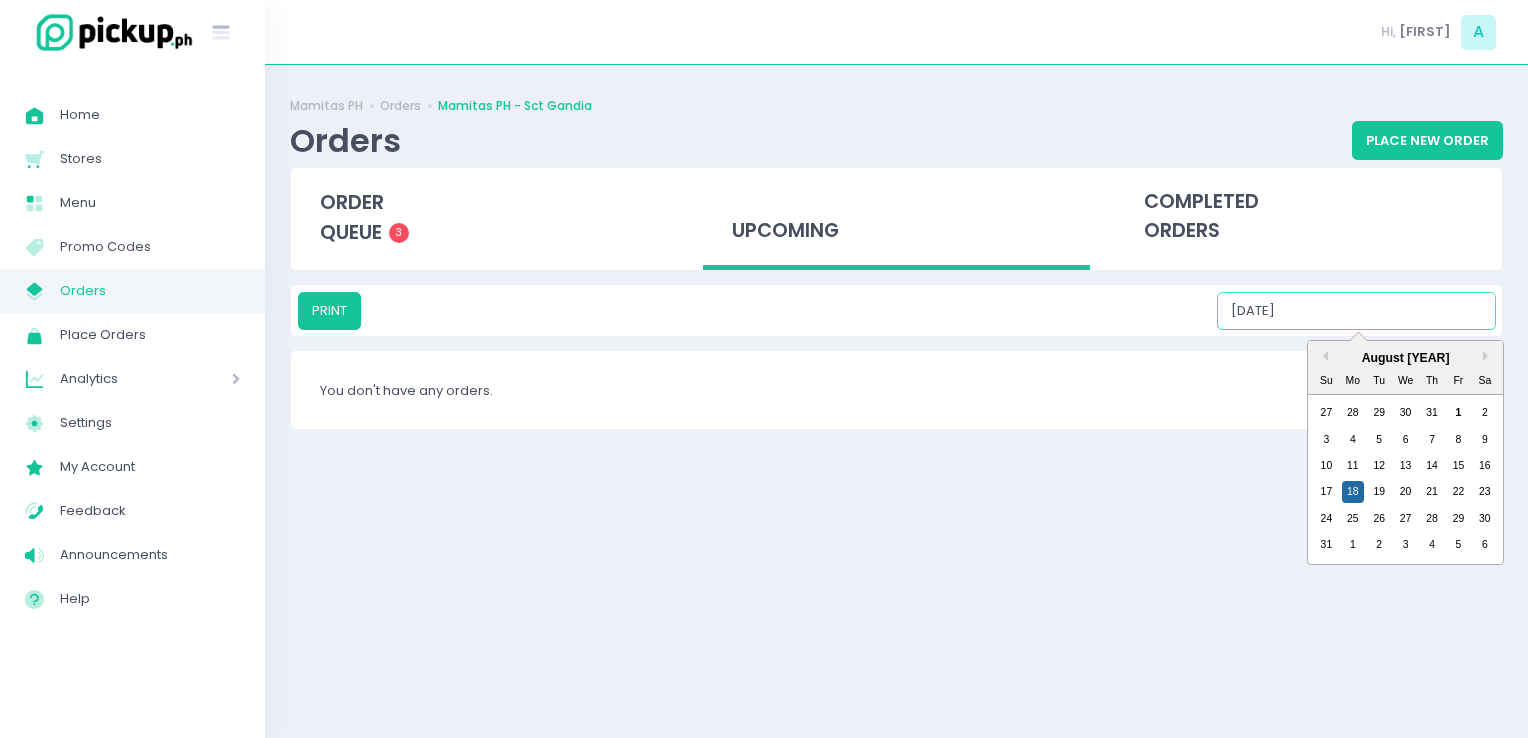 click on "08/18/2025" at bounding box center (1356, 311) 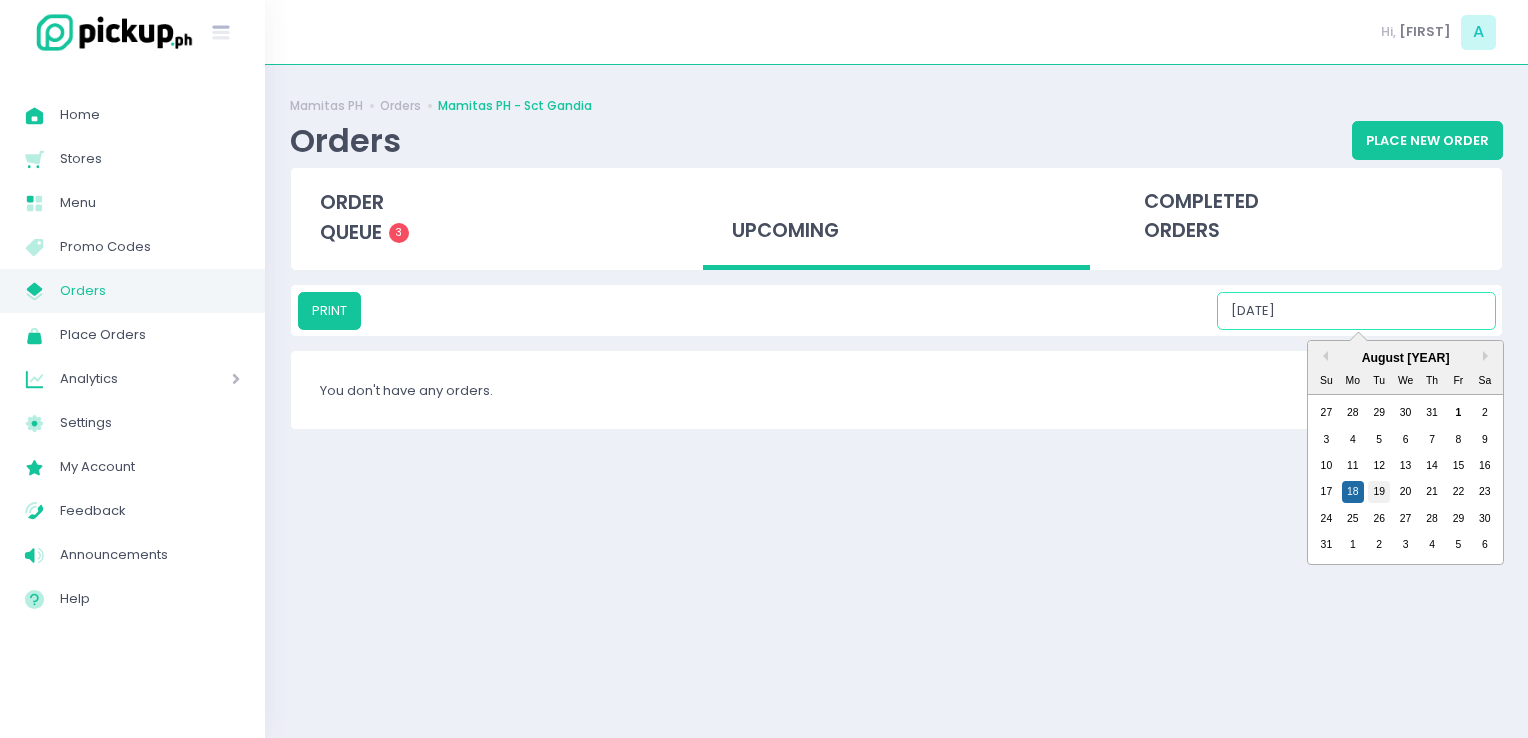click on "19" at bounding box center (1379, 492) 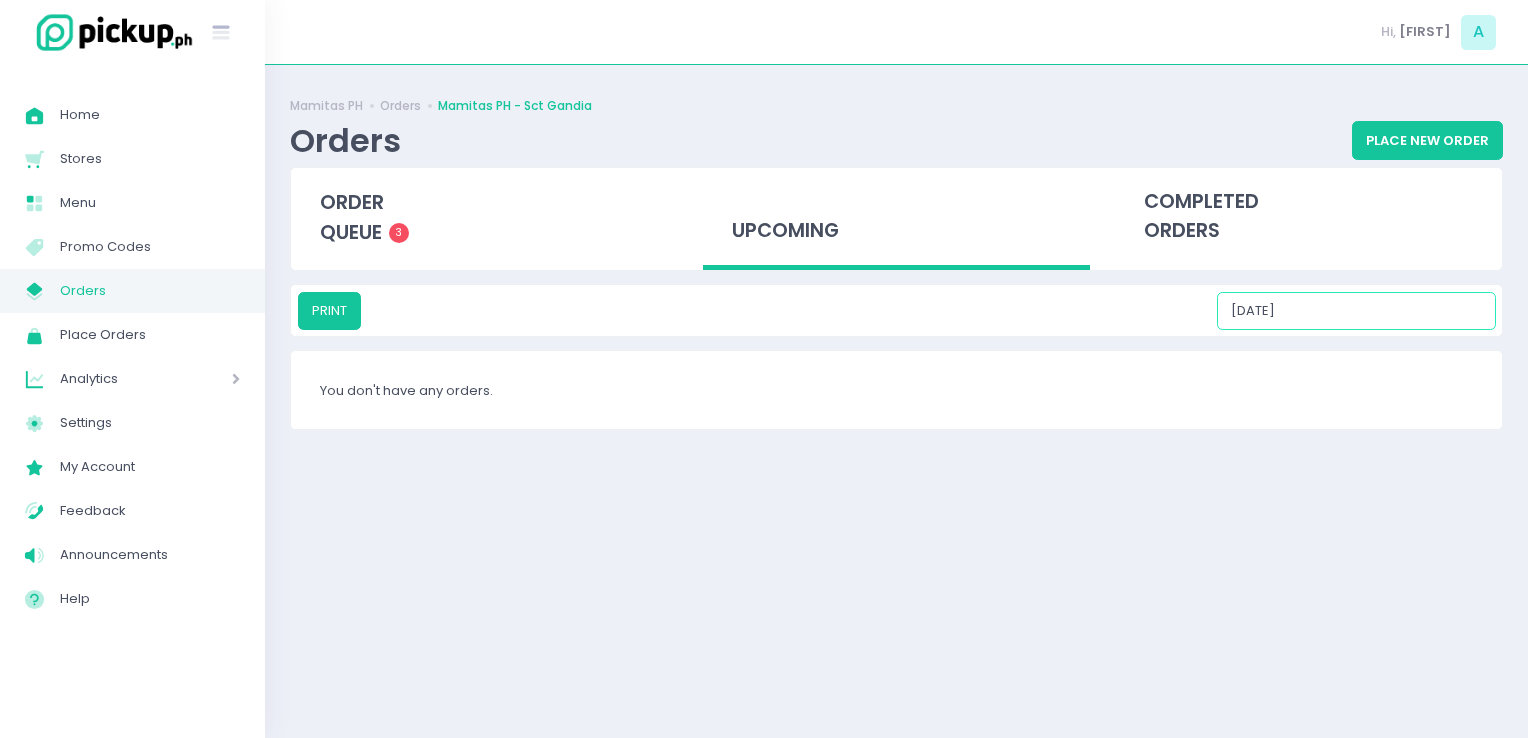 click on "08/19/2025" at bounding box center (1356, 311) 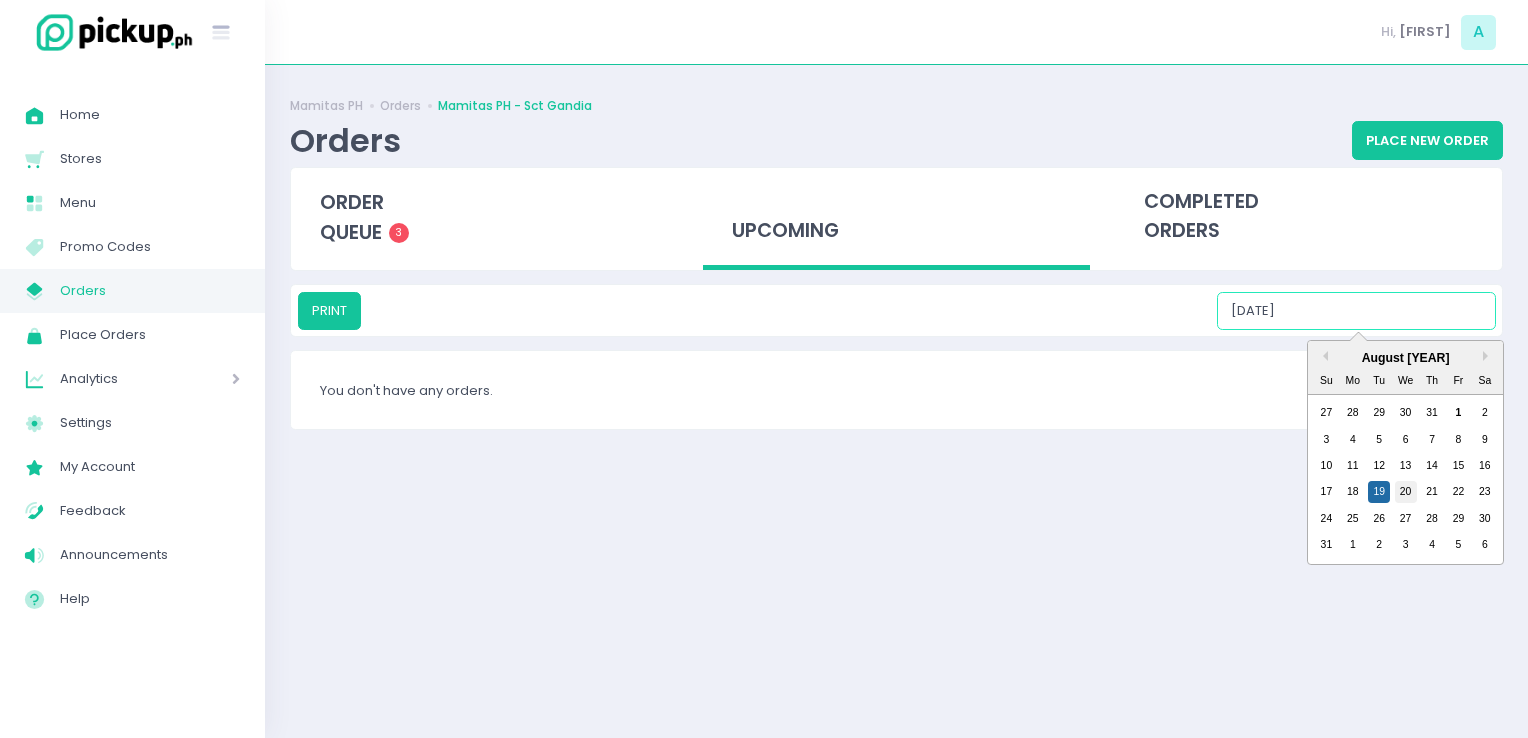 click on "20" at bounding box center [1406, 492] 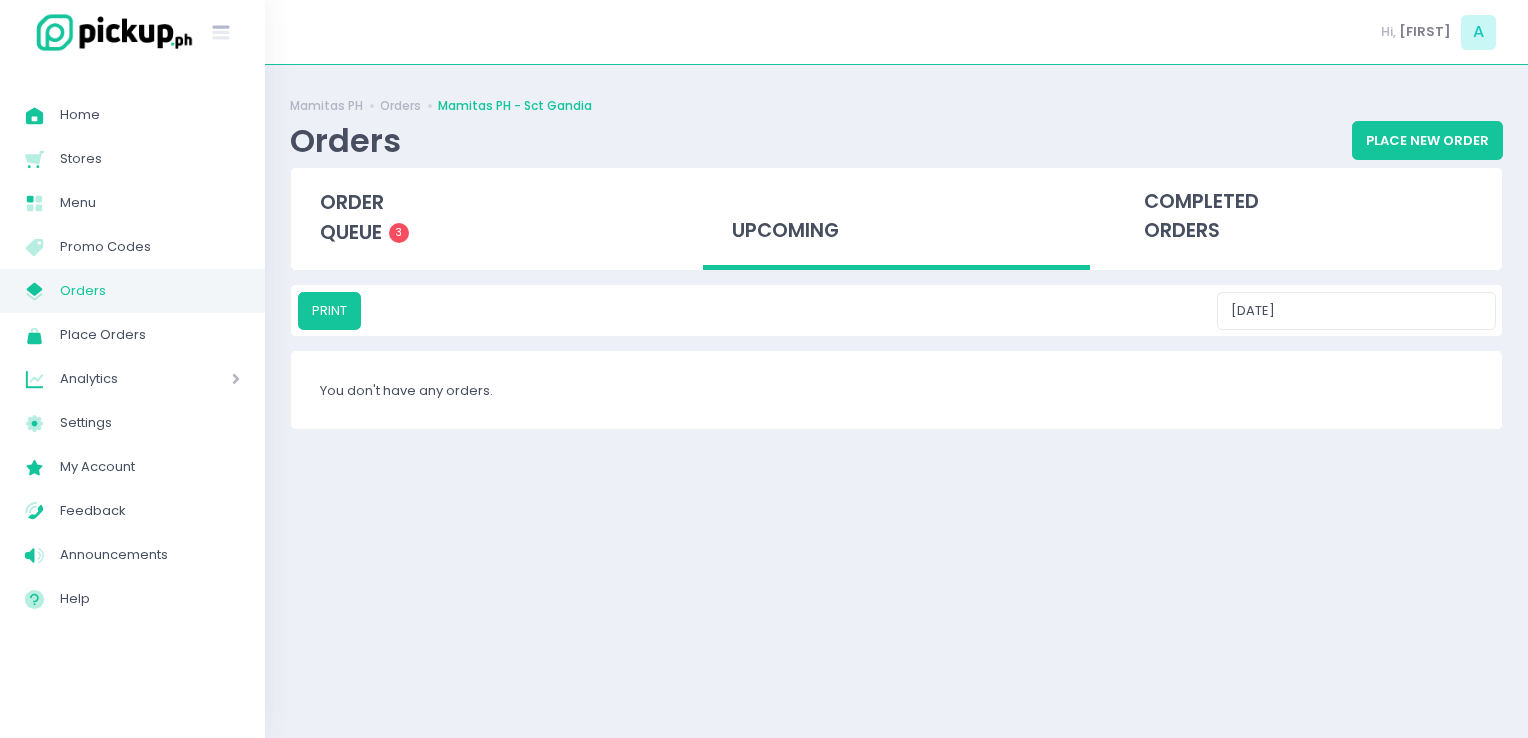 click on "PRINT 08/20/2025" at bounding box center [896, 310] 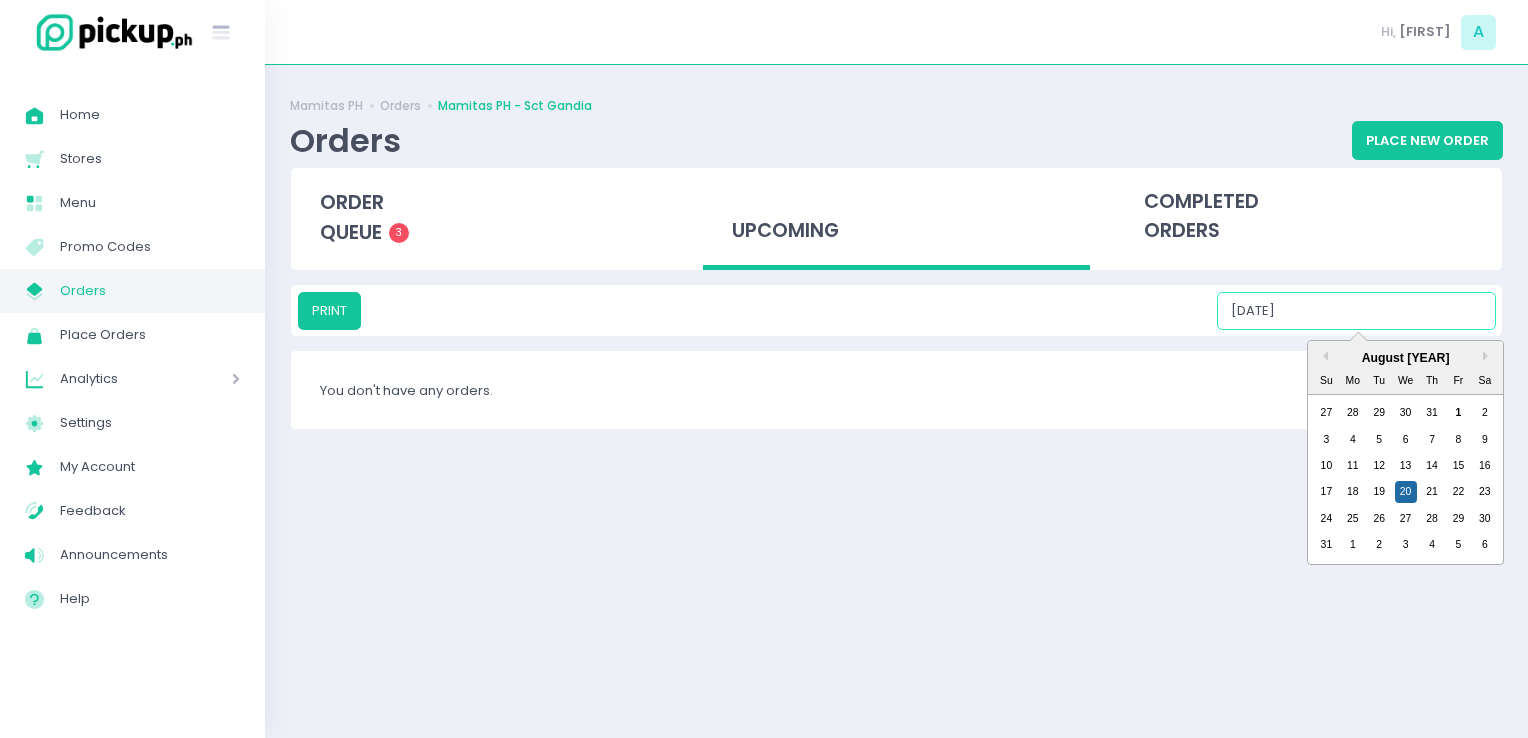 click on "08/20/2025" at bounding box center (1356, 311) 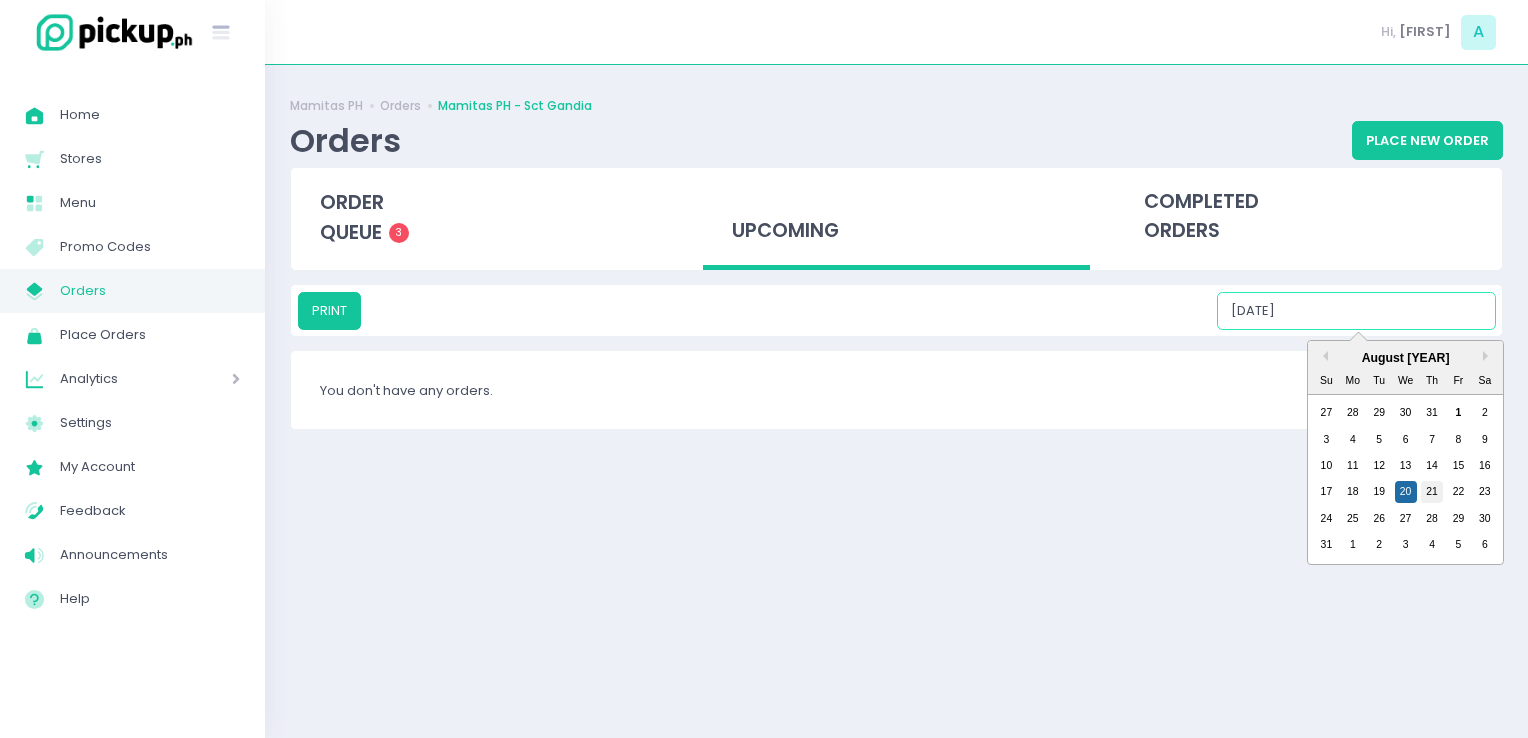 click on "21" at bounding box center (1432, 492) 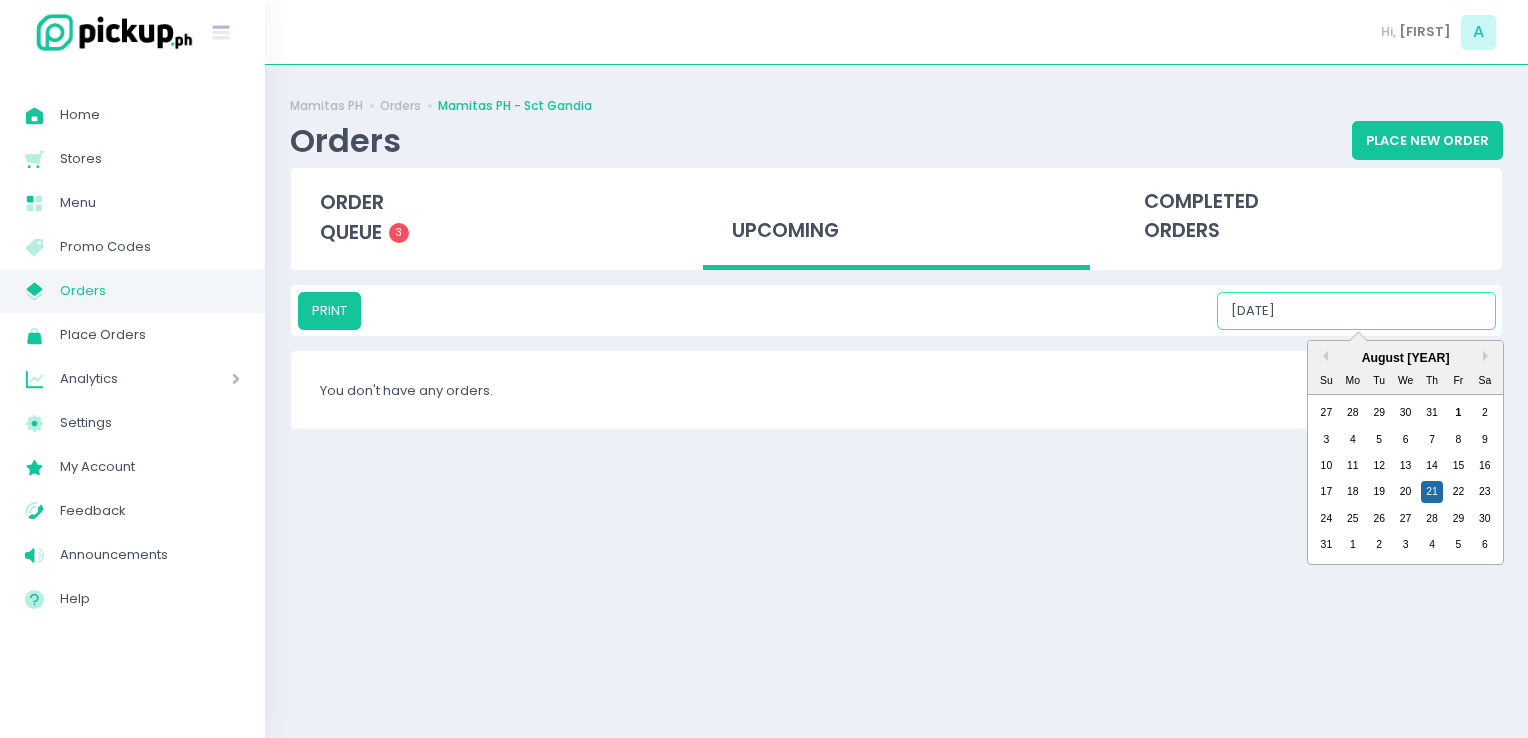 click on "08/21/2025" at bounding box center (1356, 311) 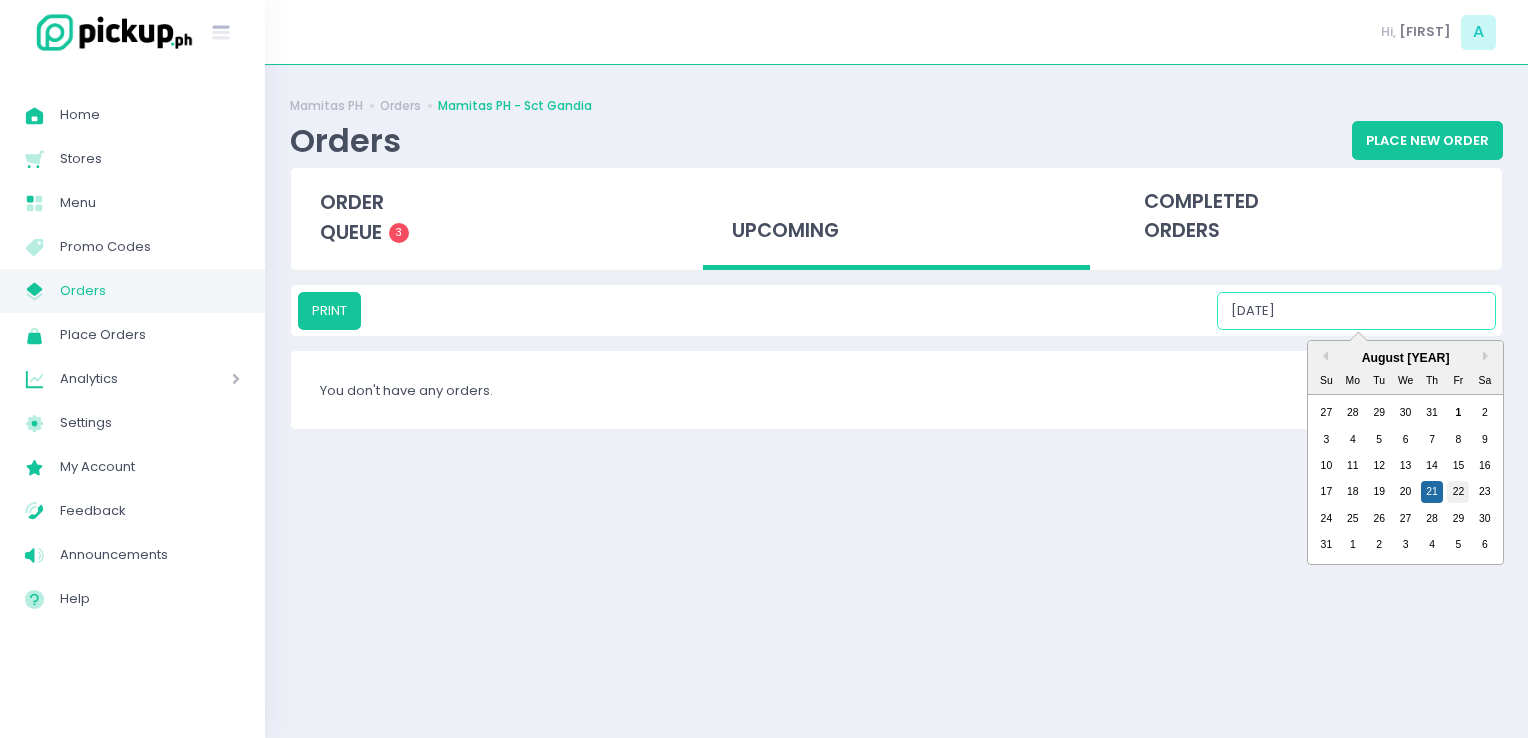 click on "22" at bounding box center [1458, 492] 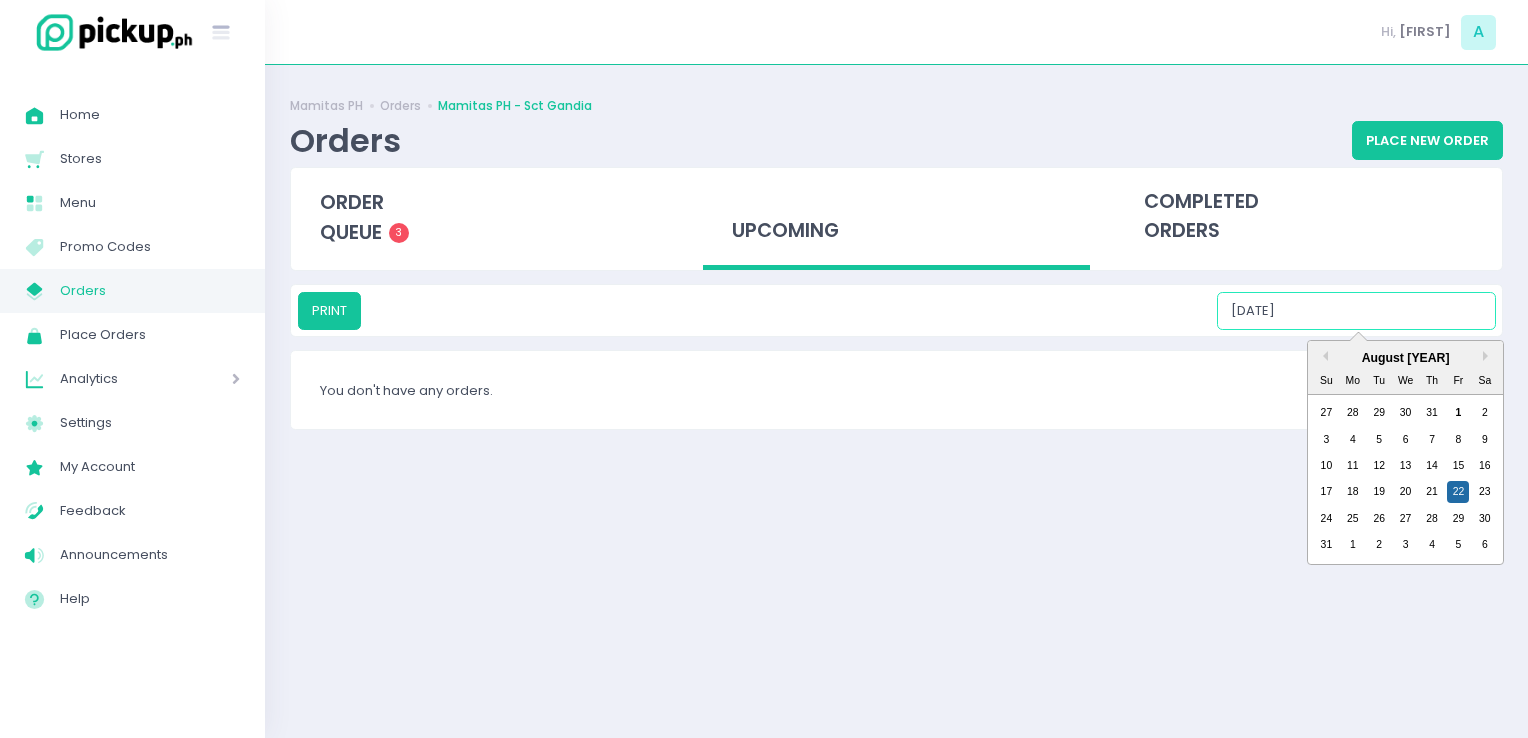 click on "08/22/2025" at bounding box center [1356, 311] 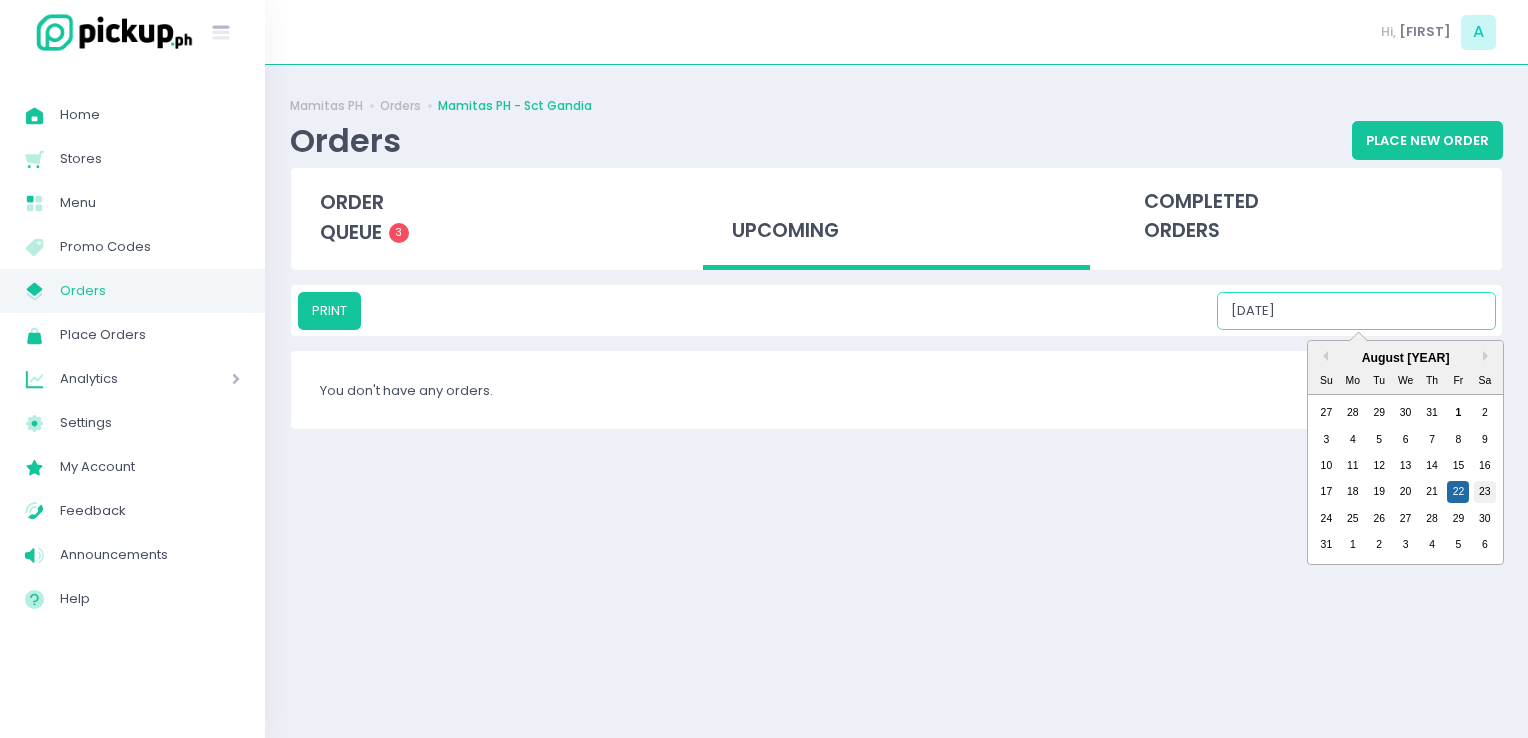 click on "23" at bounding box center [1485, 492] 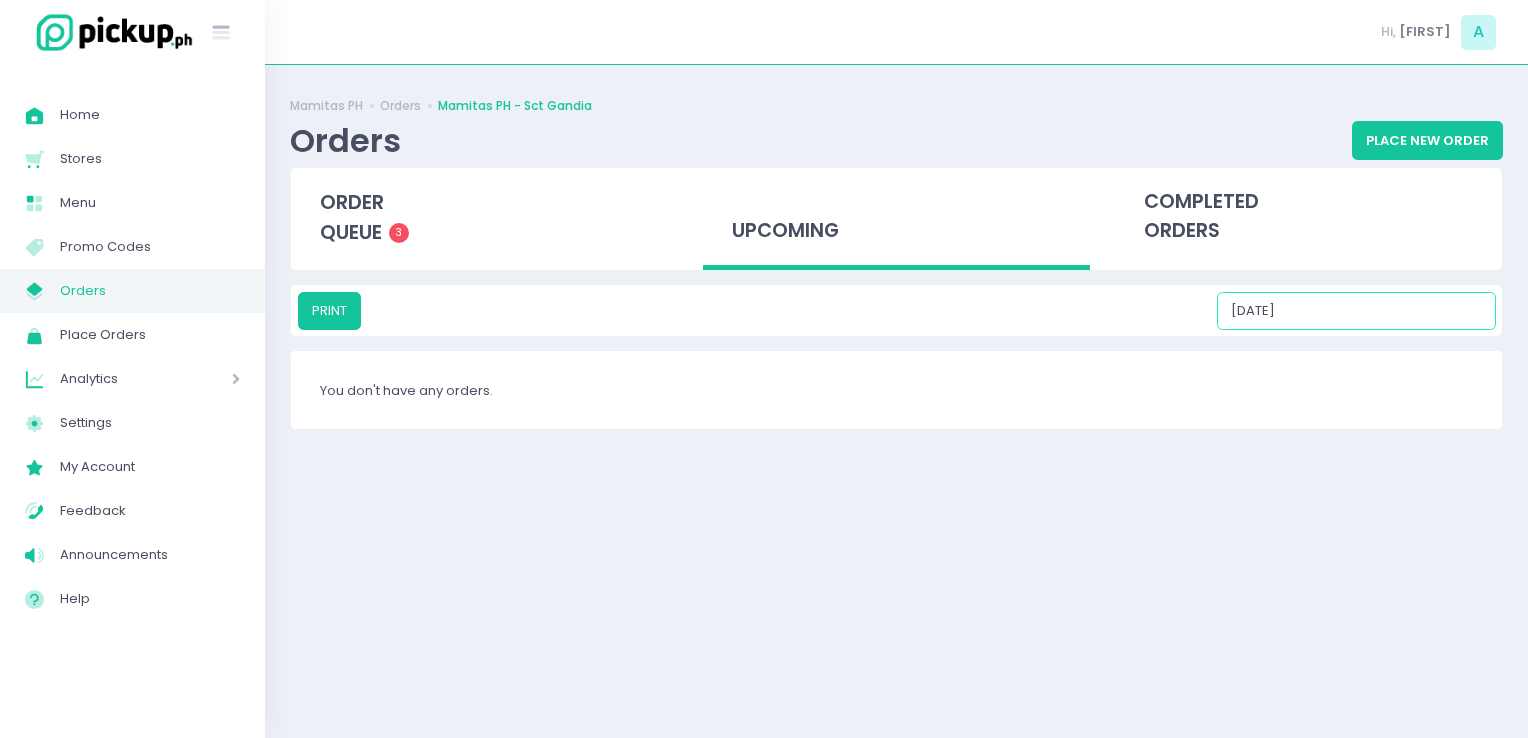 click on "08/23/2025" at bounding box center [1356, 311] 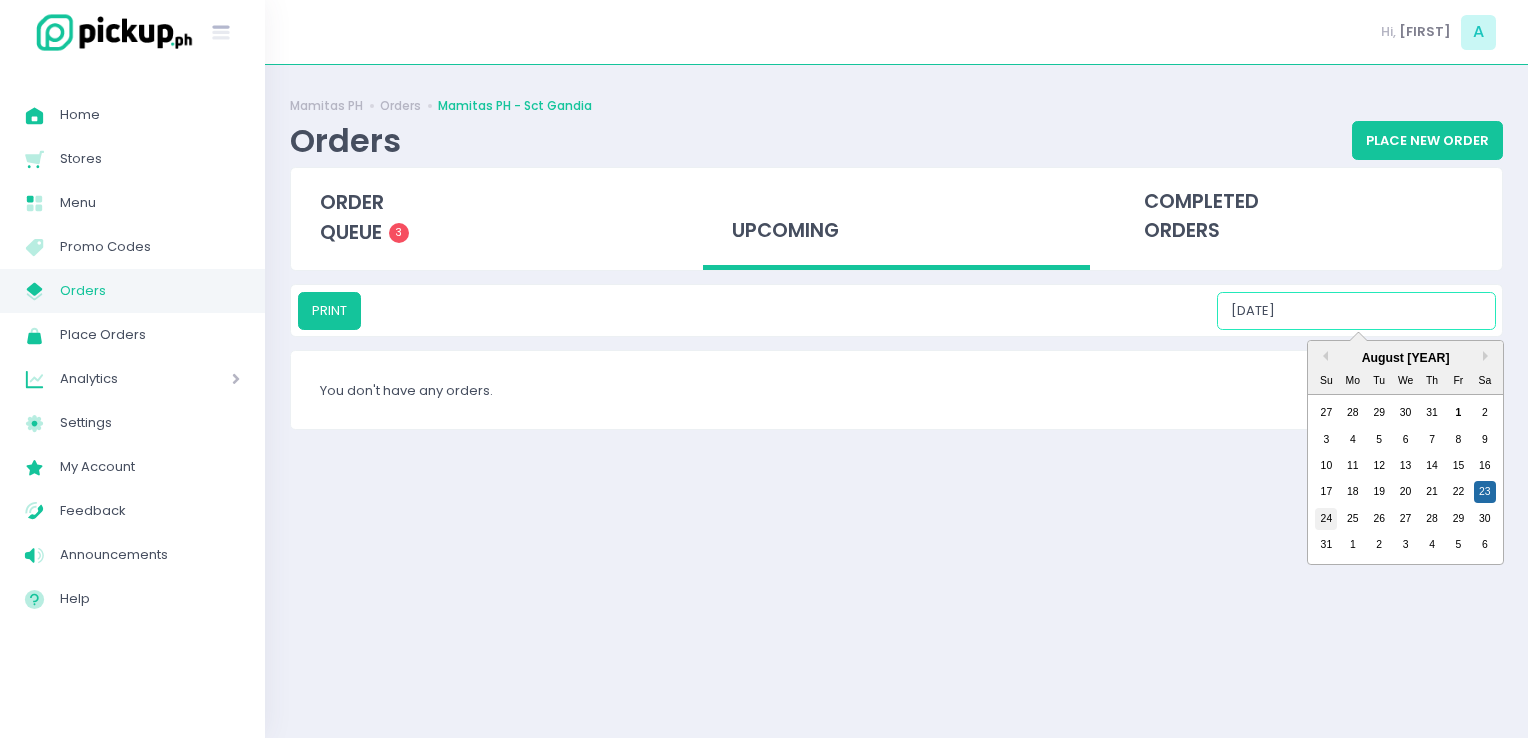 click on "24" at bounding box center (1326, 519) 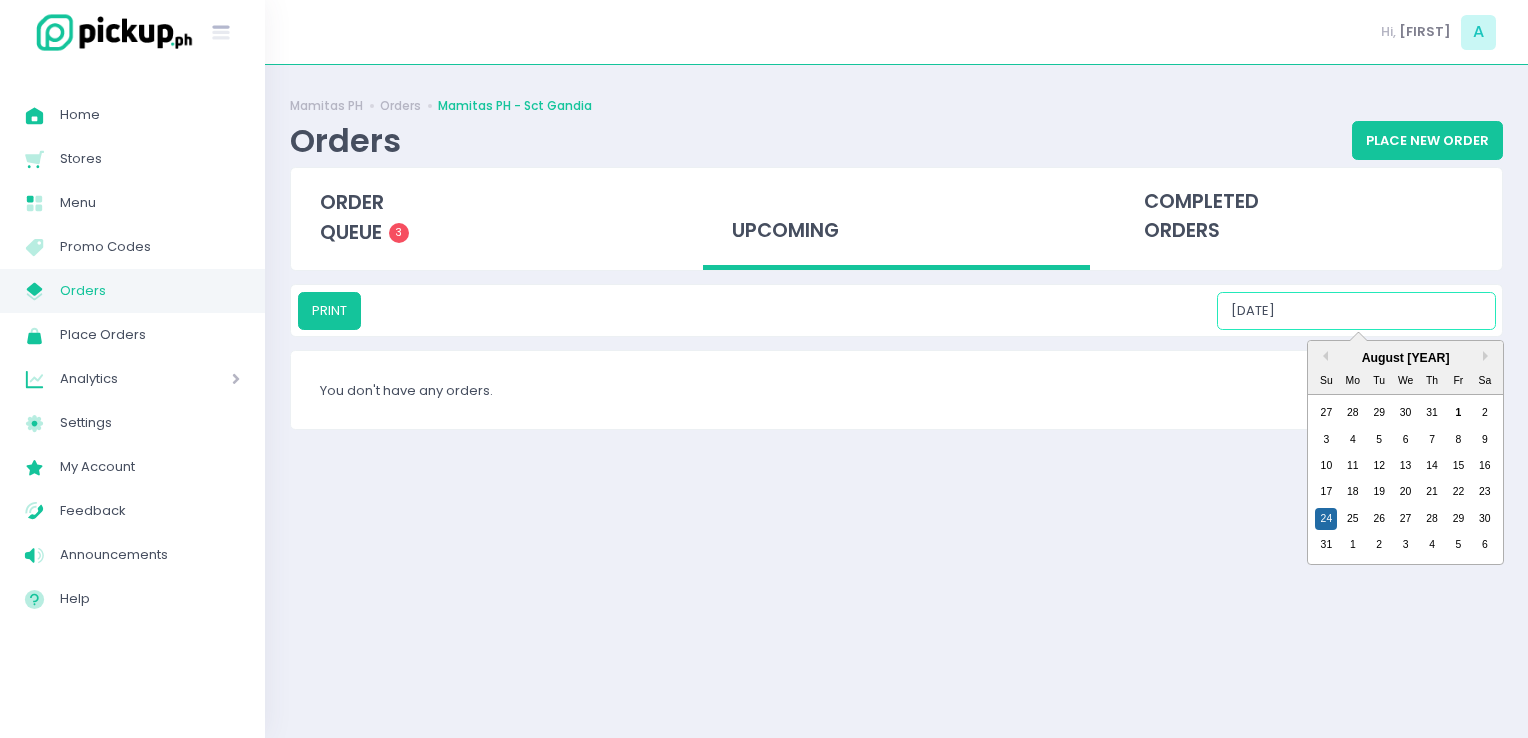 click on "08/24/2025" at bounding box center (1356, 311) 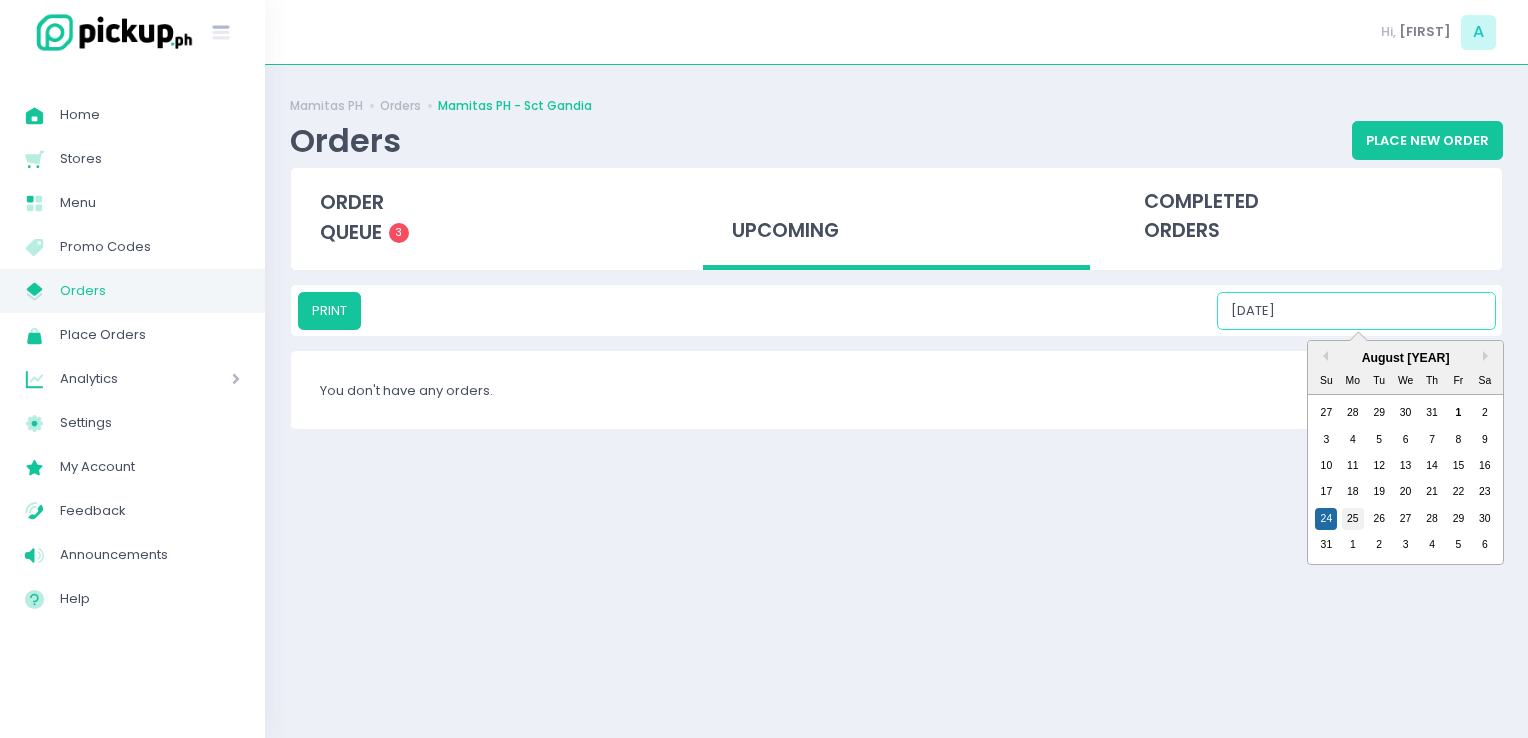 click on "25" at bounding box center (1353, 519) 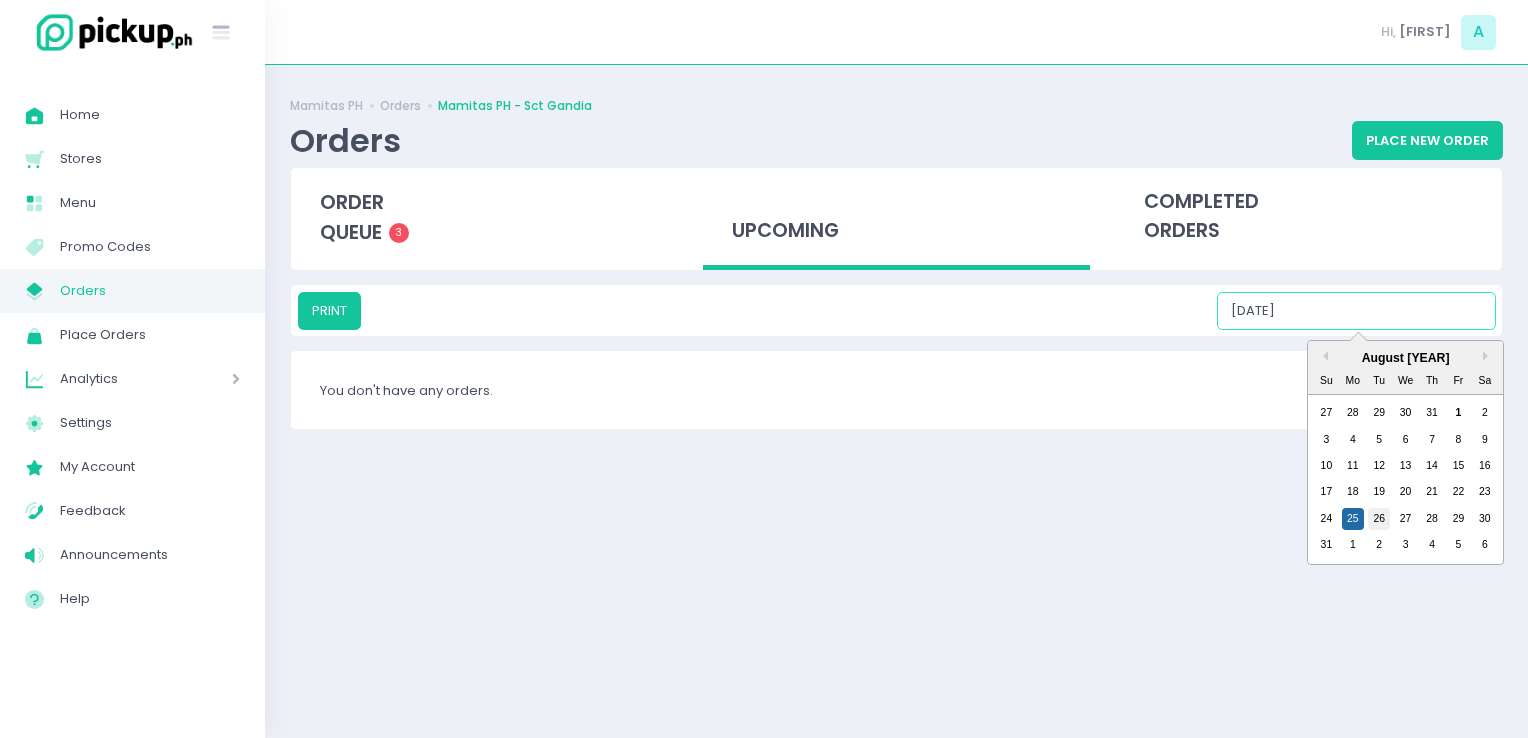 drag, startPoint x: 1356, startPoint y: 317, endPoint x: 1372, endPoint y: 517, distance: 200.63898 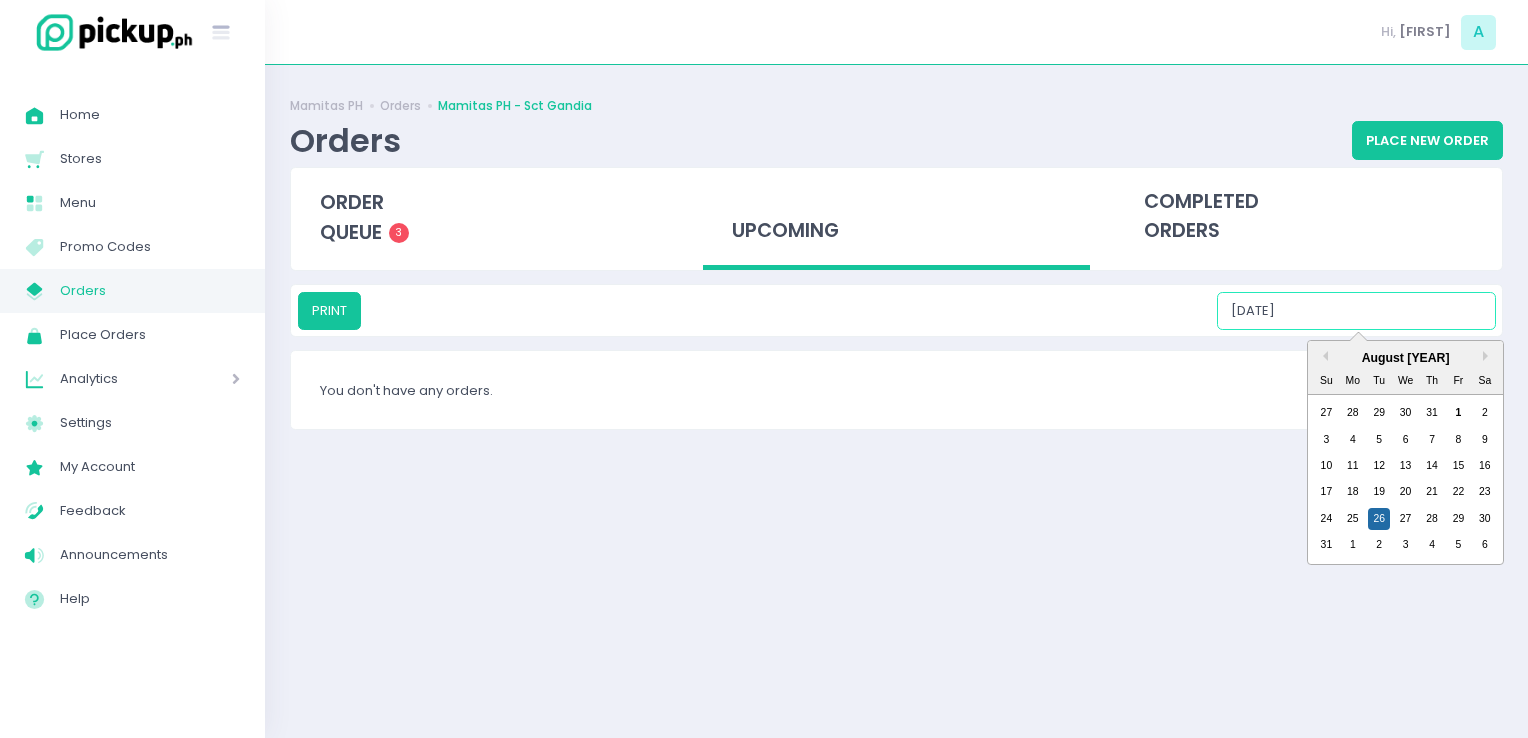 click on "08/26/2025" at bounding box center (1356, 311) 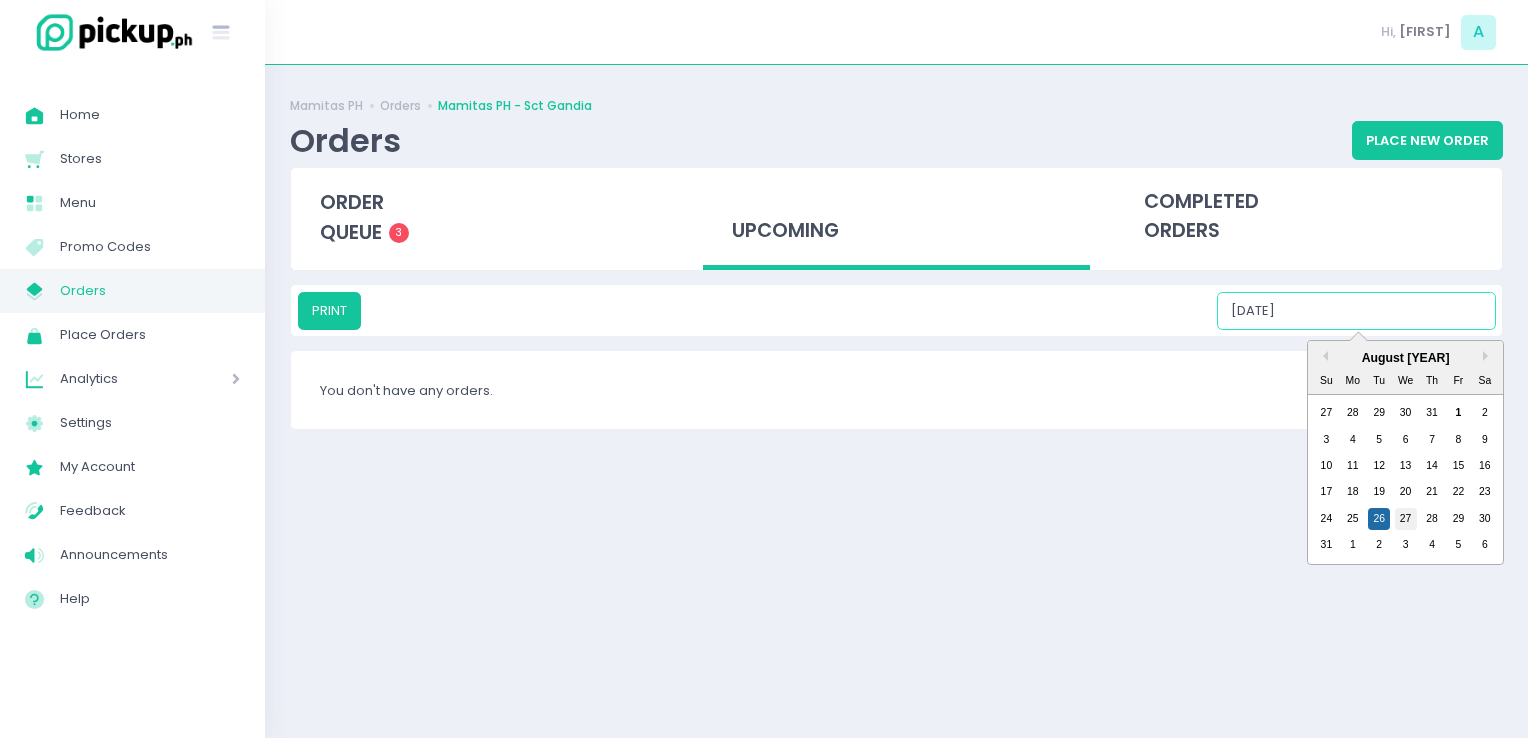 click on "27" at bounding box center (1406, 519) 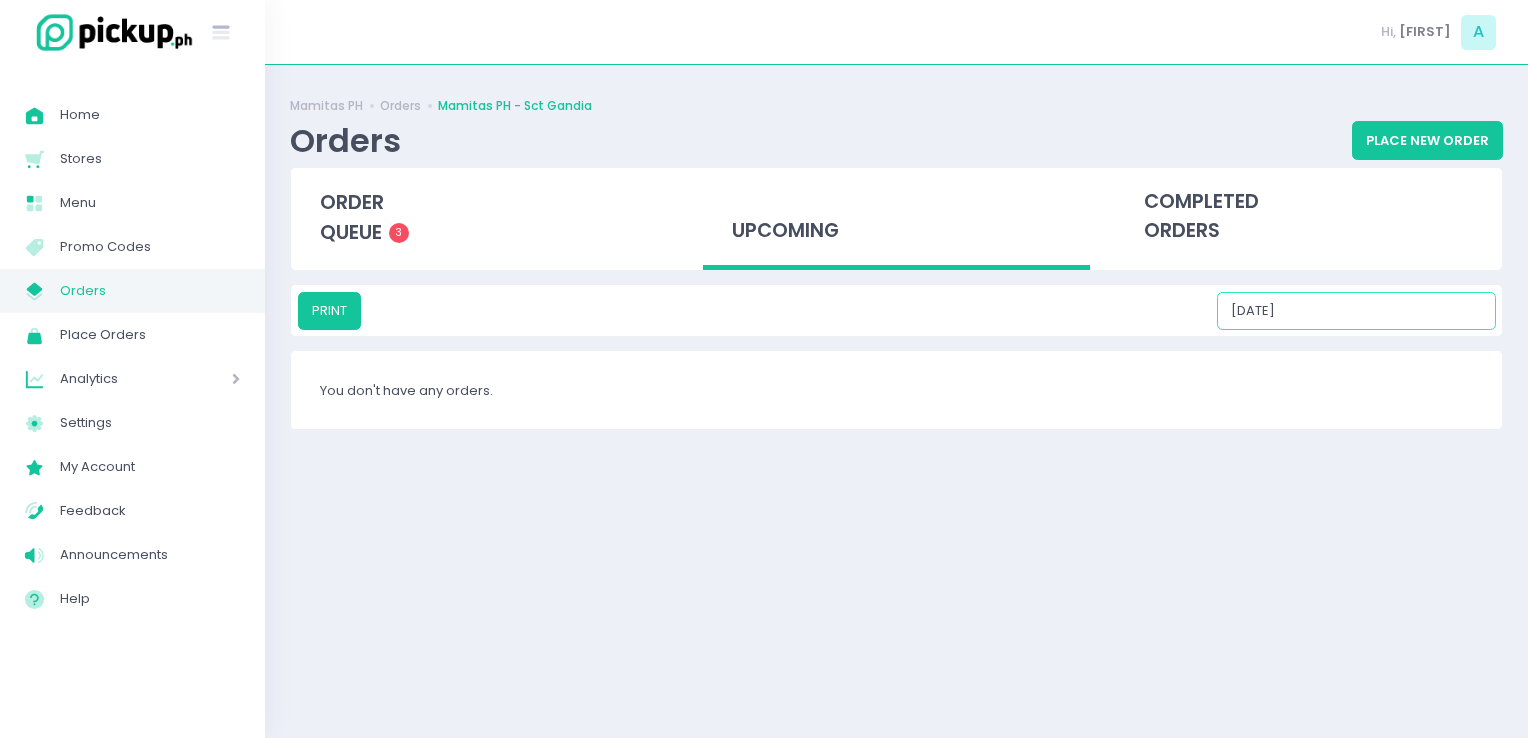 click on "08/27/2025" at bounding box center [1356, 311] 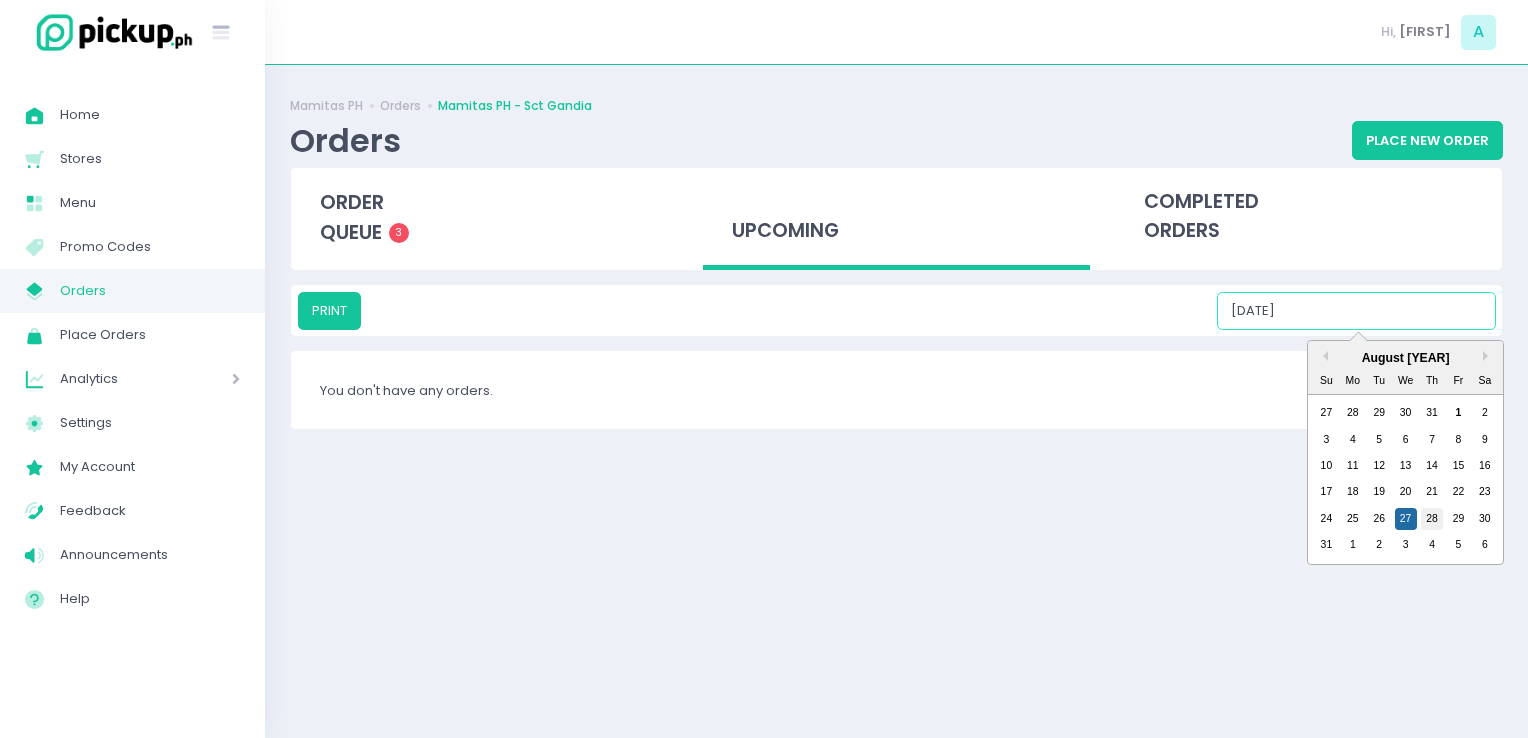 click on "28" at bounding box center [1432, 519] 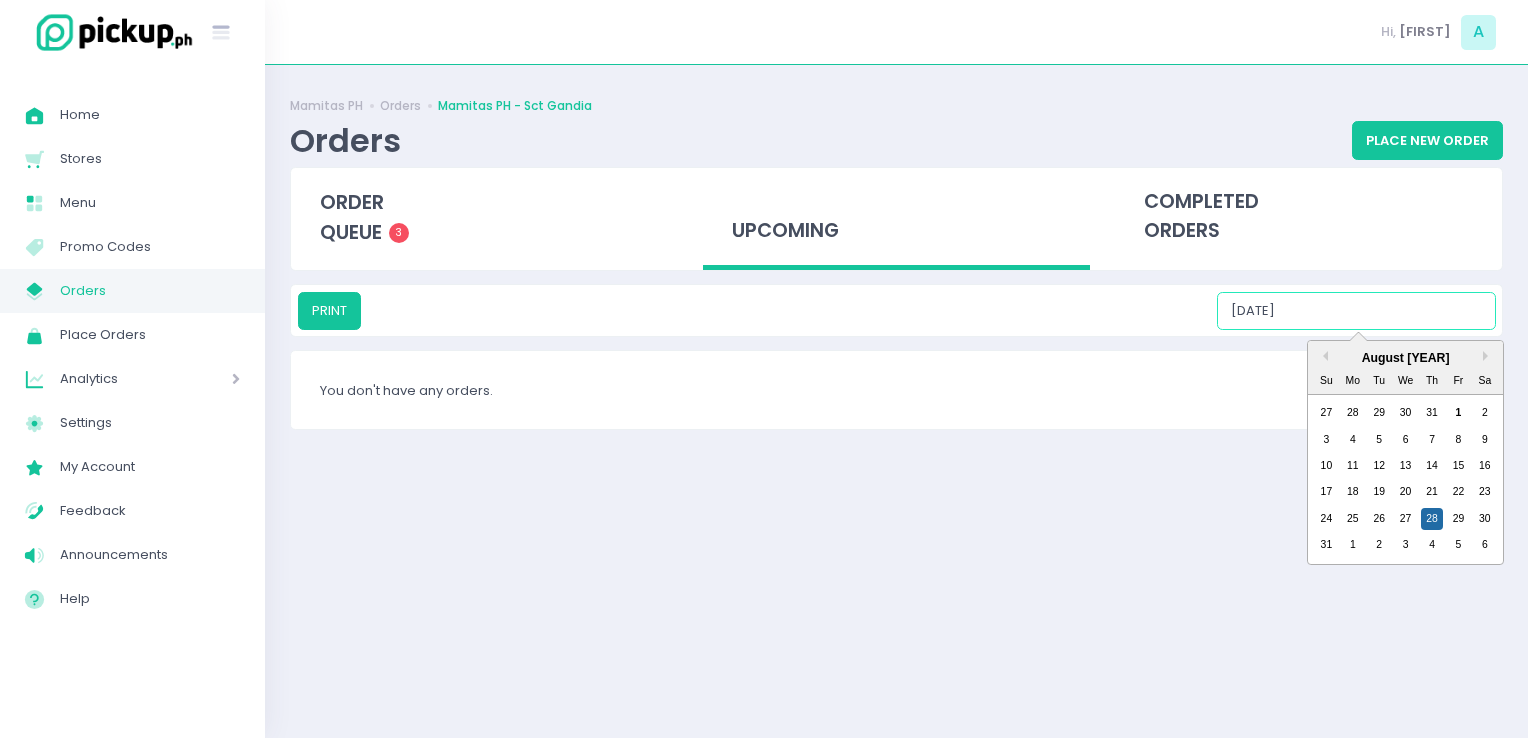 click on "08/28/2025" at bounding box center (1356, 311) 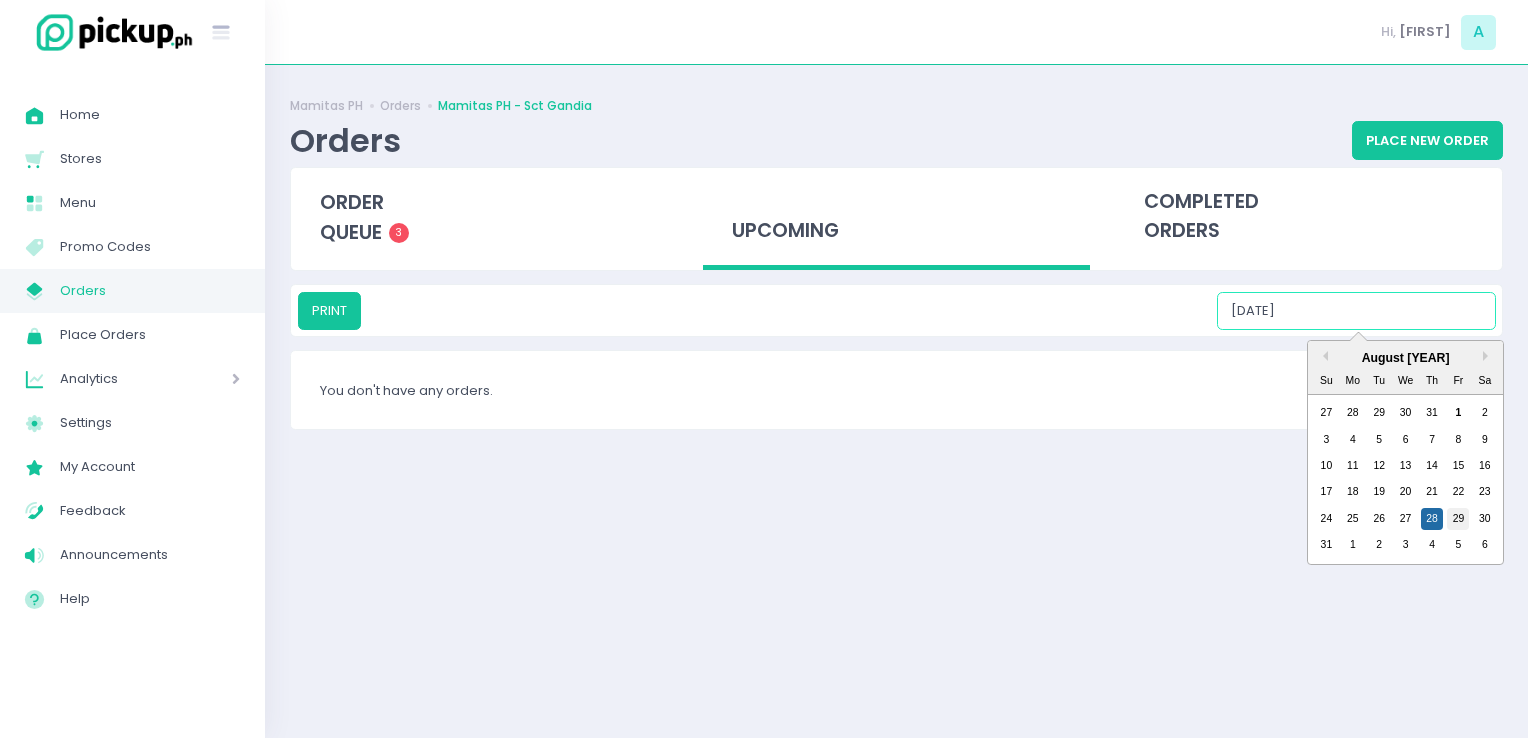 click on "29" at bounding box center [1458, 519] 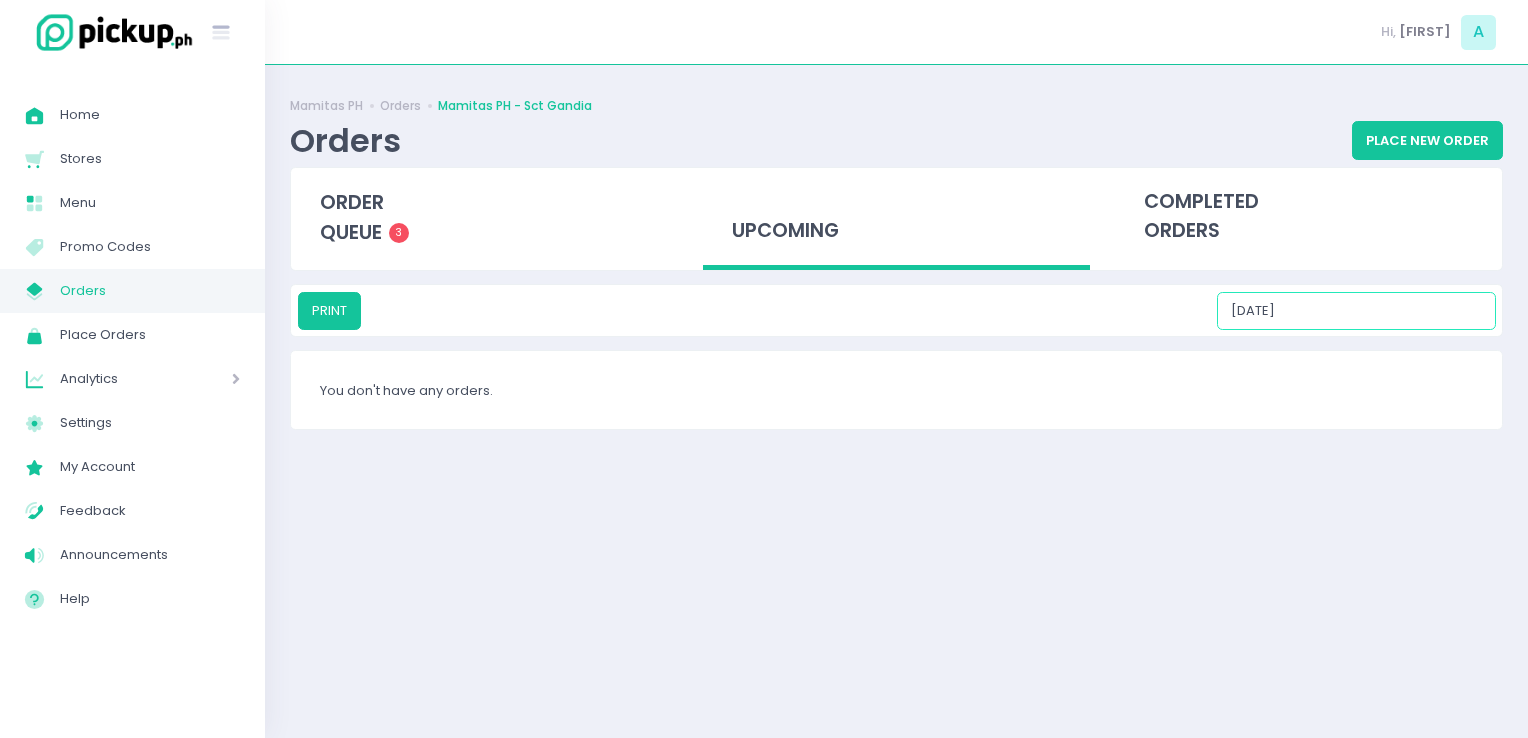 click on "08/29/2025" at bounding box center (1356, 311) 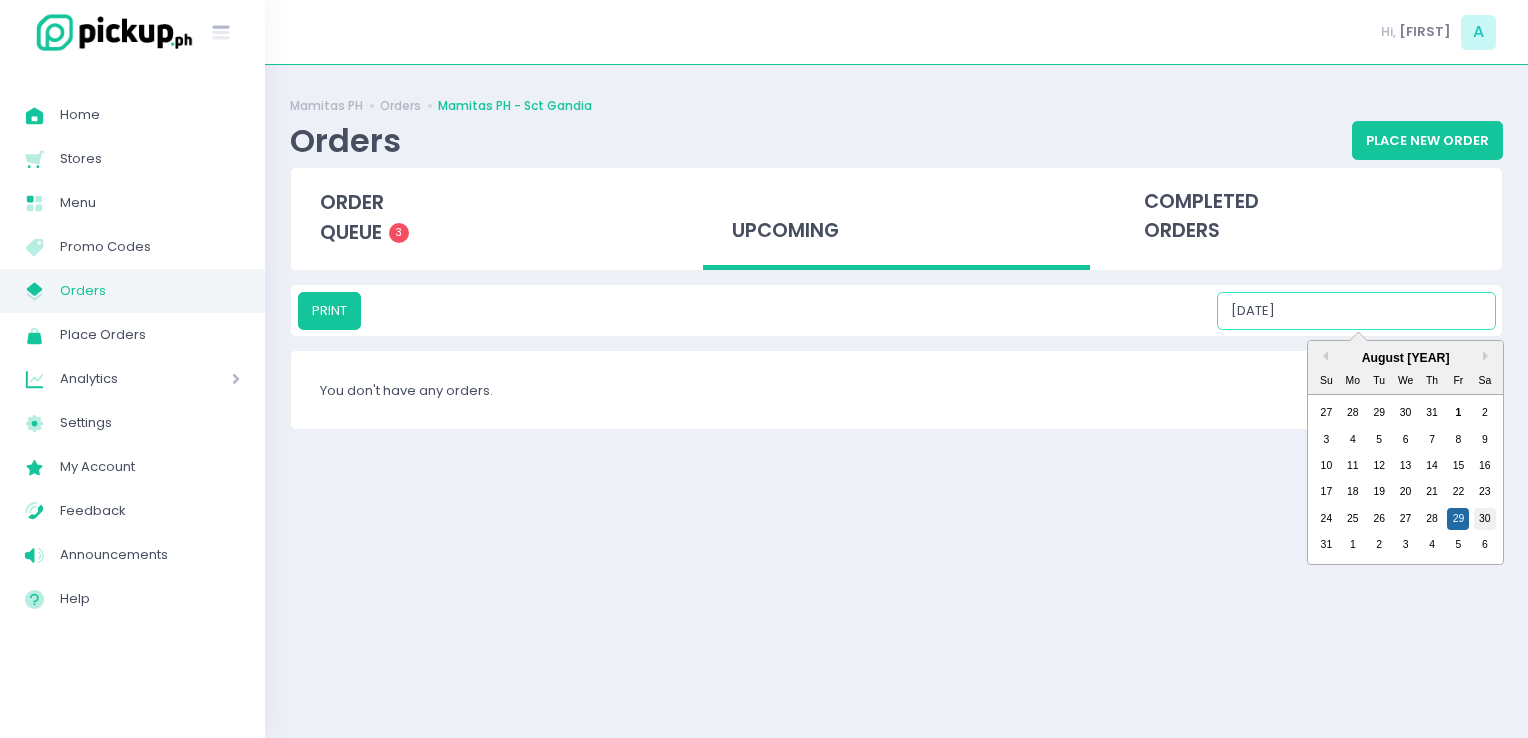 click on "30" at bounding box center [1485, 519] 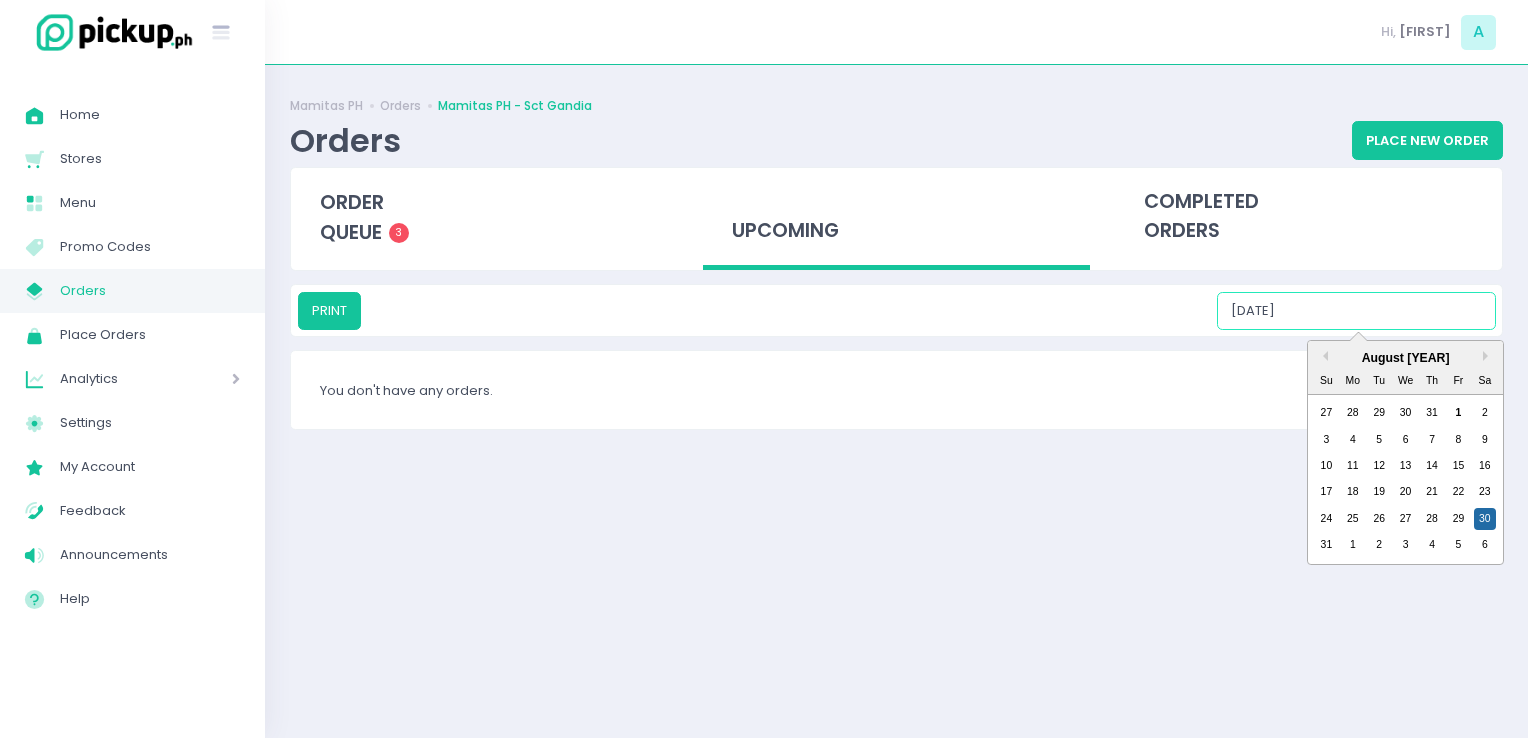 click on "08/30/2025" at bounding box center (1356, 311) 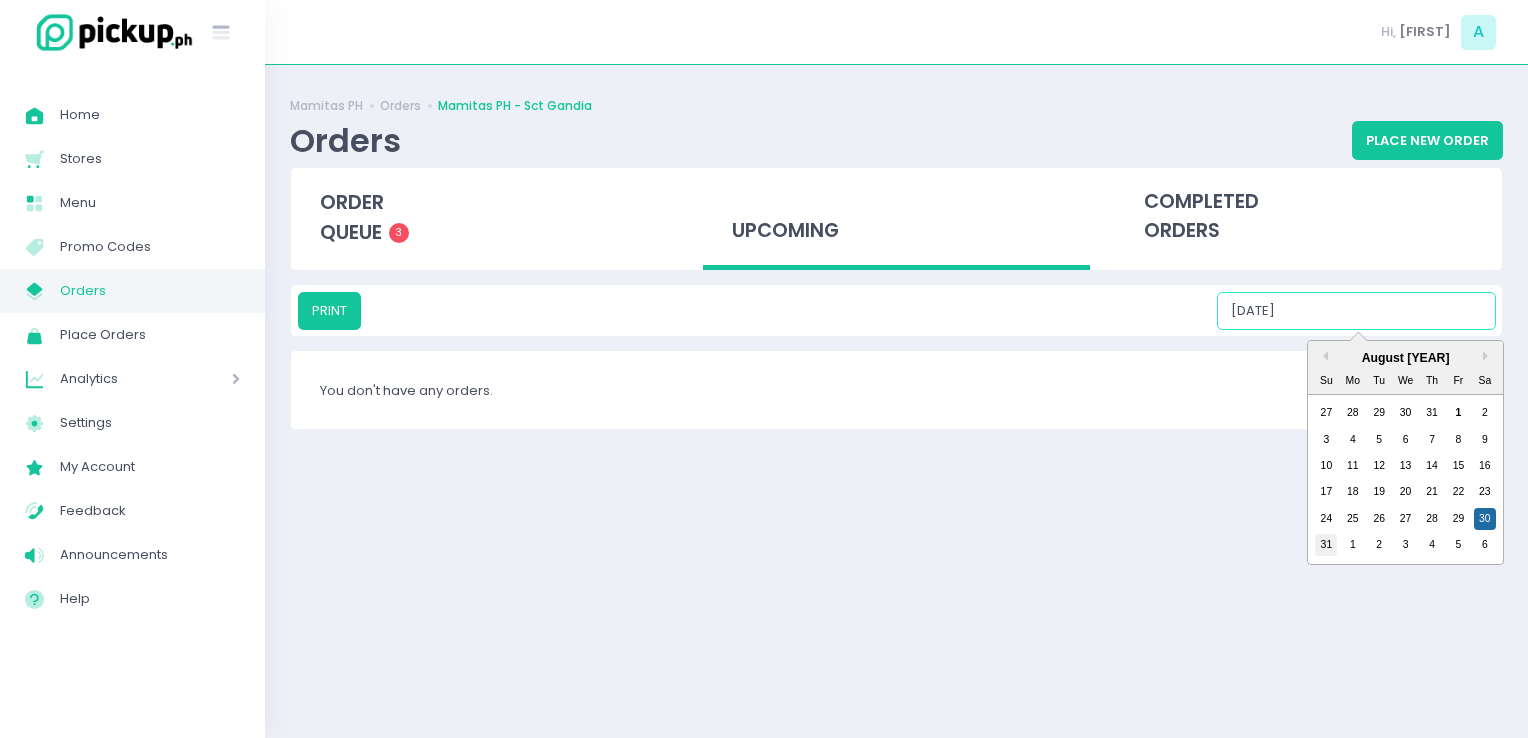 click on "31" at bounding box center (1326, 545) 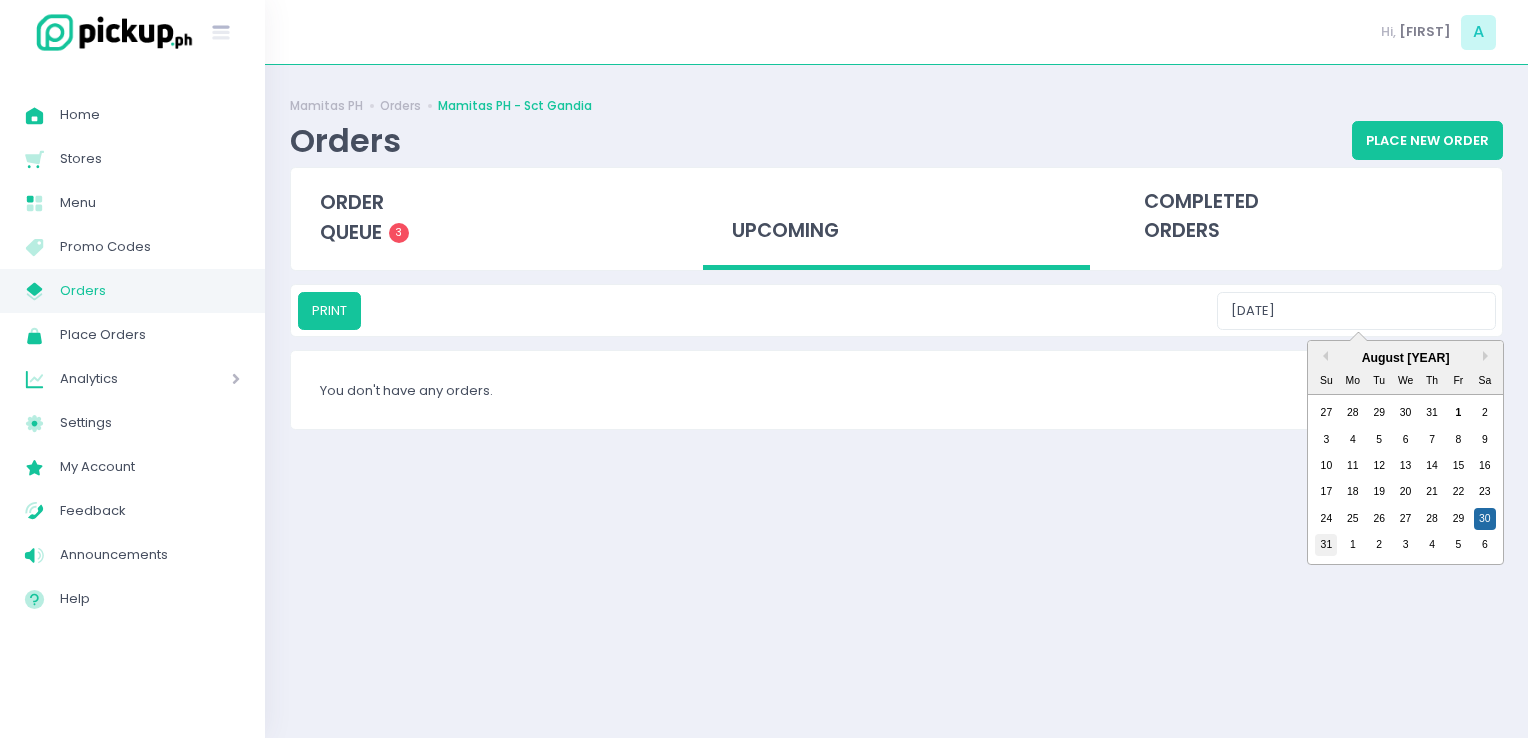 type on "08/31/2025" 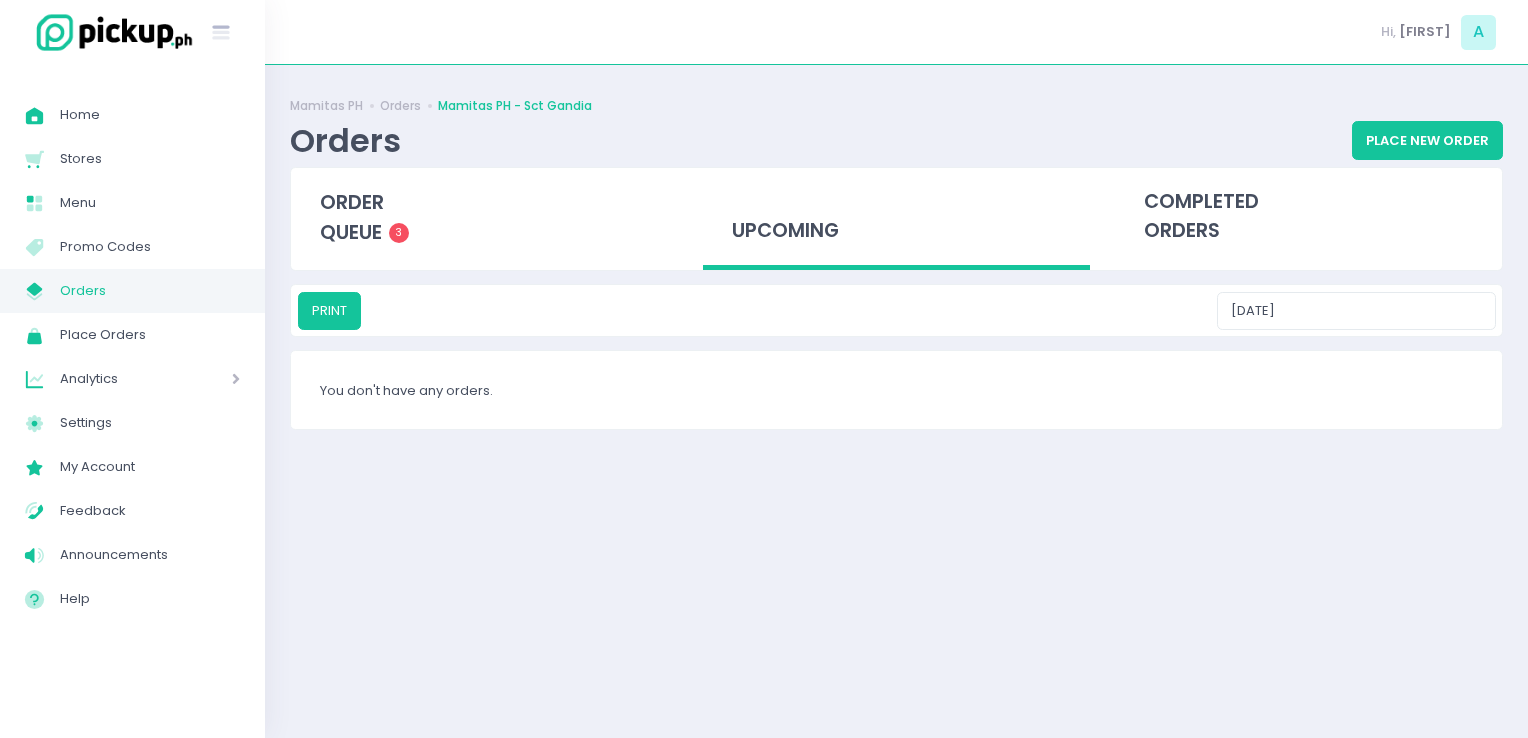 click on "Orders" at bounding box center [150, 291] 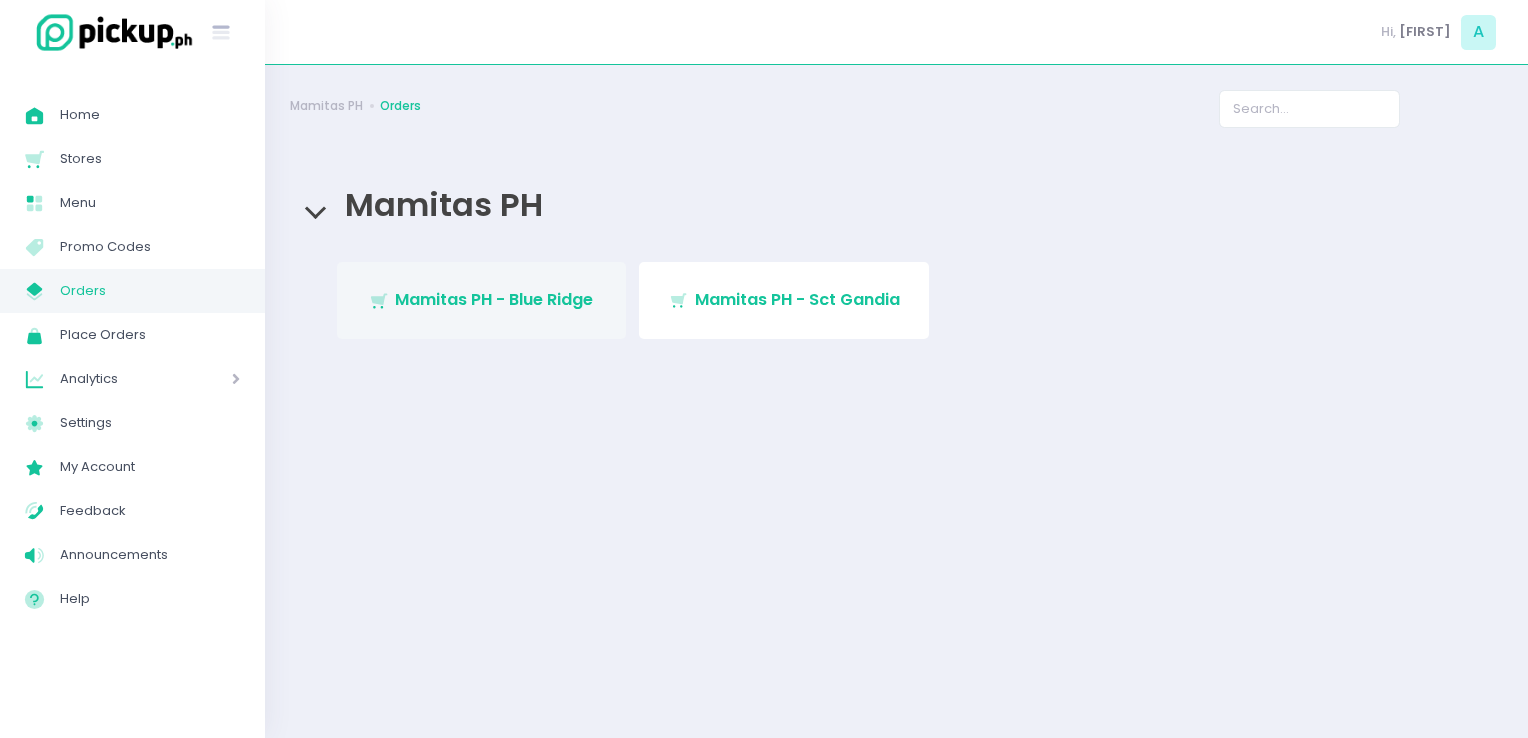 click on "Mamitas PH - Blue Ridge" at bounding box center [494, 299] 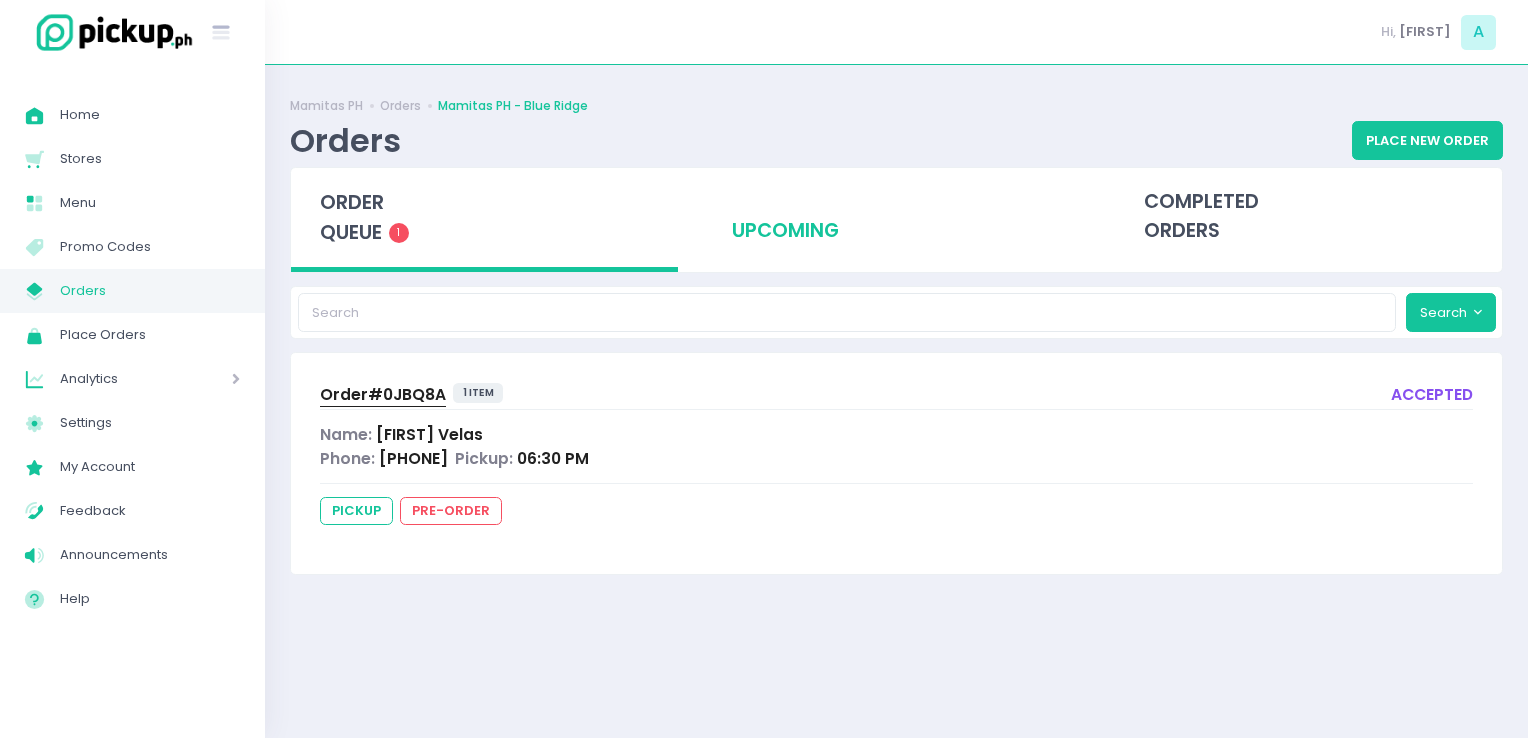 click on "upcoming" at bounding box center (896, 217) 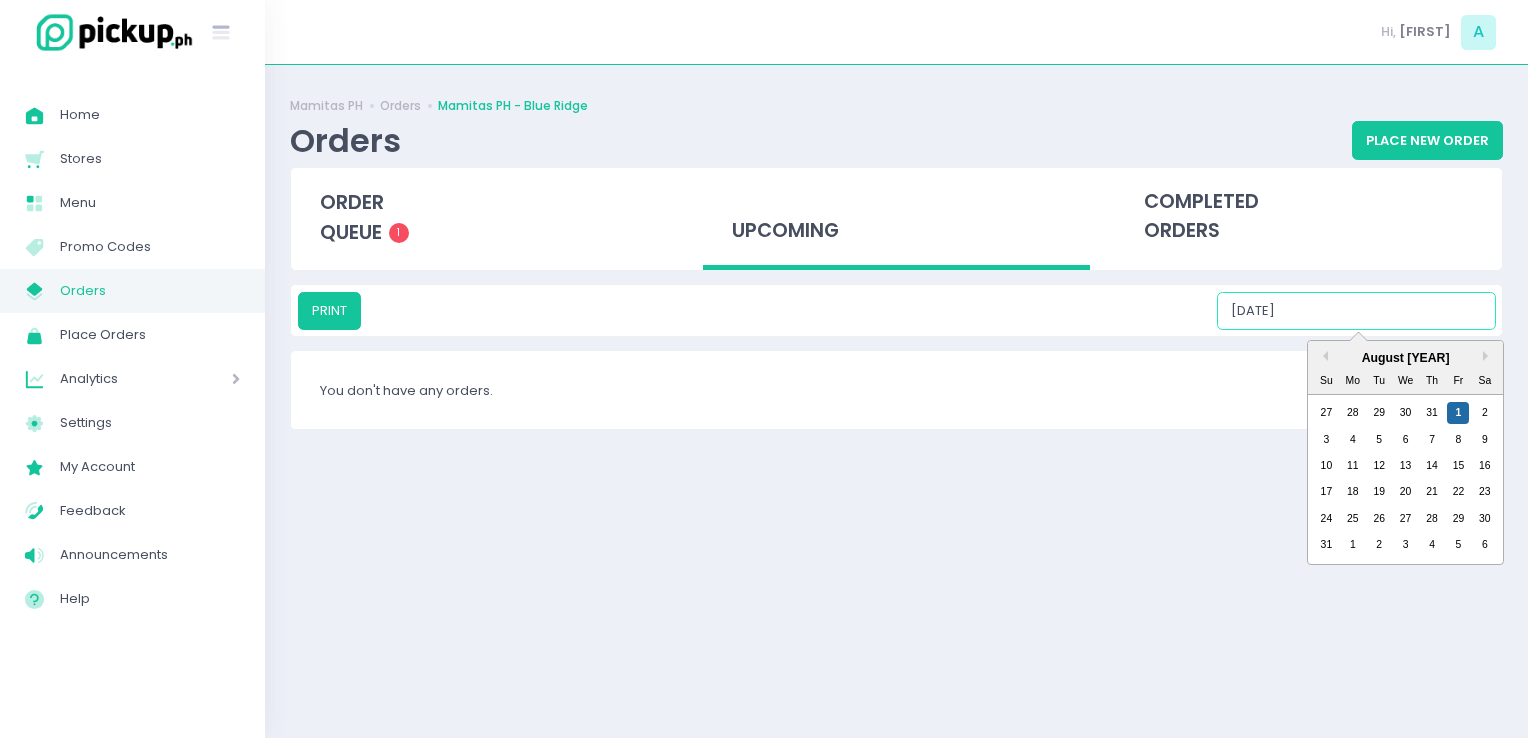 click on "08/01/2025" at bounding box center [1356, 311] 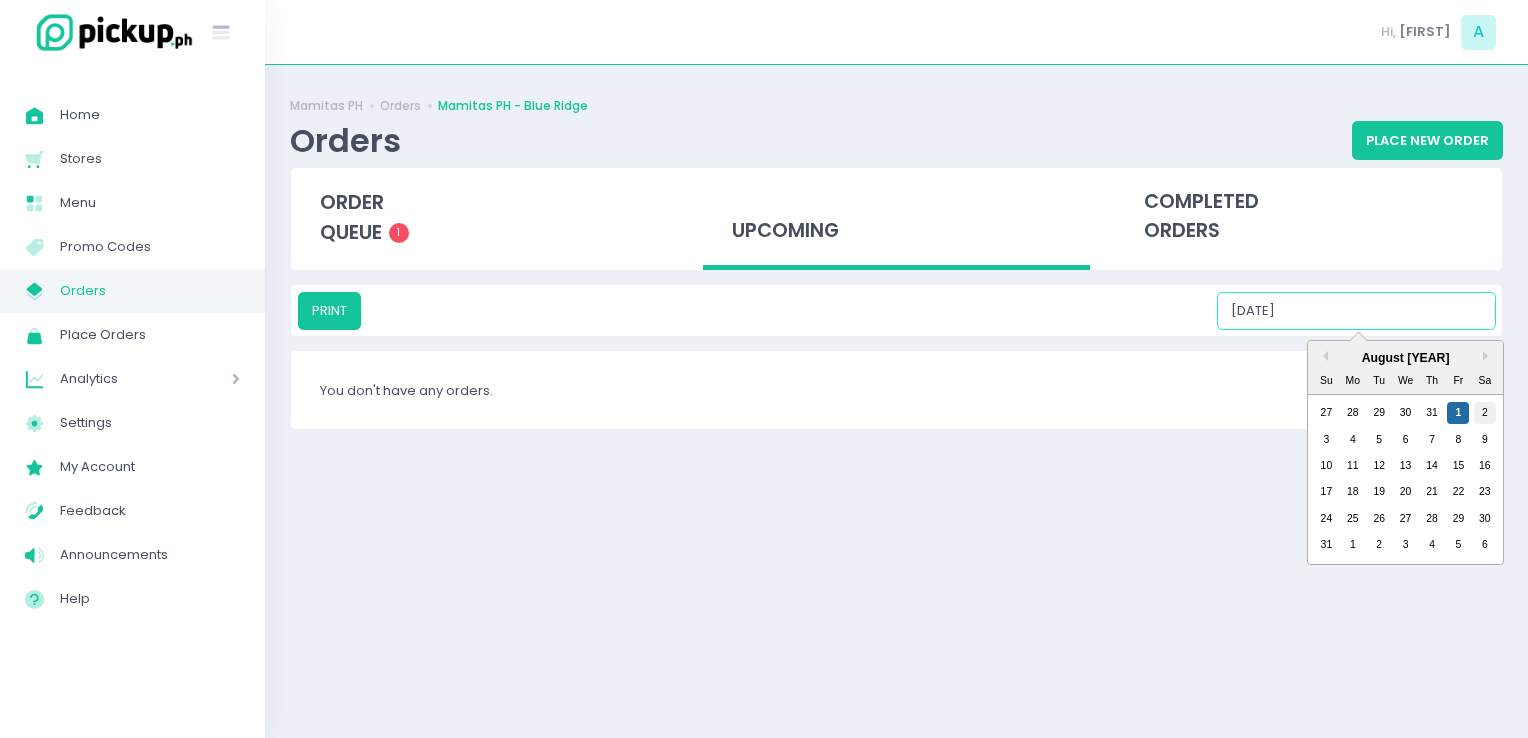 click on "2" at bounding box center [1485, 413] 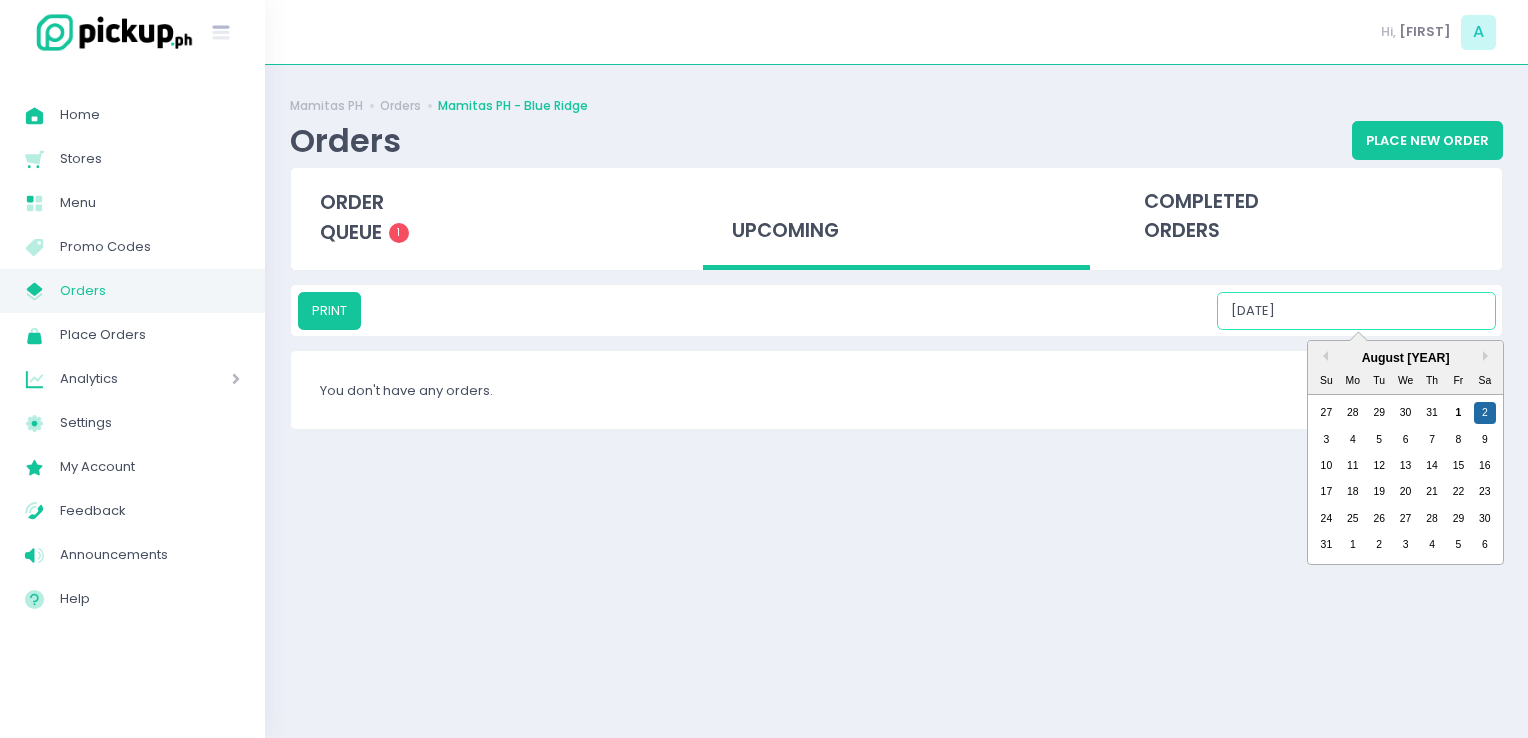 click on "[DATE]" at bounding box center (1356, 311) 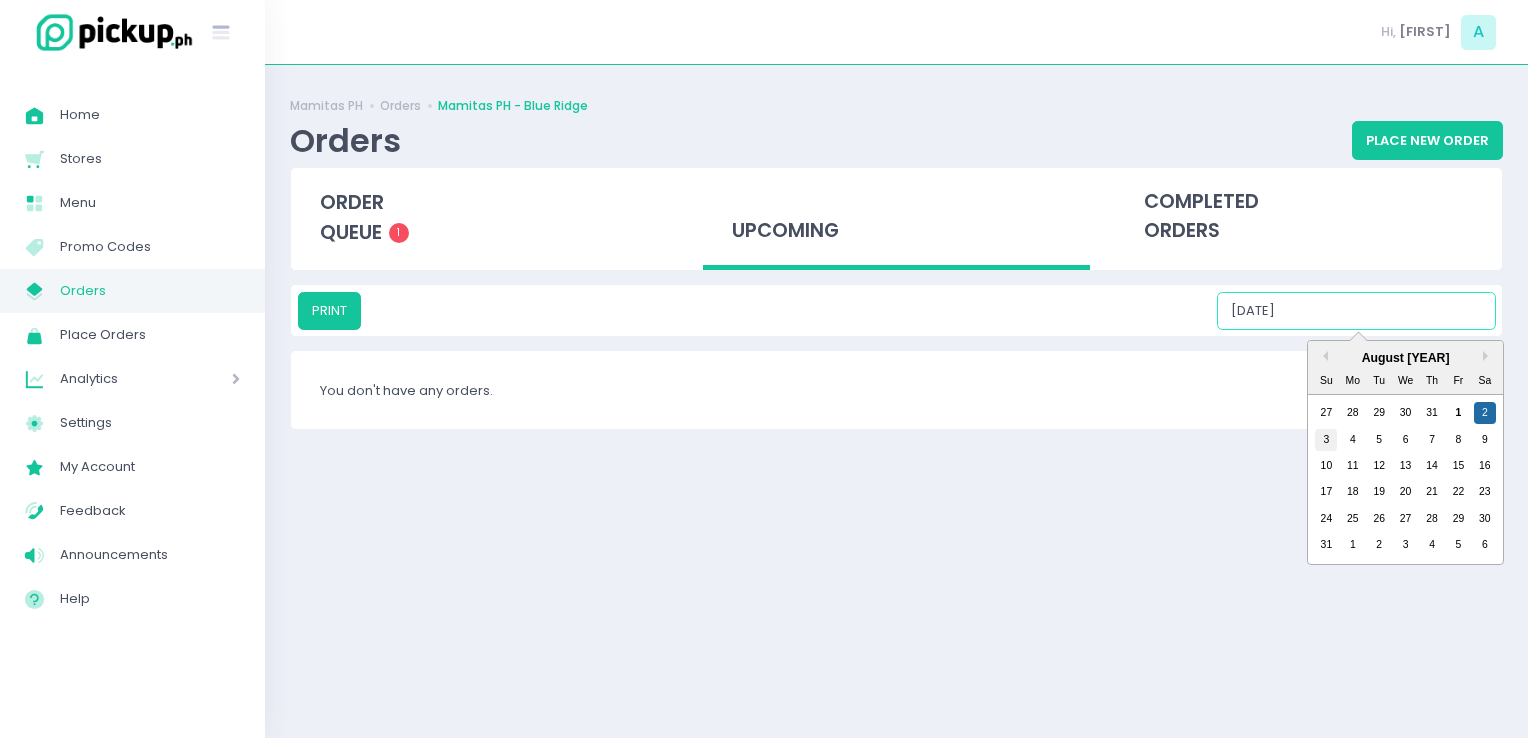 click on "3" at bounding box center [1326, 440] 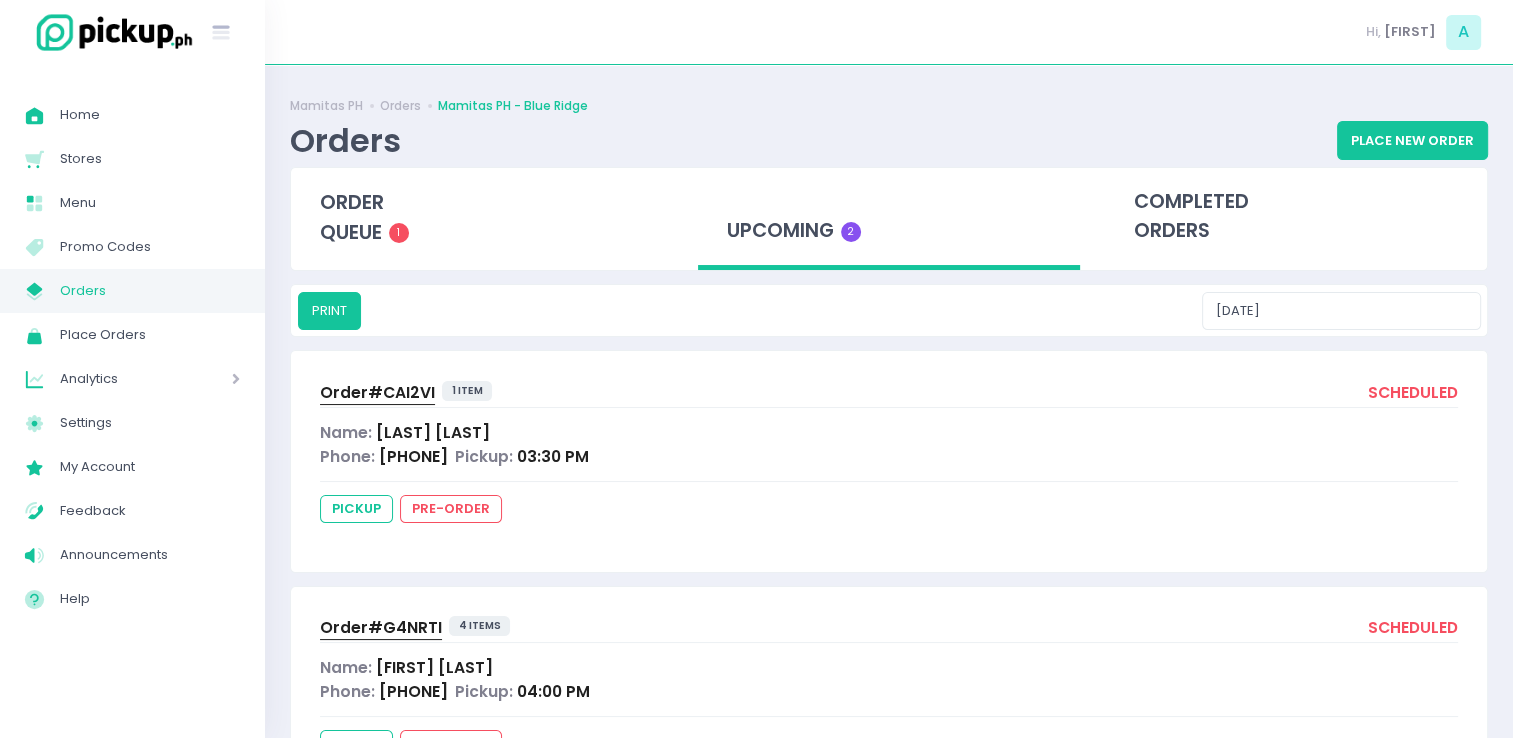 click on "Name:   Rosario   Rocha" at bounding box center (889, 432) 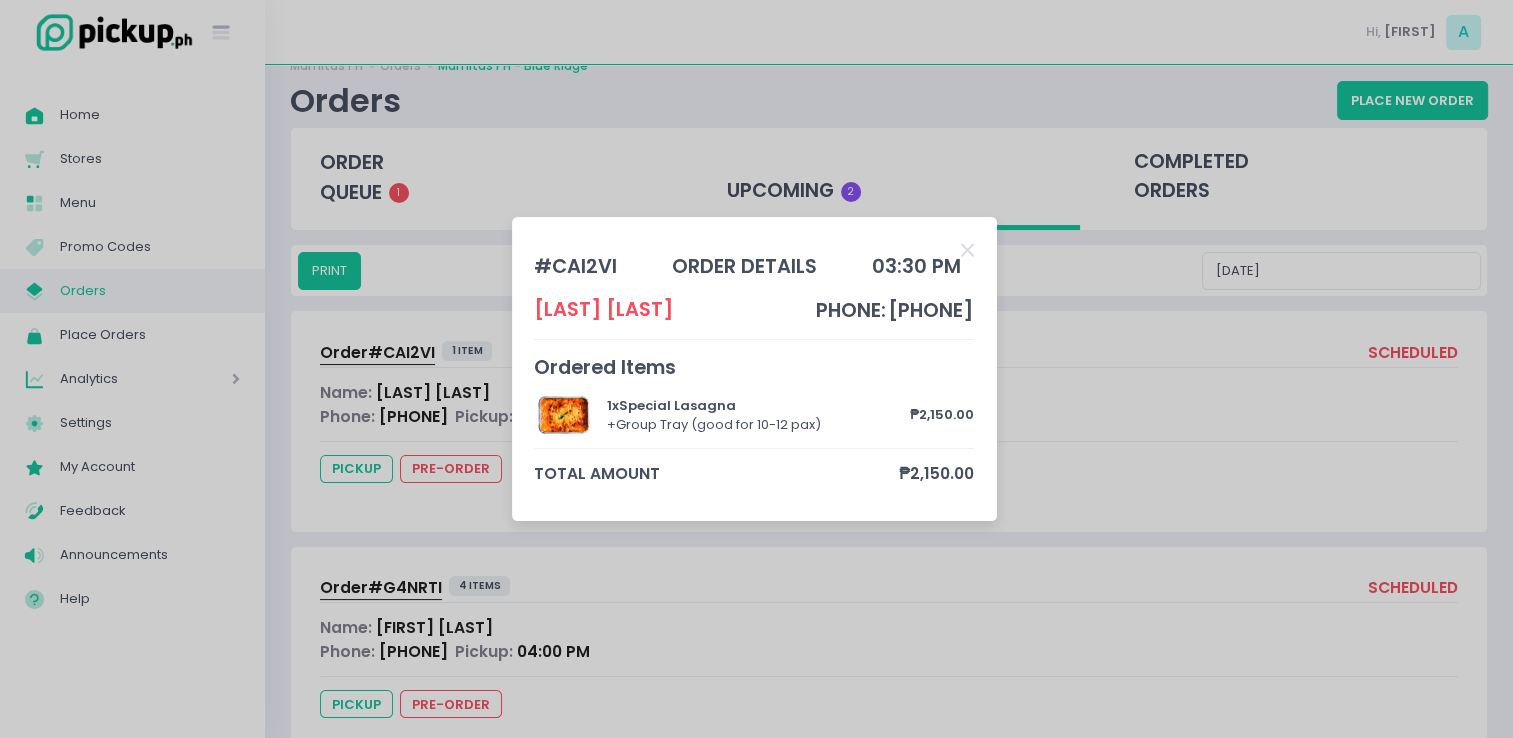 scroll, scrollTop: 104, scrollLeft: 0, axis: vertical 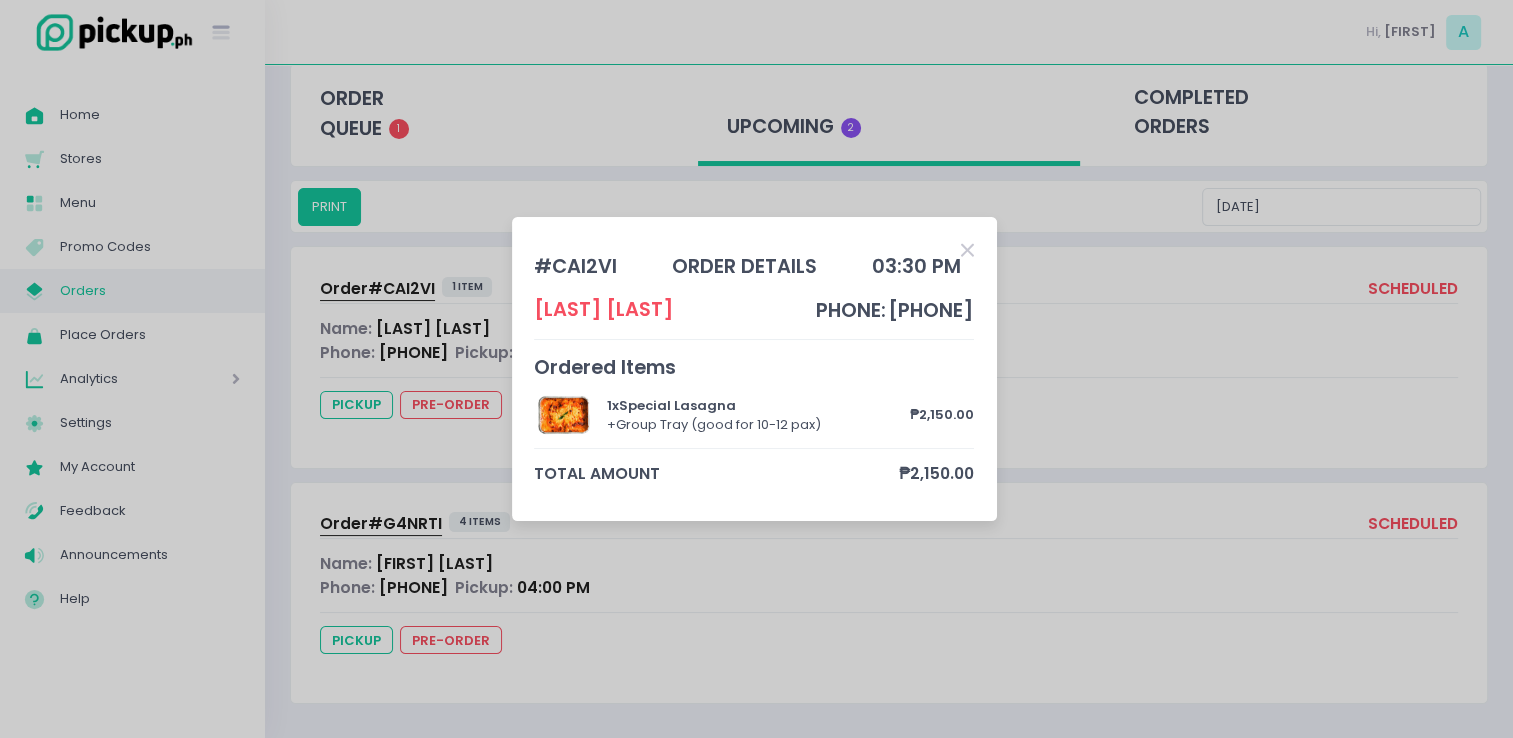 click at bounding box center [967, 250] 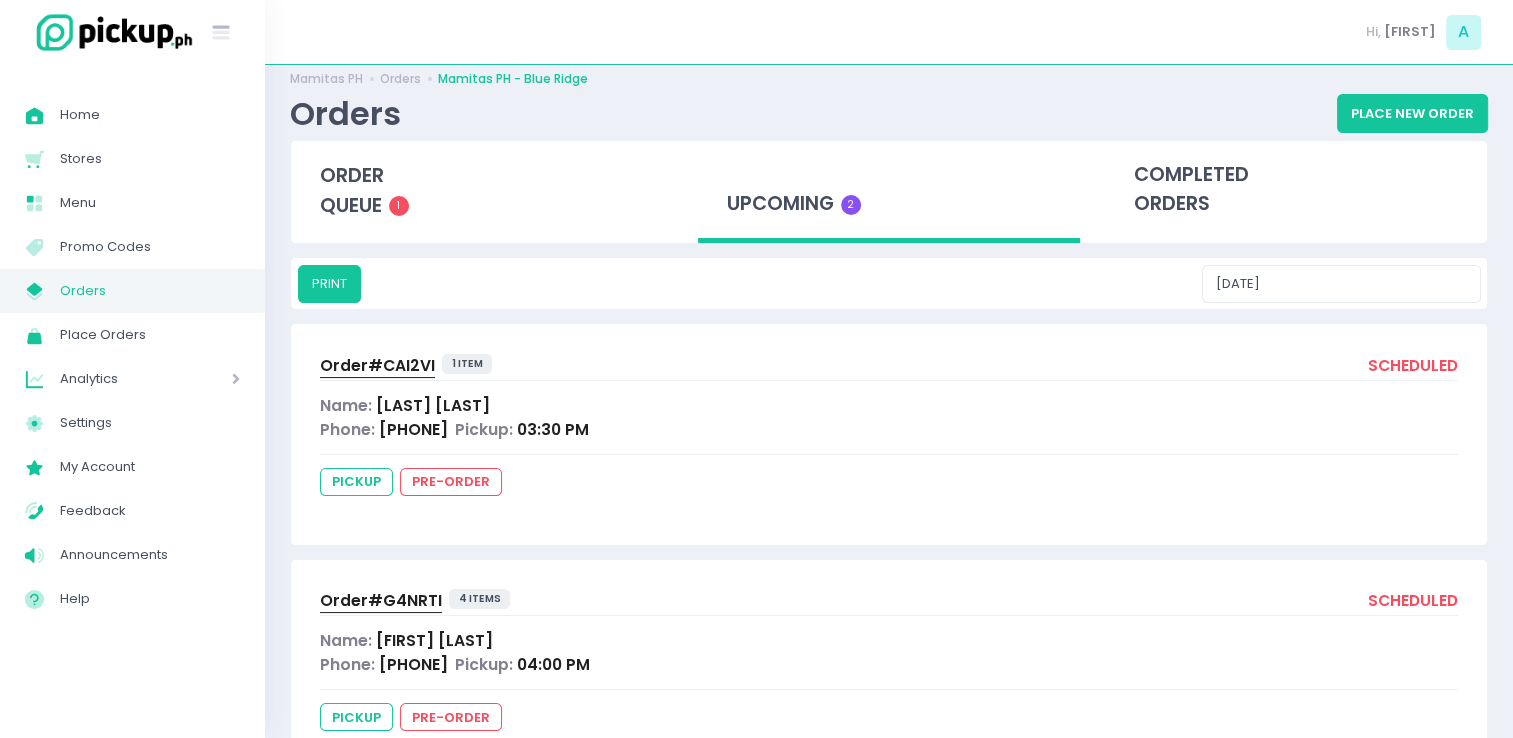 scroll, scrollTop: 24, scrollLeft: 0, axis: vertical 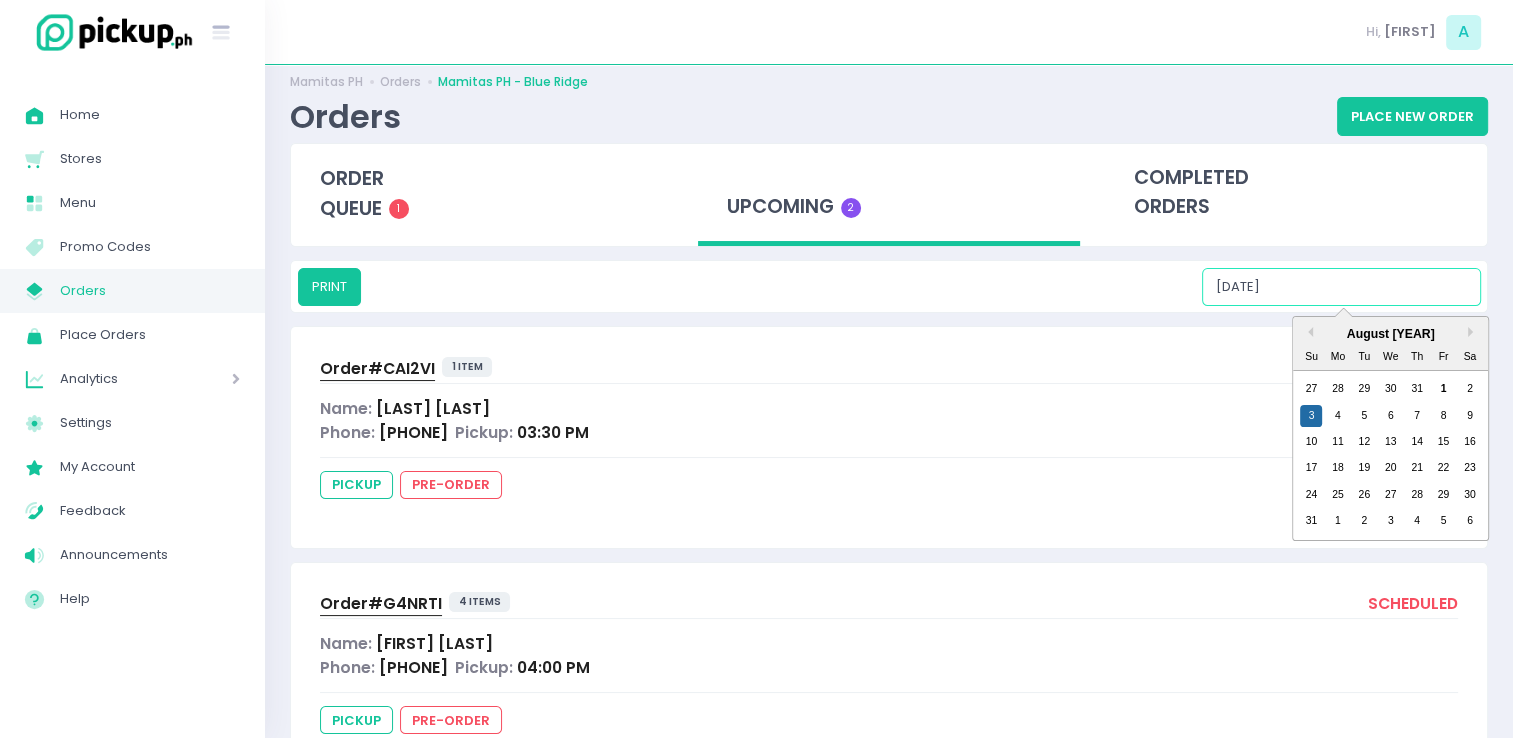 click on "[DATE]" at bounding box center [1341, 287] 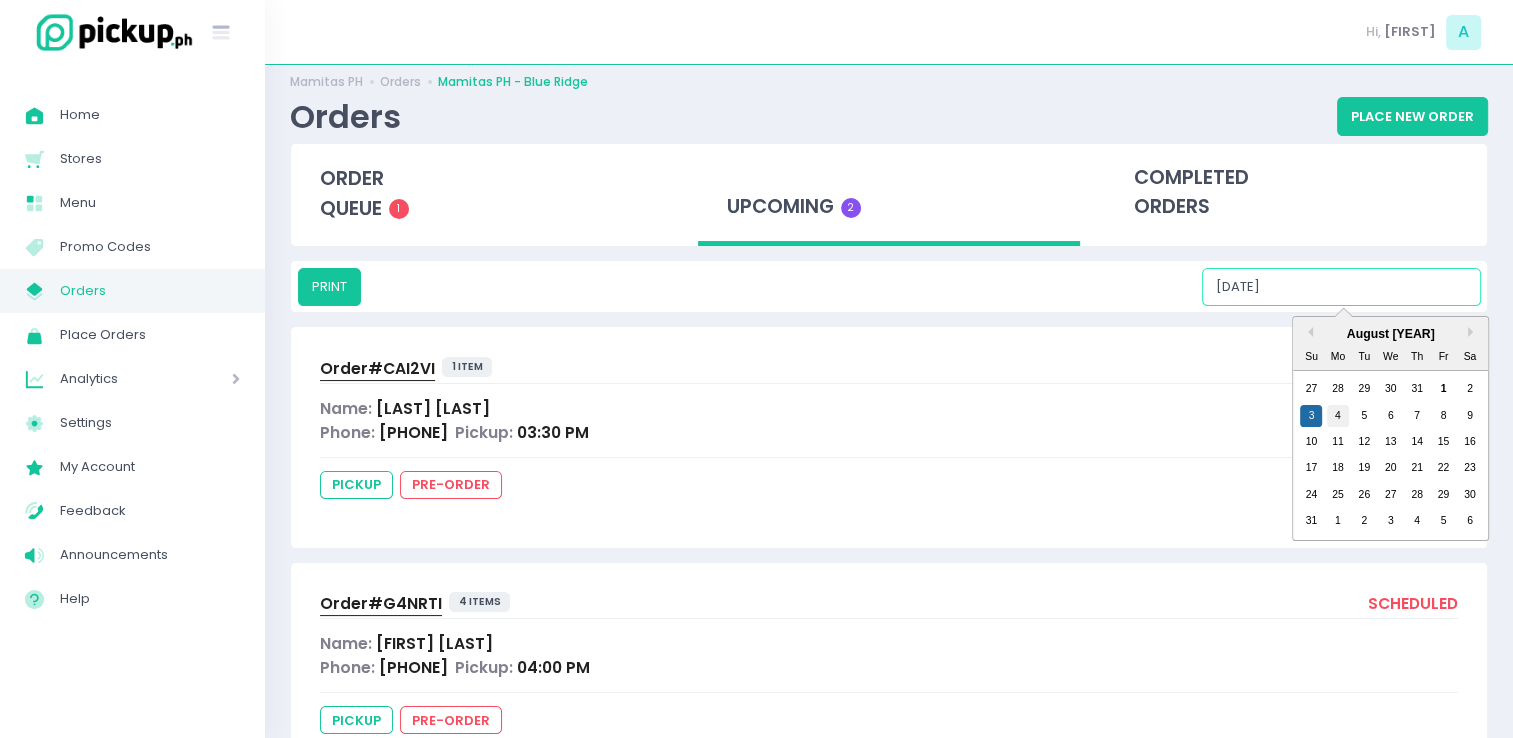 click on "4" at bounding box center (1338, 416) 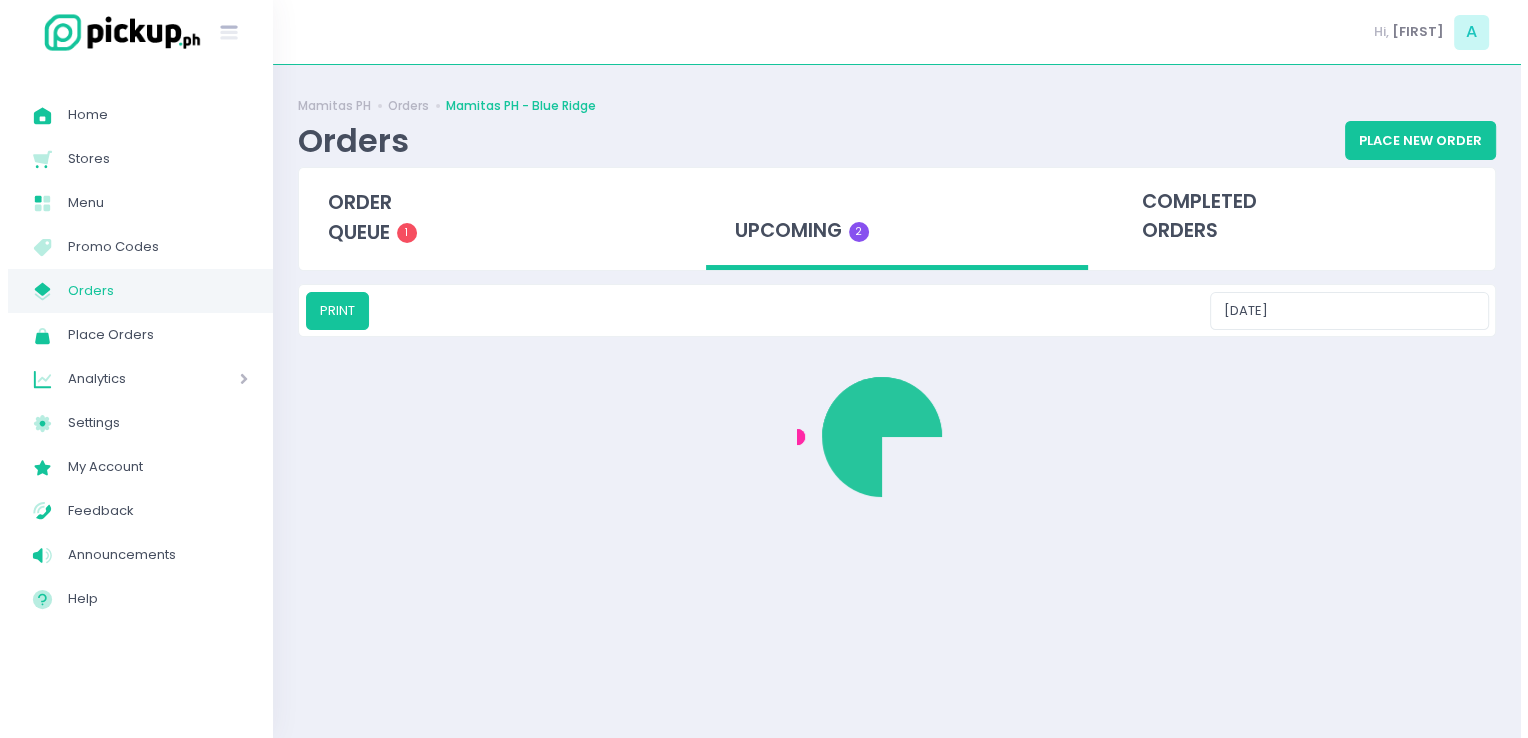 scroll, scrollTop: 0, scrollLeft: 0, axis: both 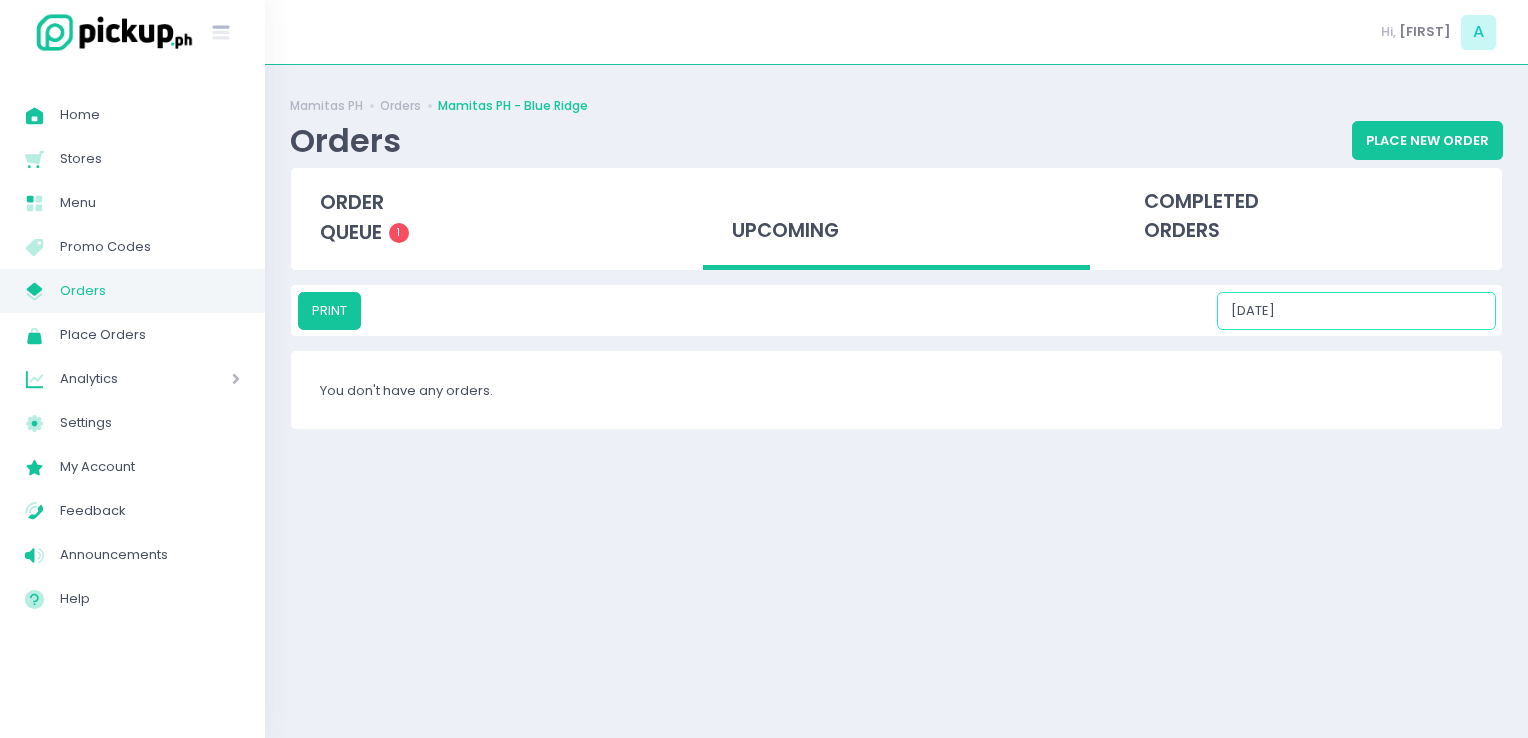 click on "08/04/2025" at bounding box center [1356, 311] 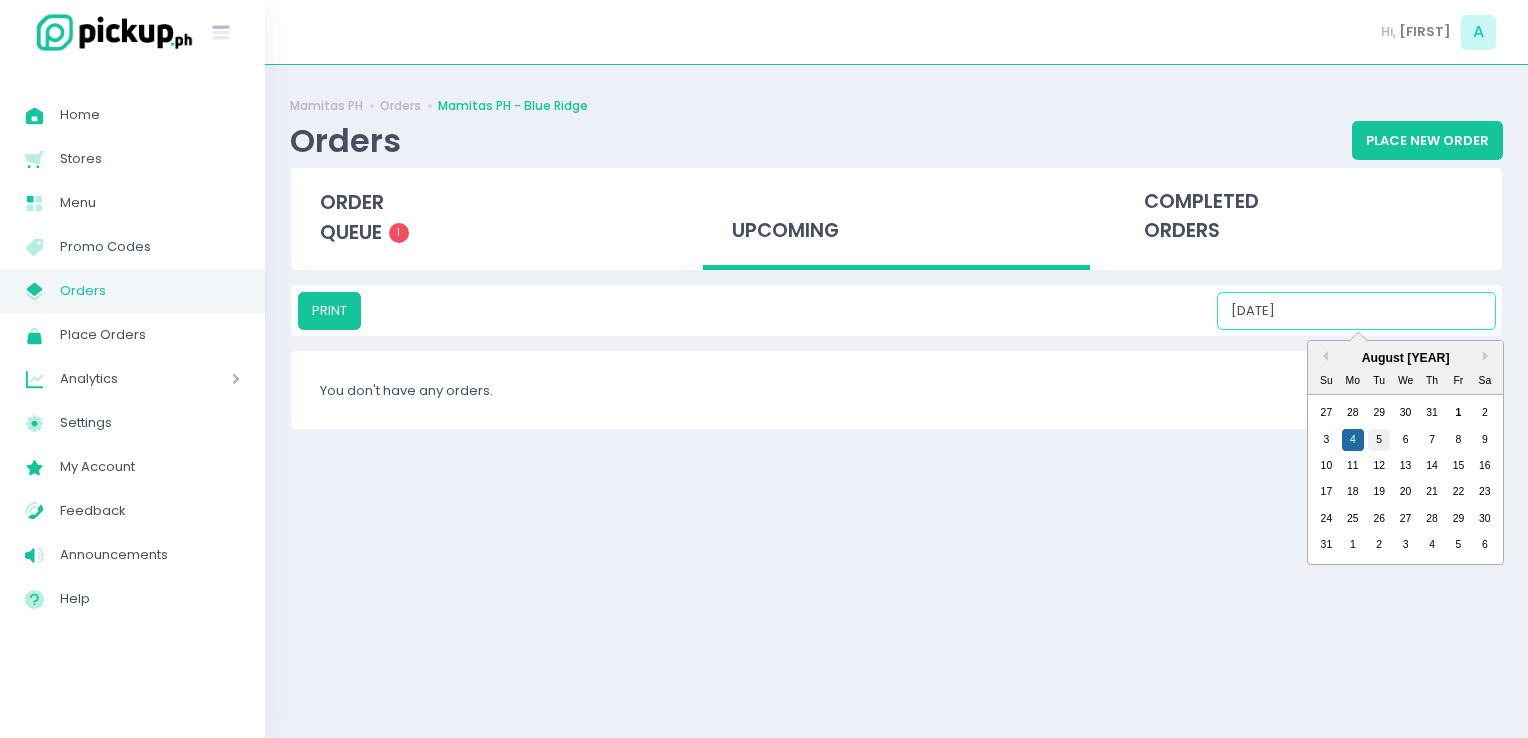 click on "5" at bounding box center (1379, 440) 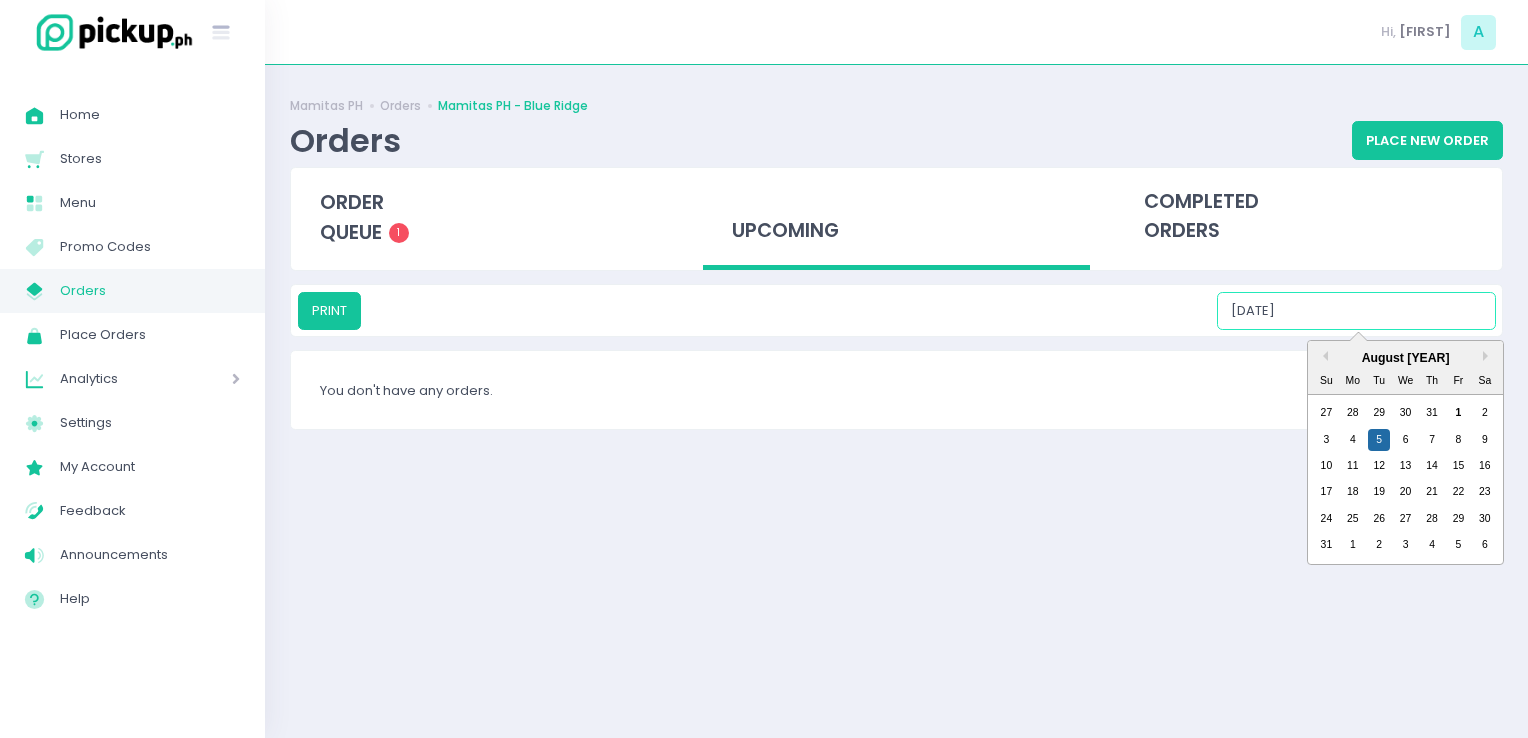 click on "08/05/2025" at bounding box center (1356, 311) 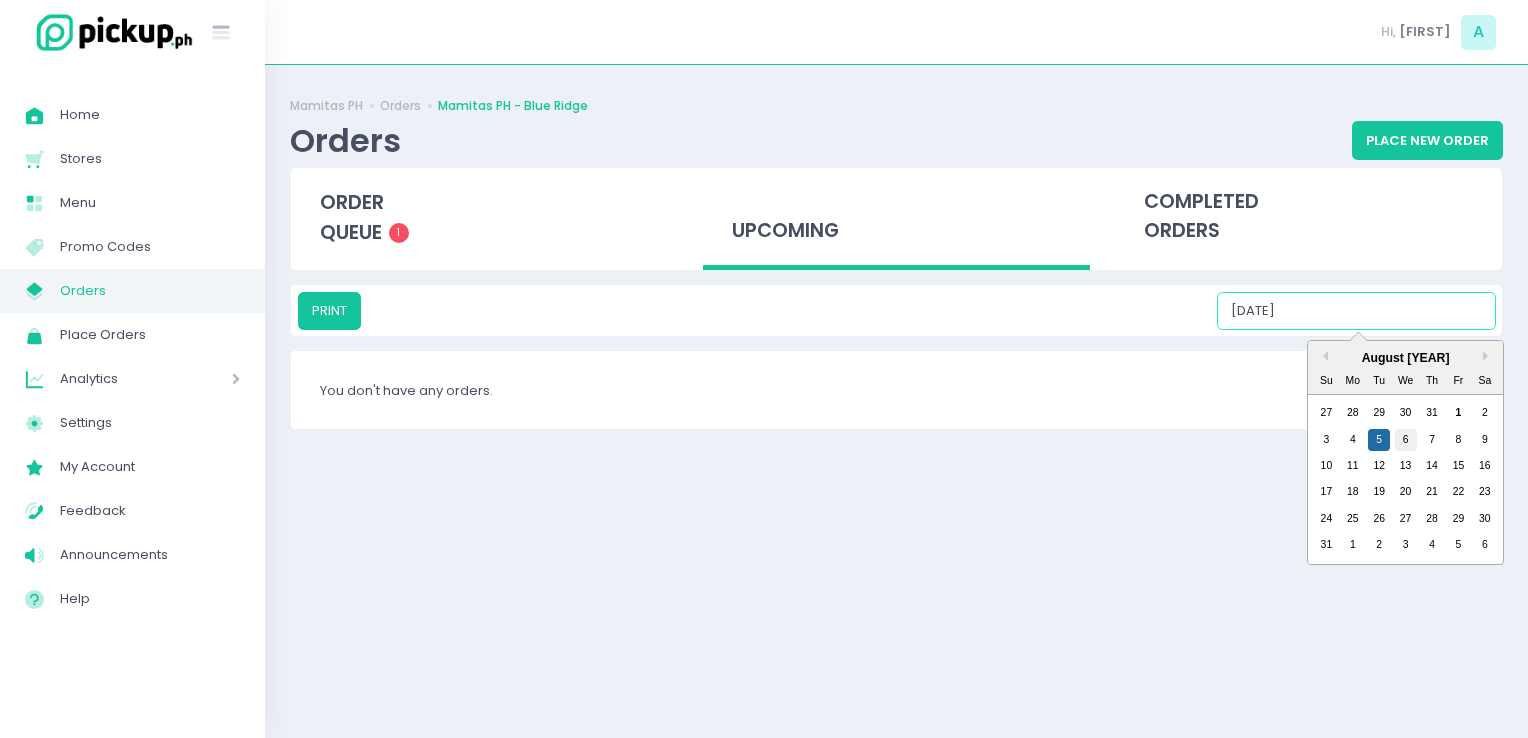 click on "6" at bounding box center [1406, 440] 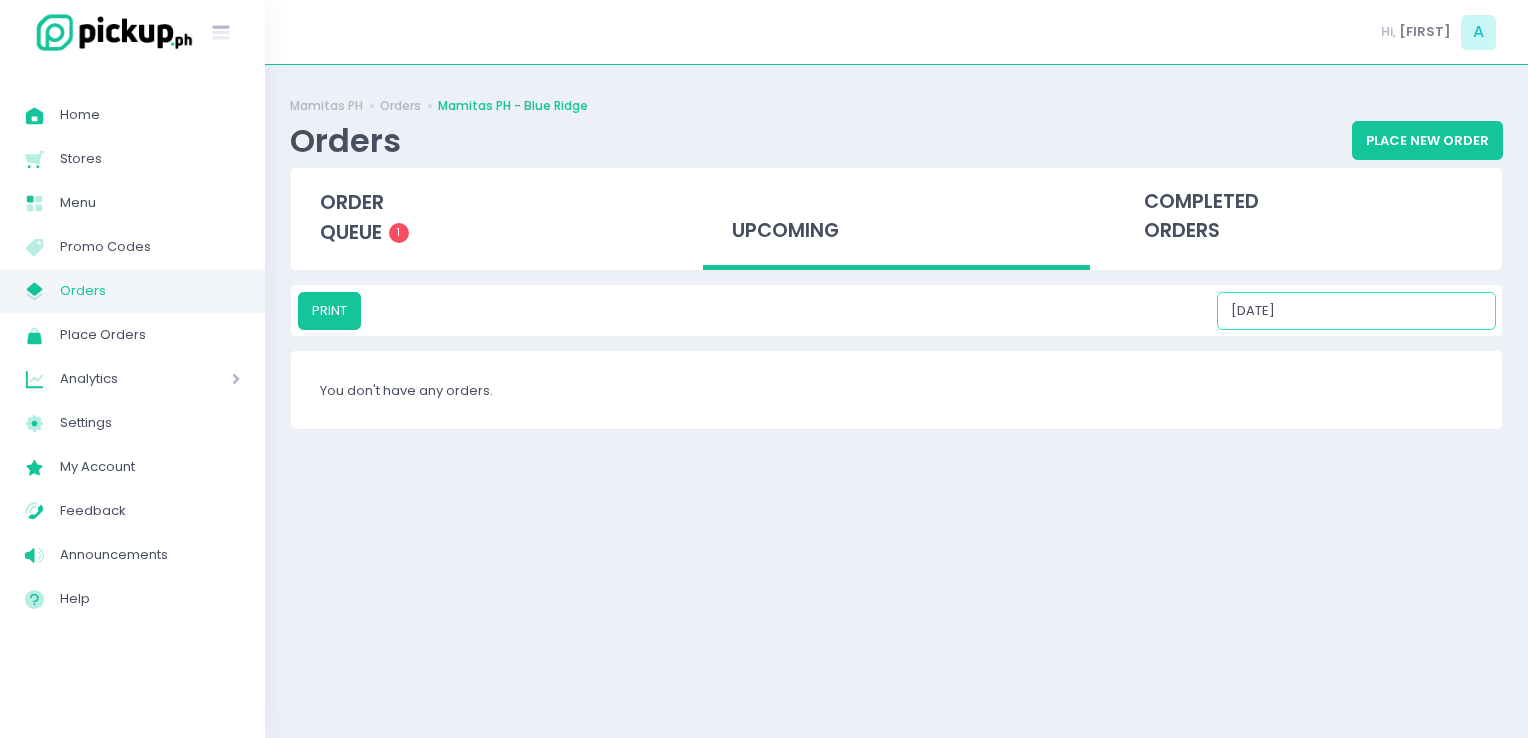 click on "08/06/2025" at bounding box center (1356, 311) 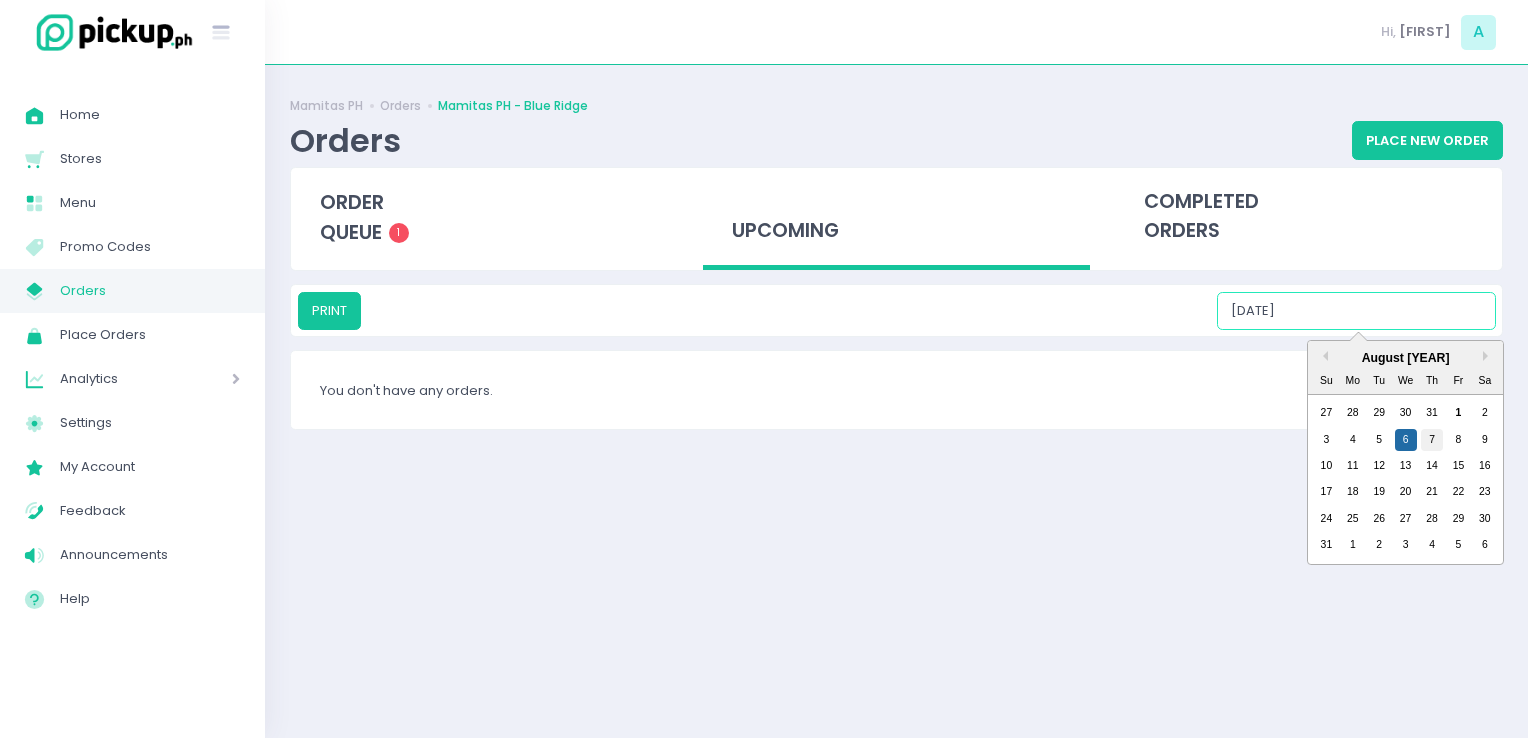 click on "7" at bounding box center (1432, 440) 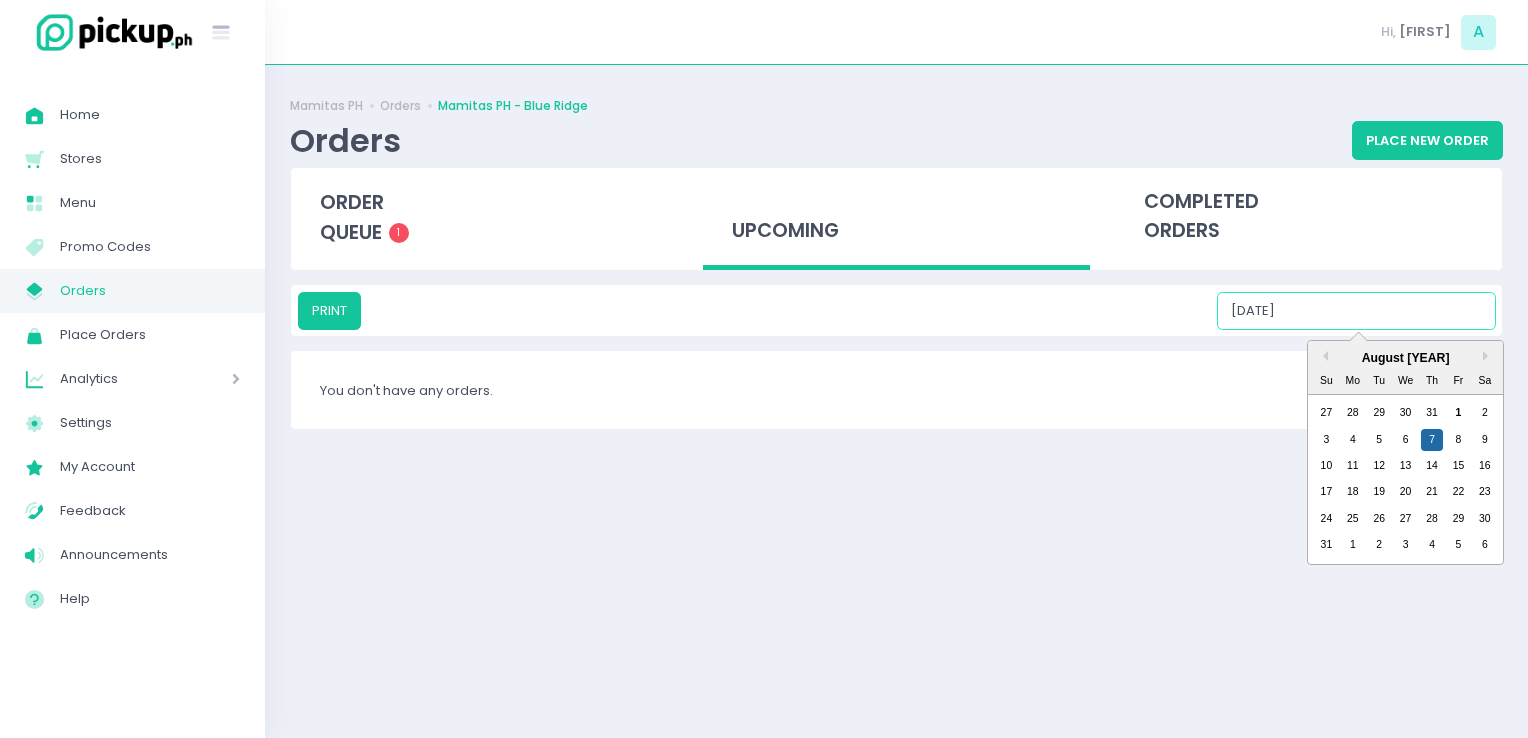 click on "08/07/2025" at bounding box center [1356, 311] 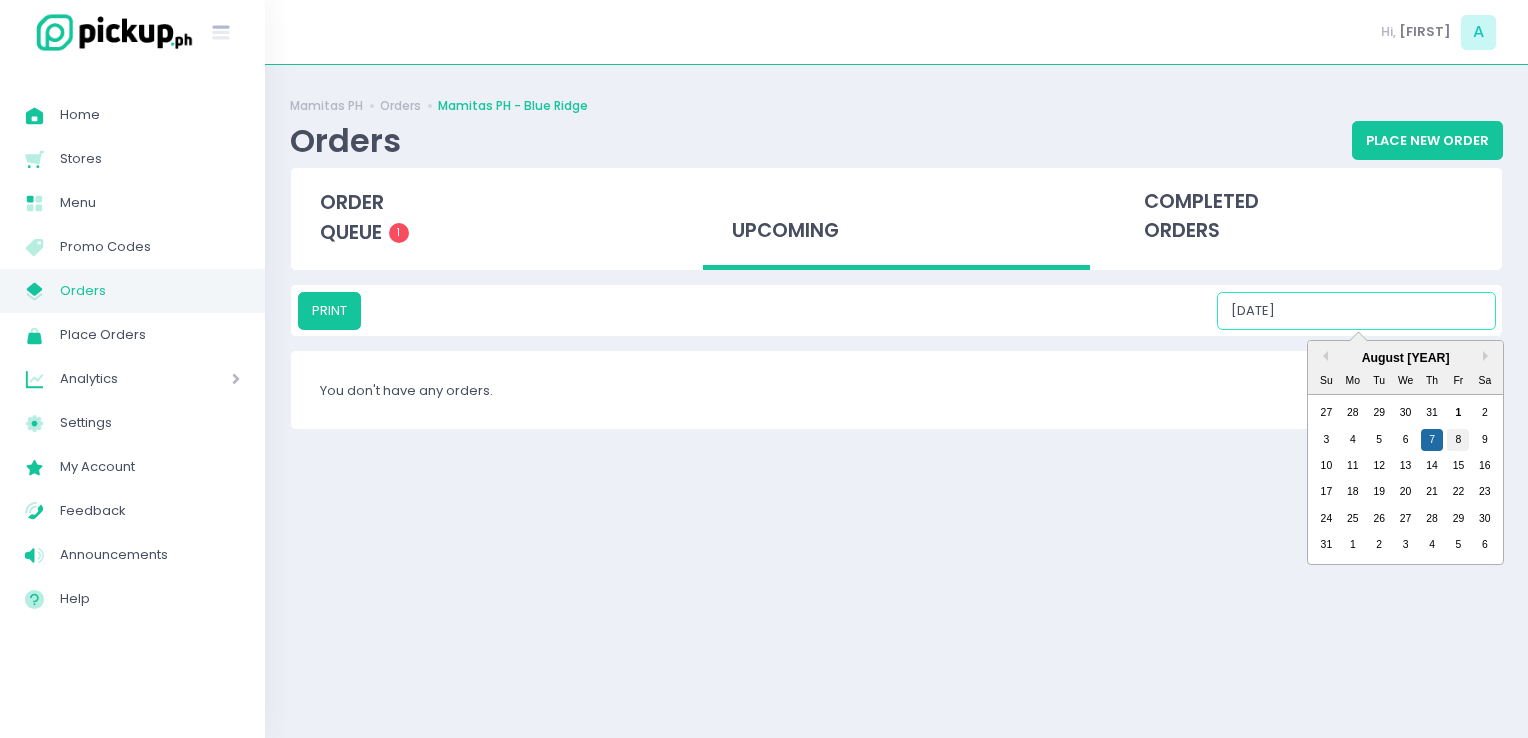 click on "8" at bounding box center [1458, 440] 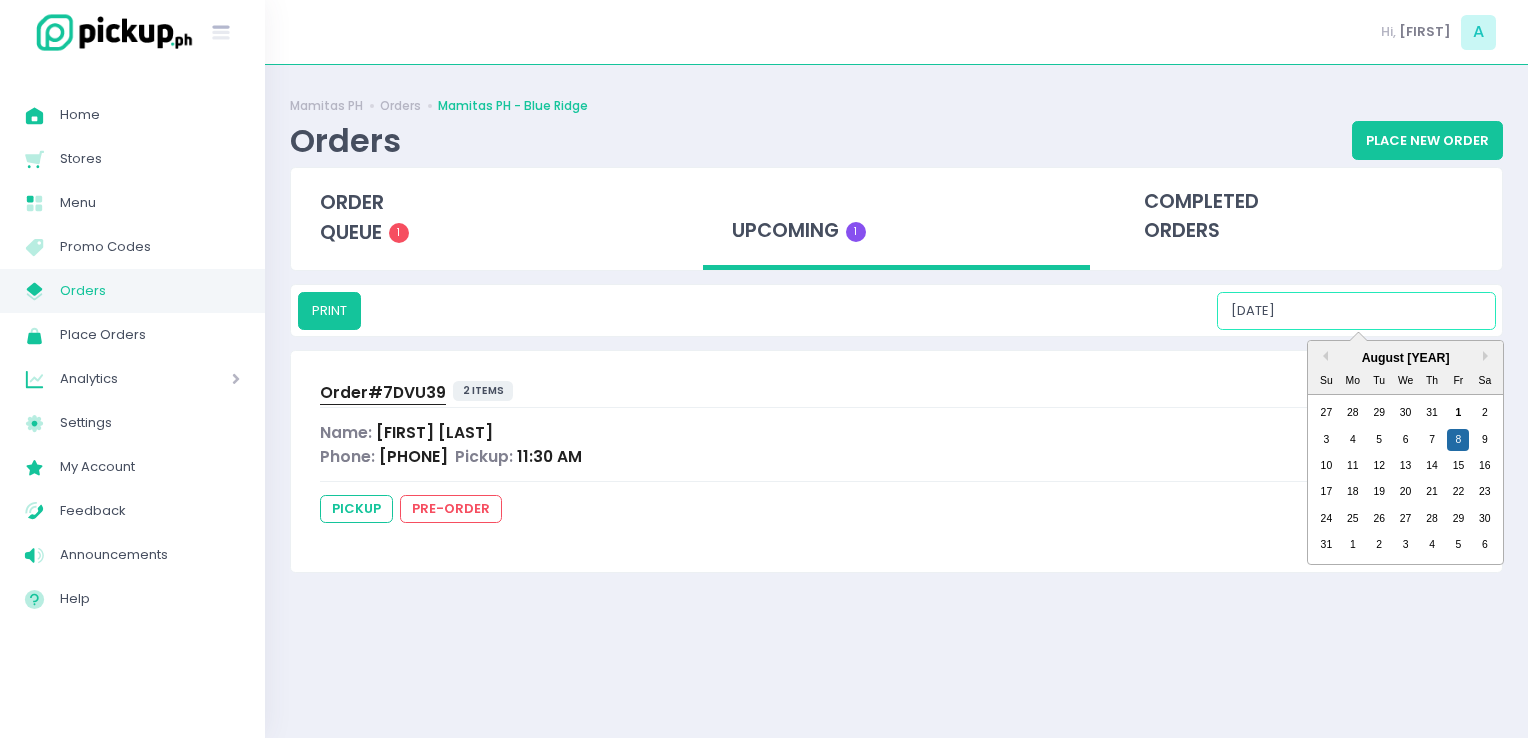 click on "08/08/2025" at bounding box center [1356, 311] 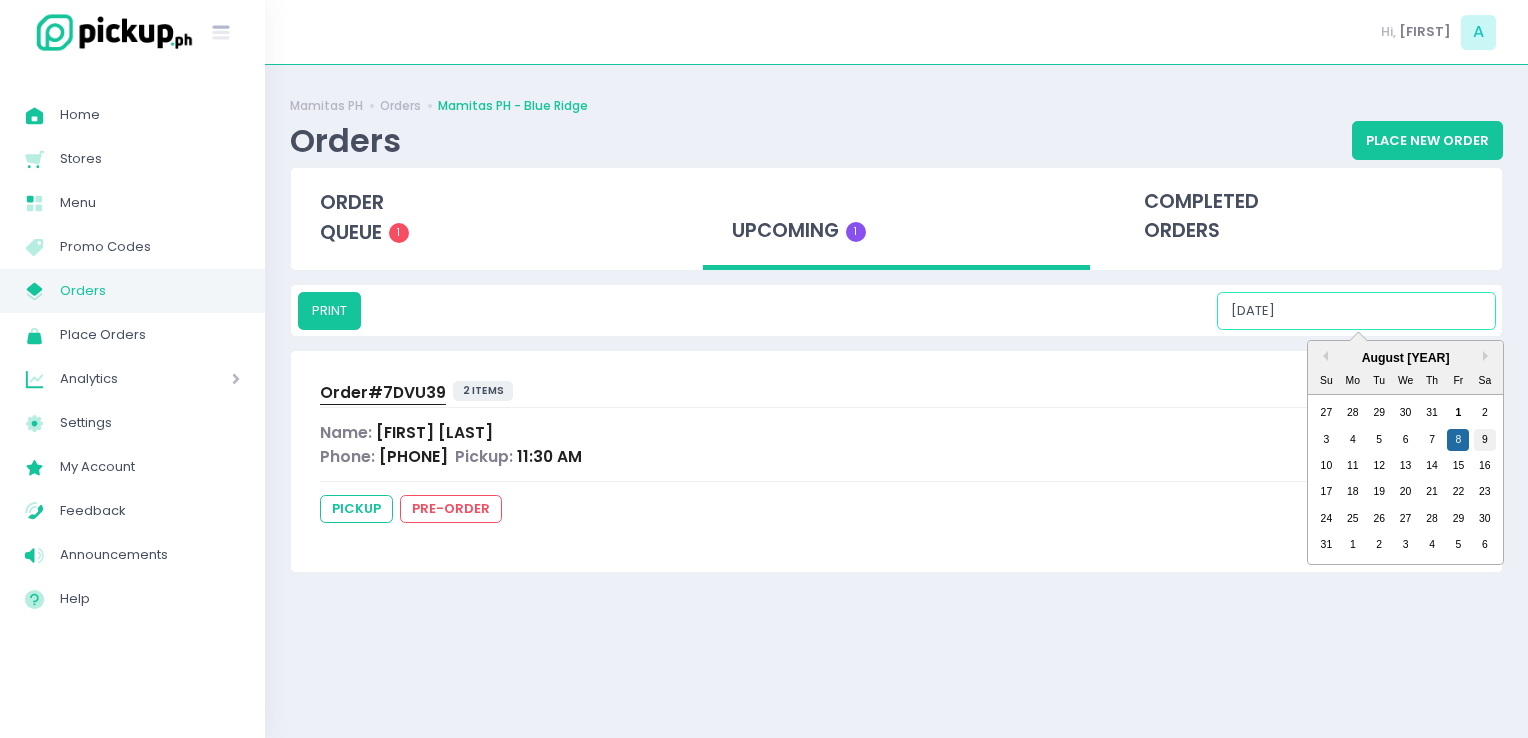 click on "9" at bounding box center (1485, 440) 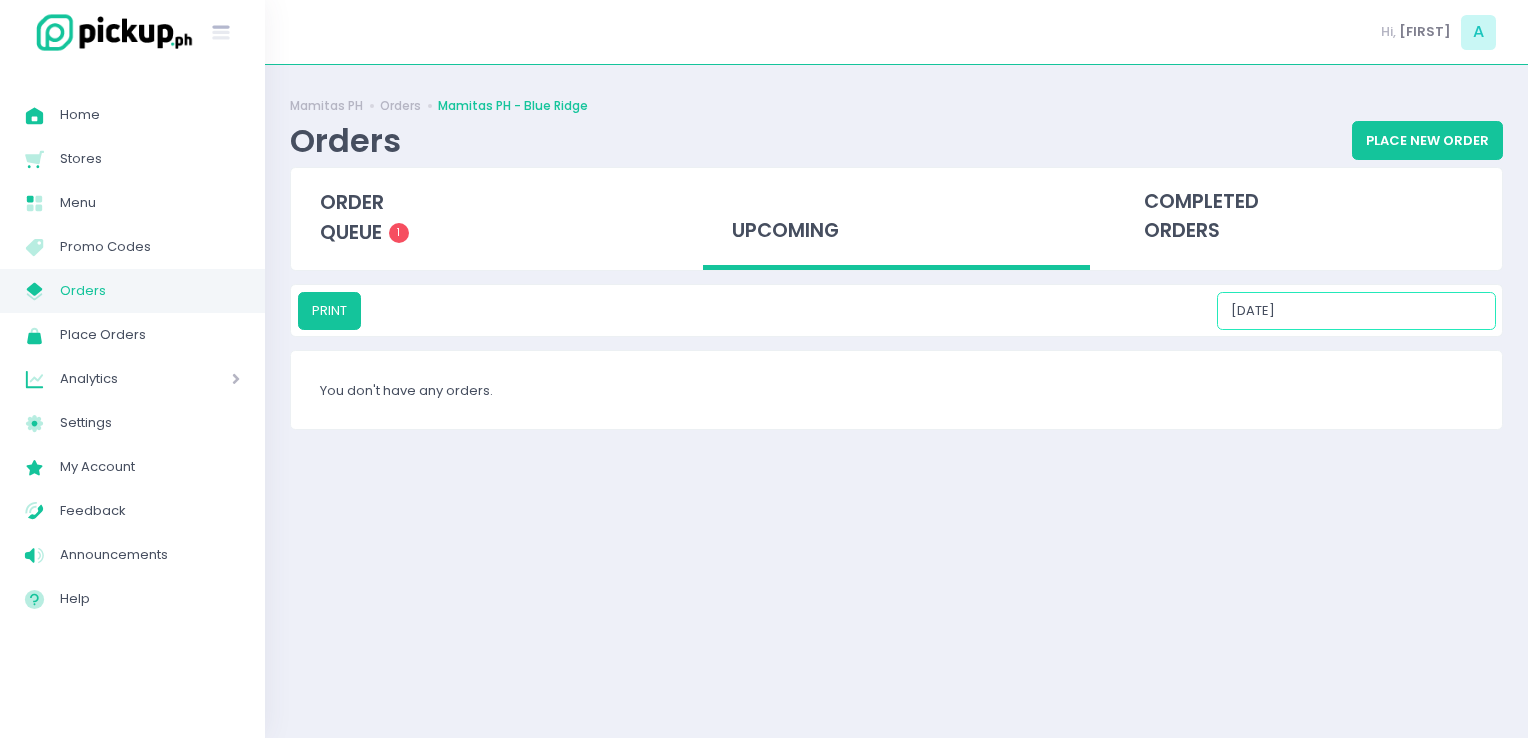 click on "08/09/2025" at bounding box center (1356, 311) 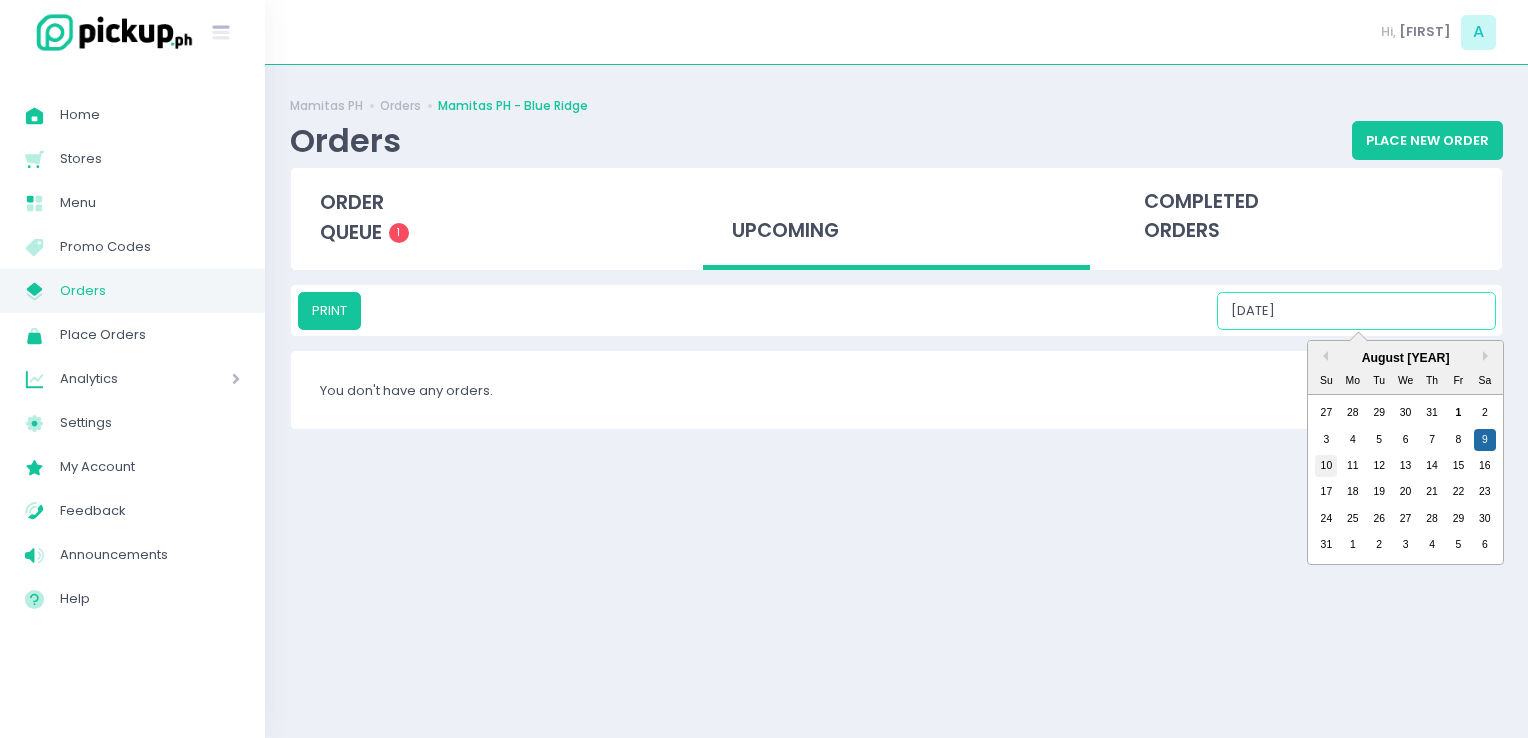 click on "10" at bounding box center [1326, 466] 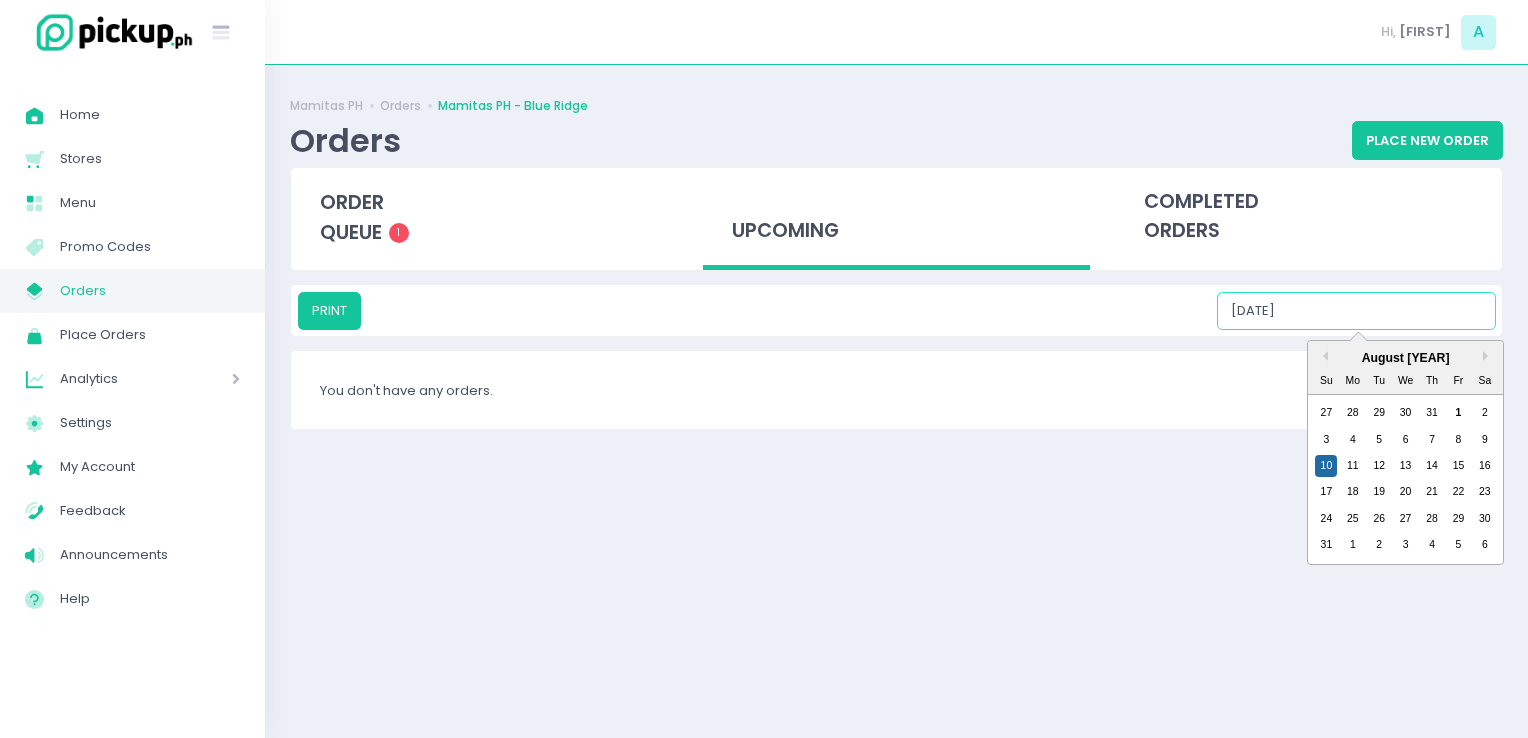 click on "08/10/2025" at bounding box center (1356, 311) 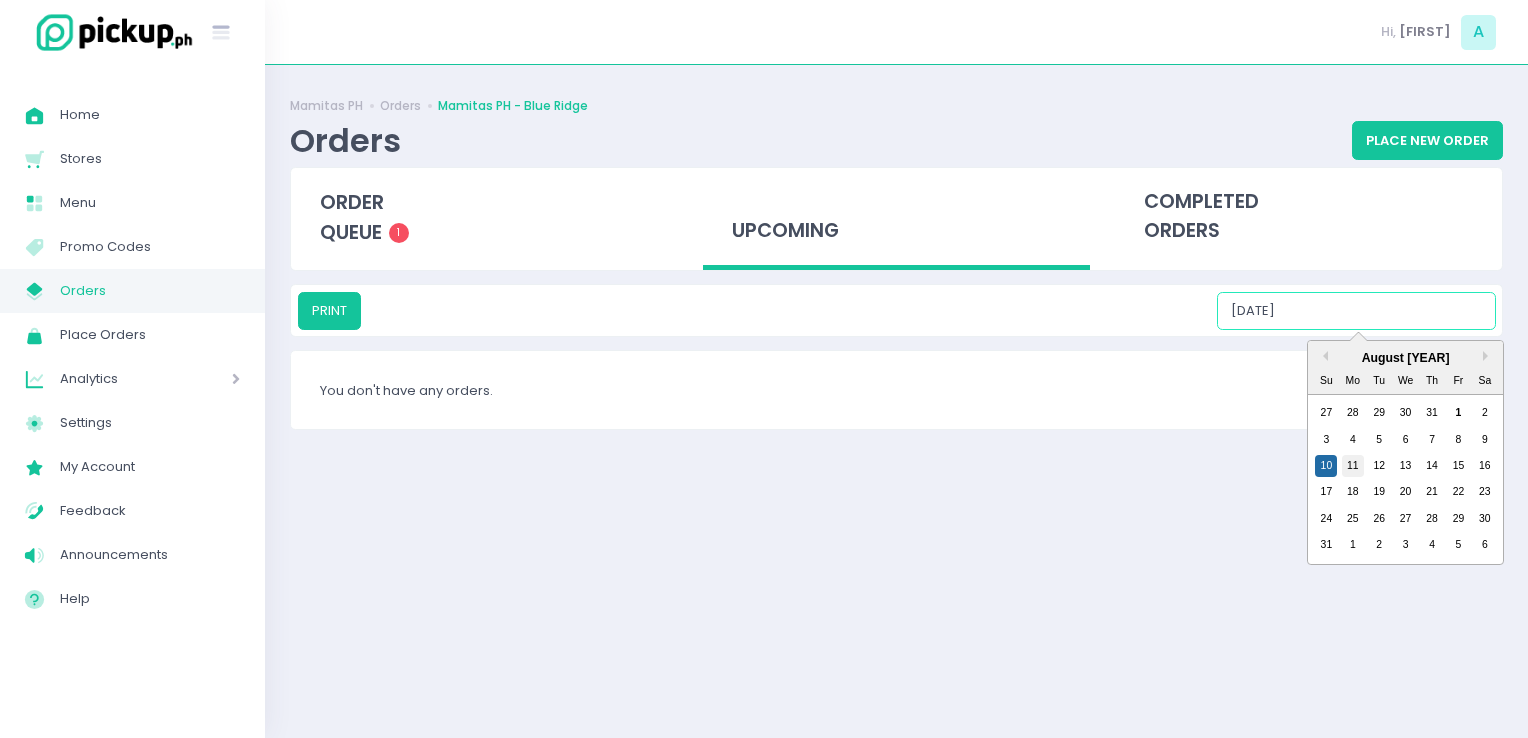 click on "11" at bounding box center (1353, 466) 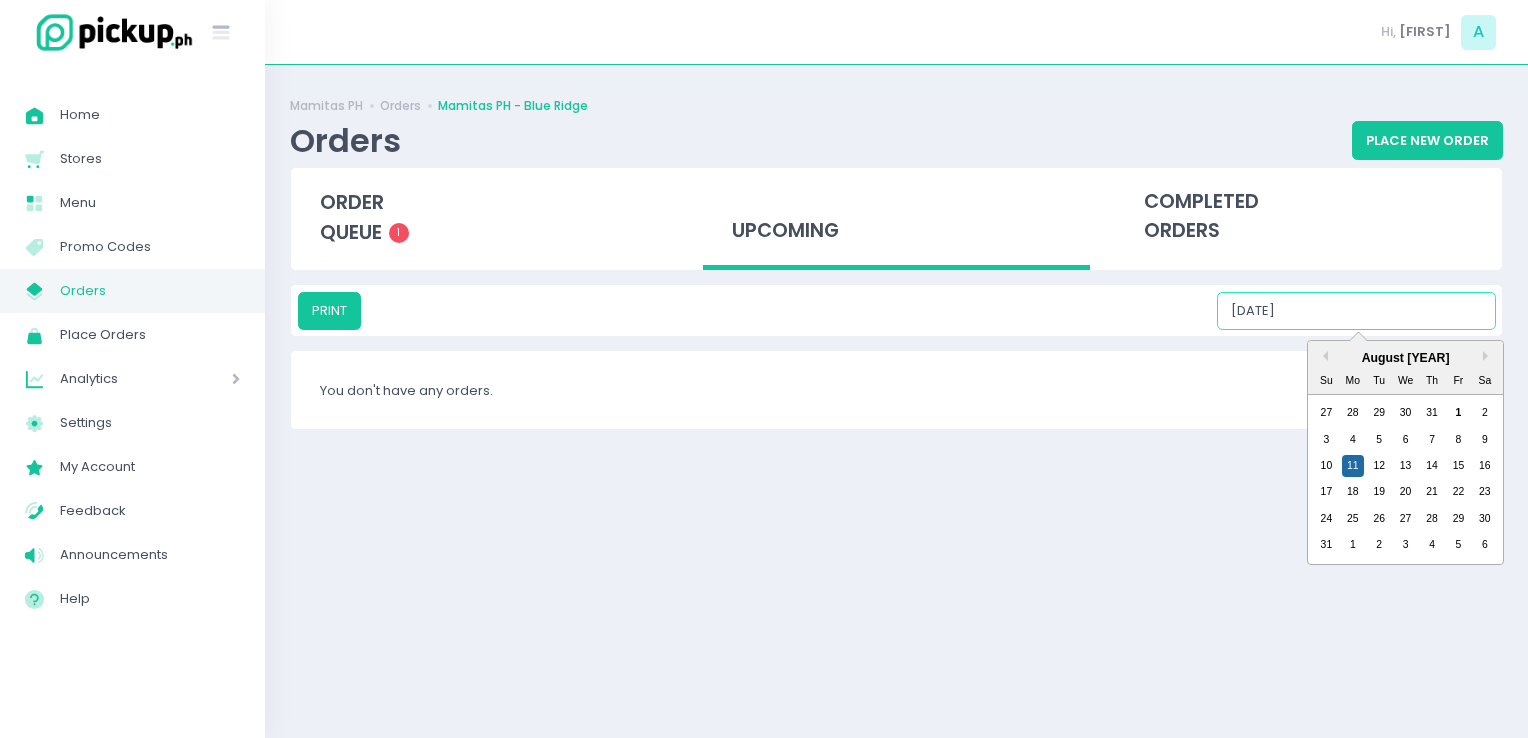 click on "08/11/2025" at bounding box center [1356, 311] 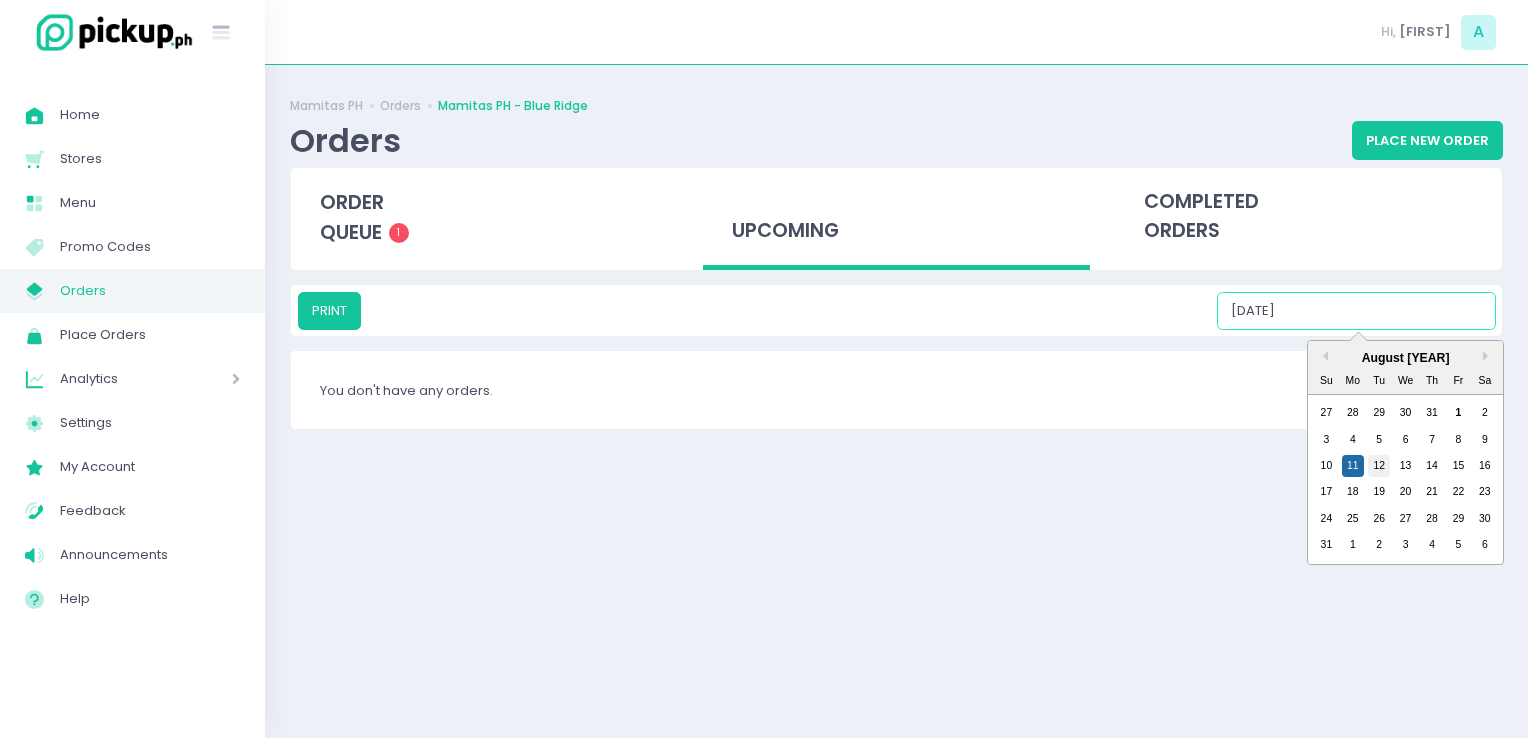 click on "12" at bounding box center (1379, 466) 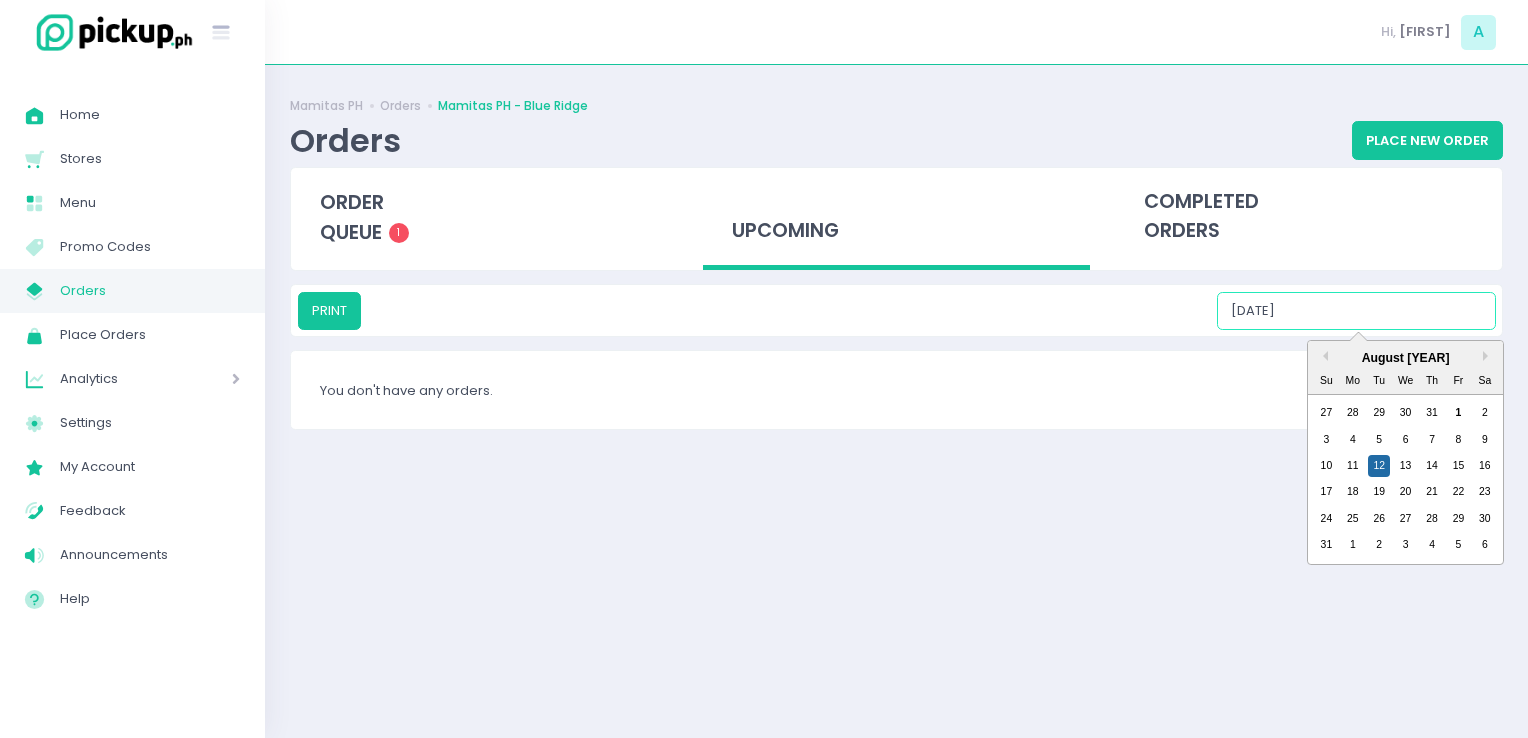 click on "08/12/2025" at bounding box center [1356, 311] 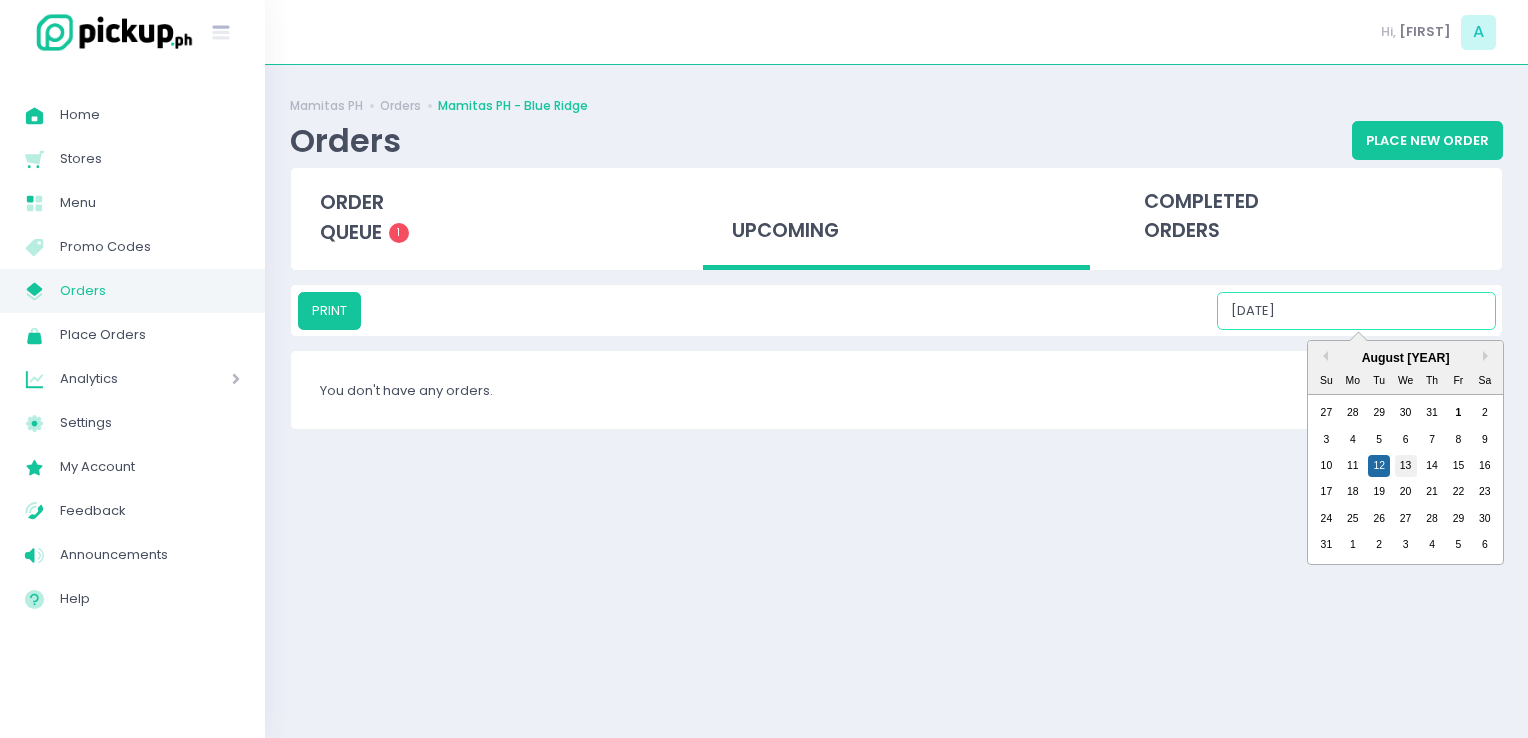 click on "13" at bounding box center [1406, 466] 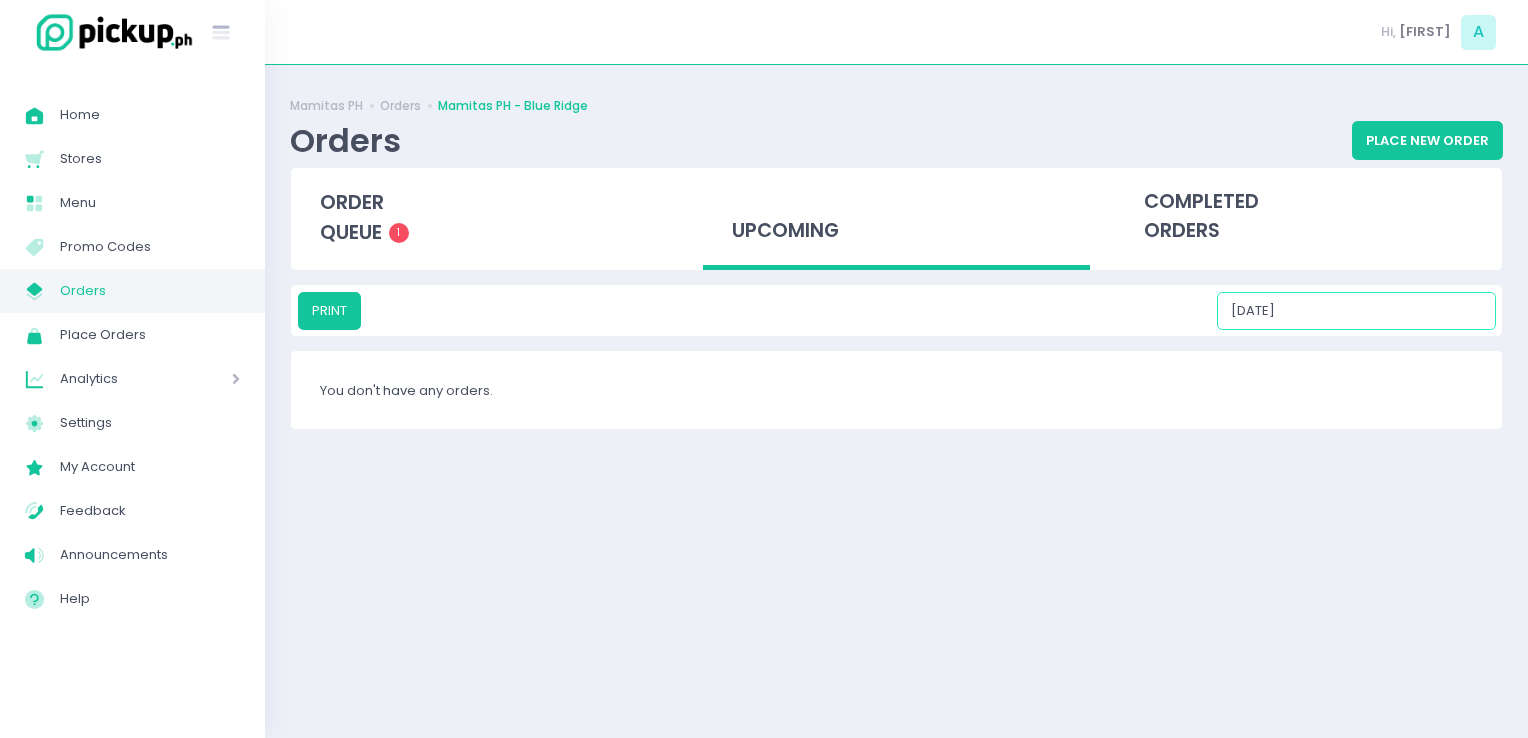 click on "08/13/2025" at bounding box center [1356, 311] 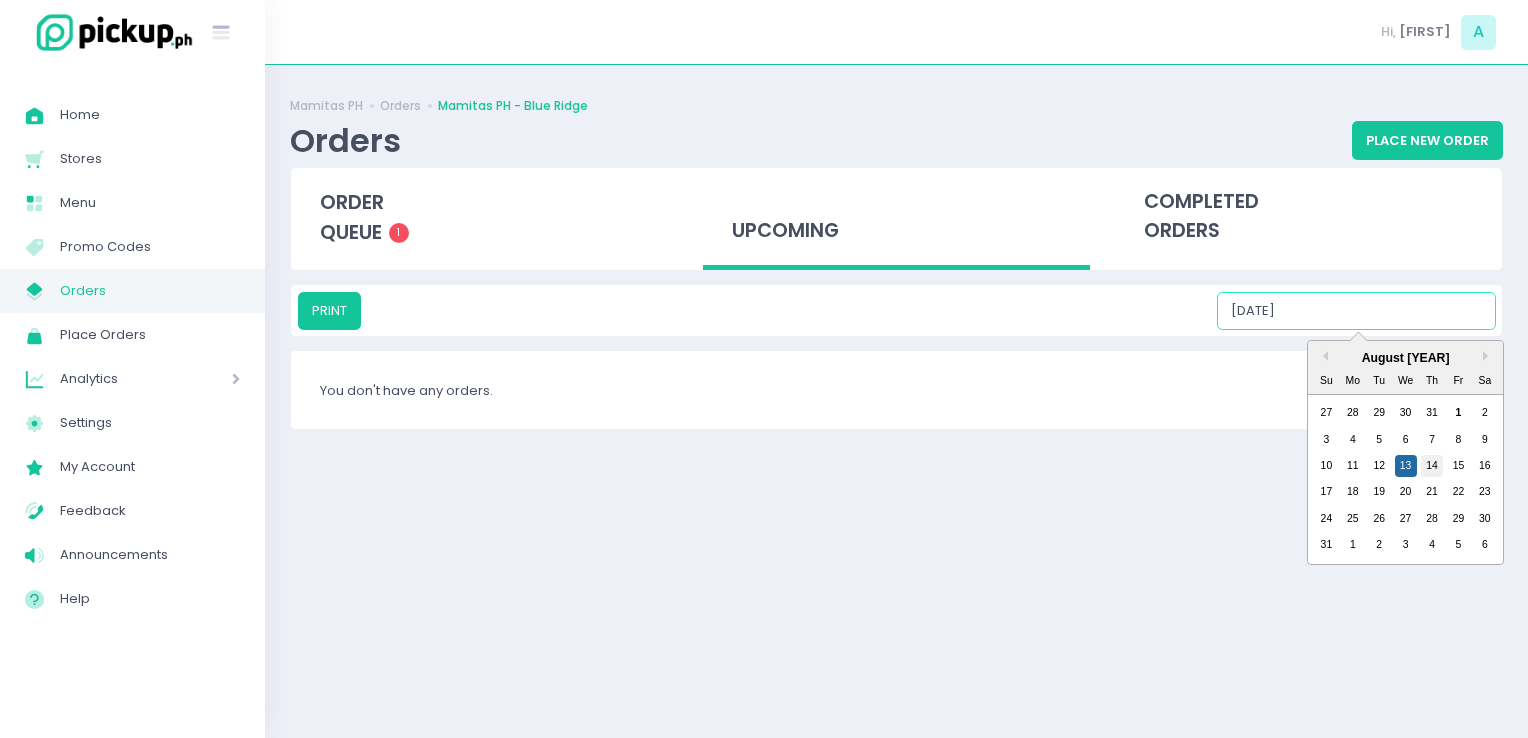 click on "14" at bounding box center [1432, 466] 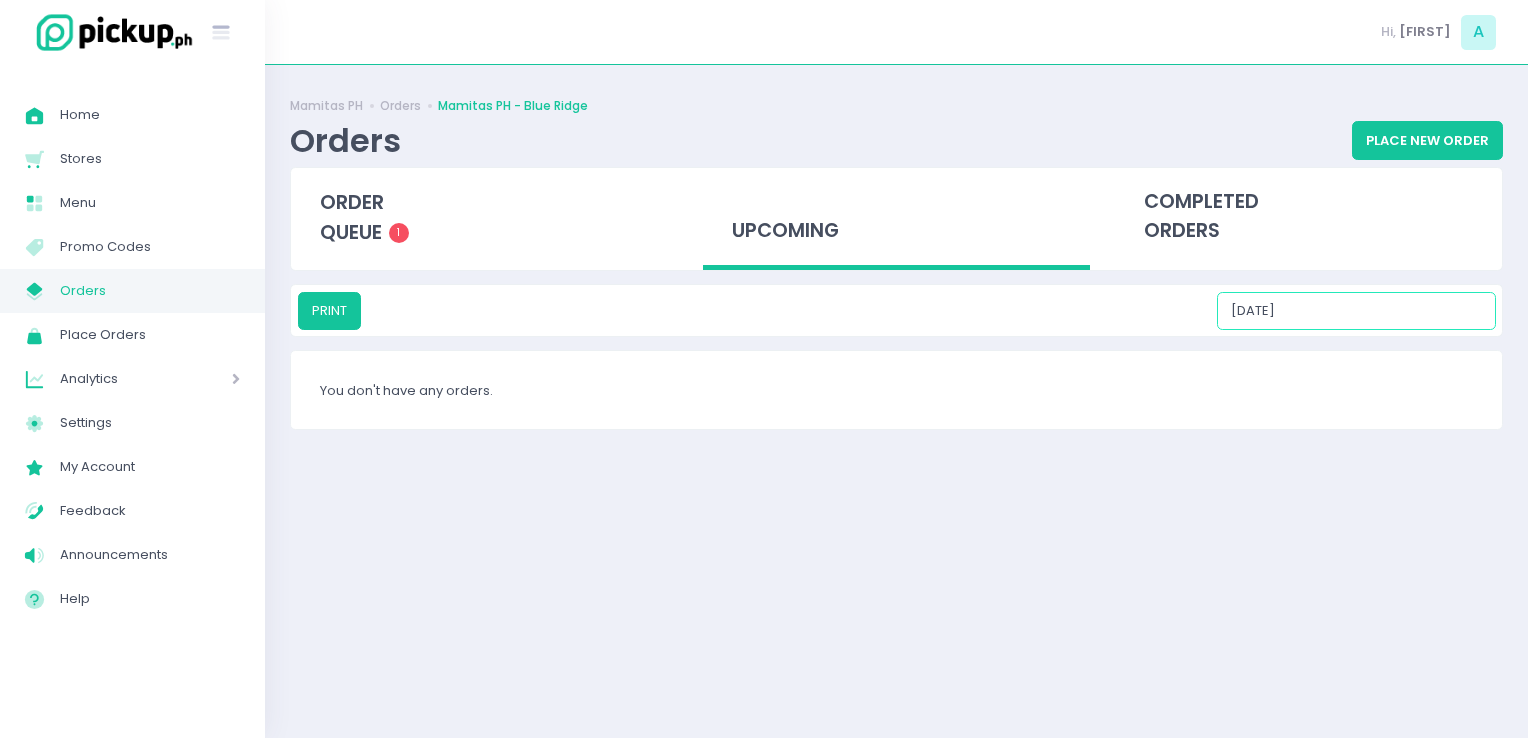 click on "08/14/2025" at bounding box center (1356, 311) 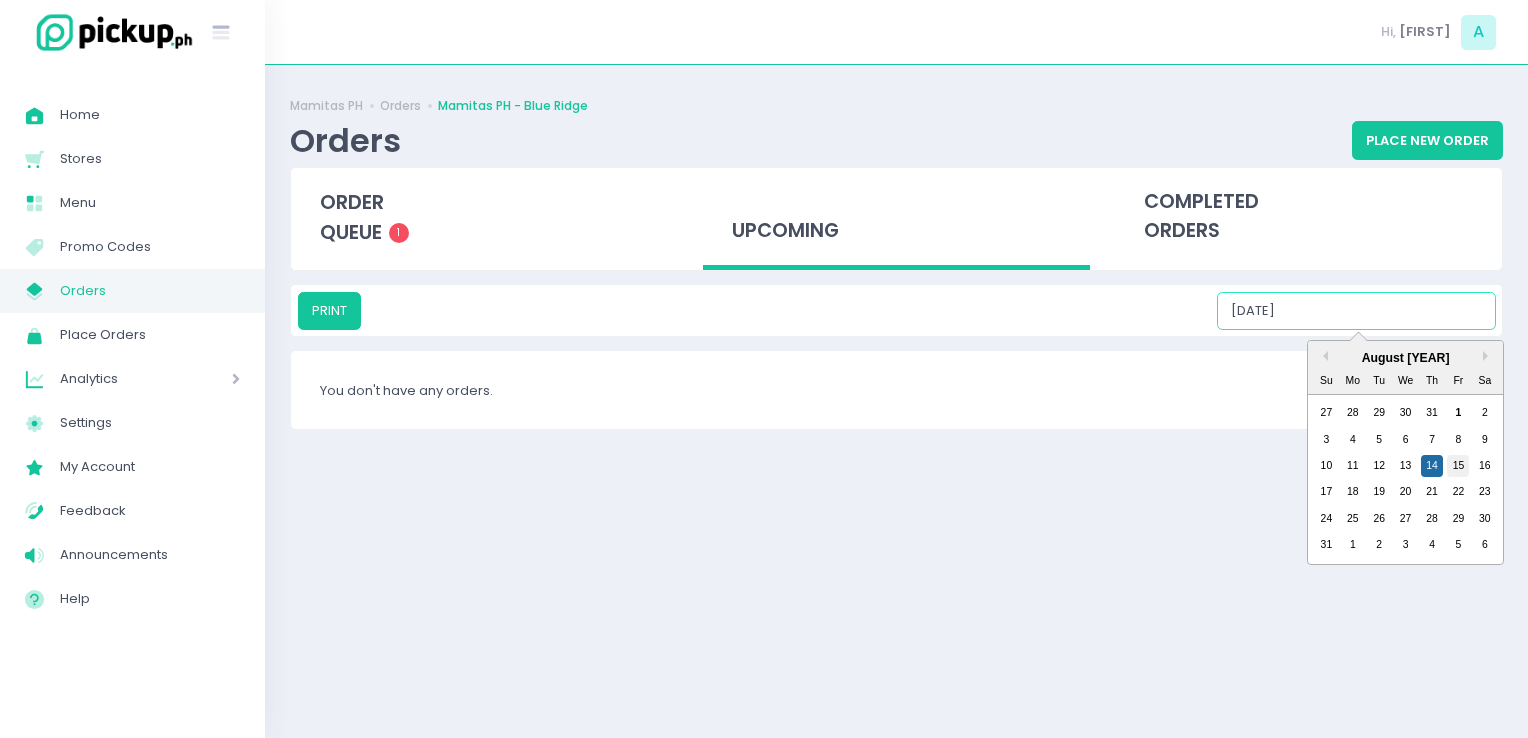 click on "15" at bounding box center (1458, 466) 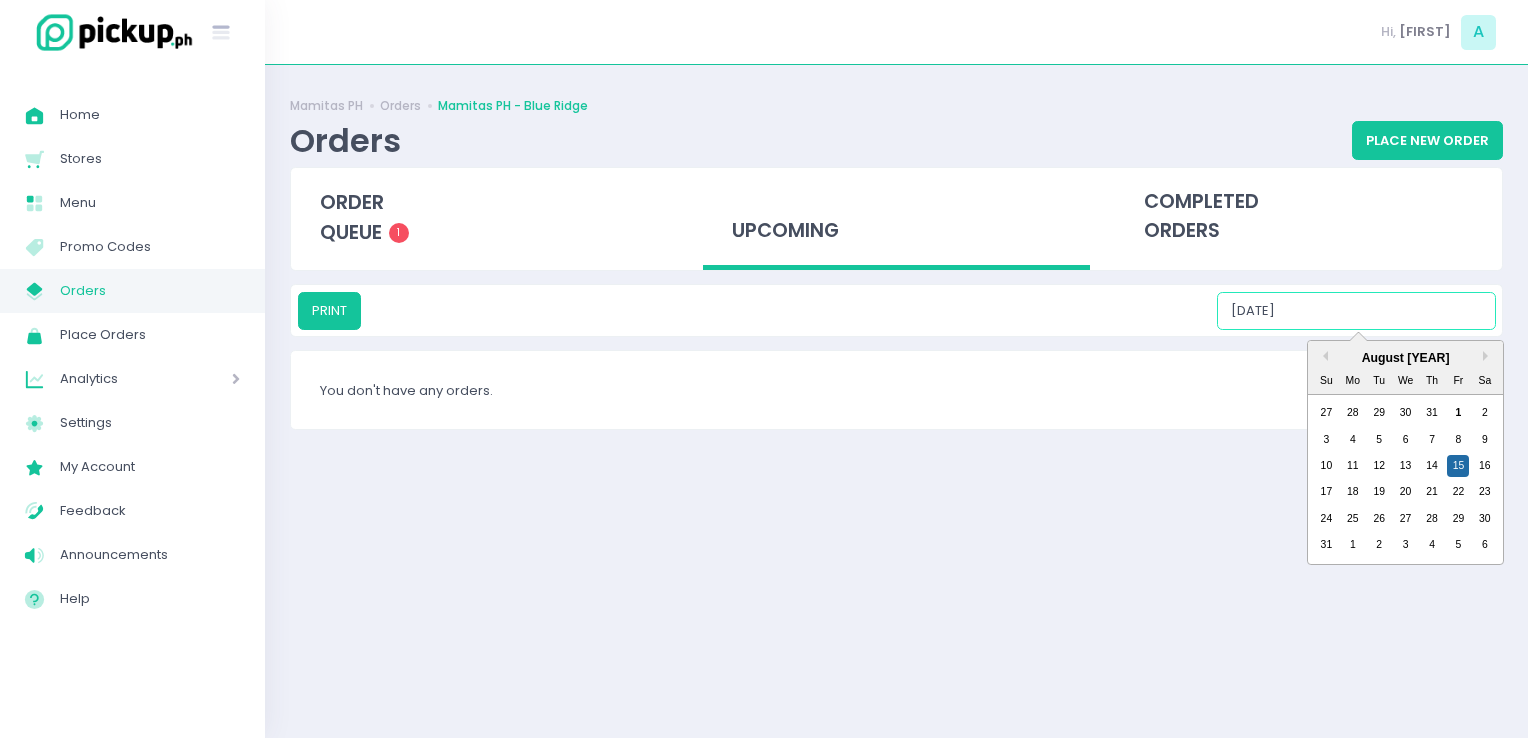 click on "08/15/2025" at bounding box center (1356, 311) 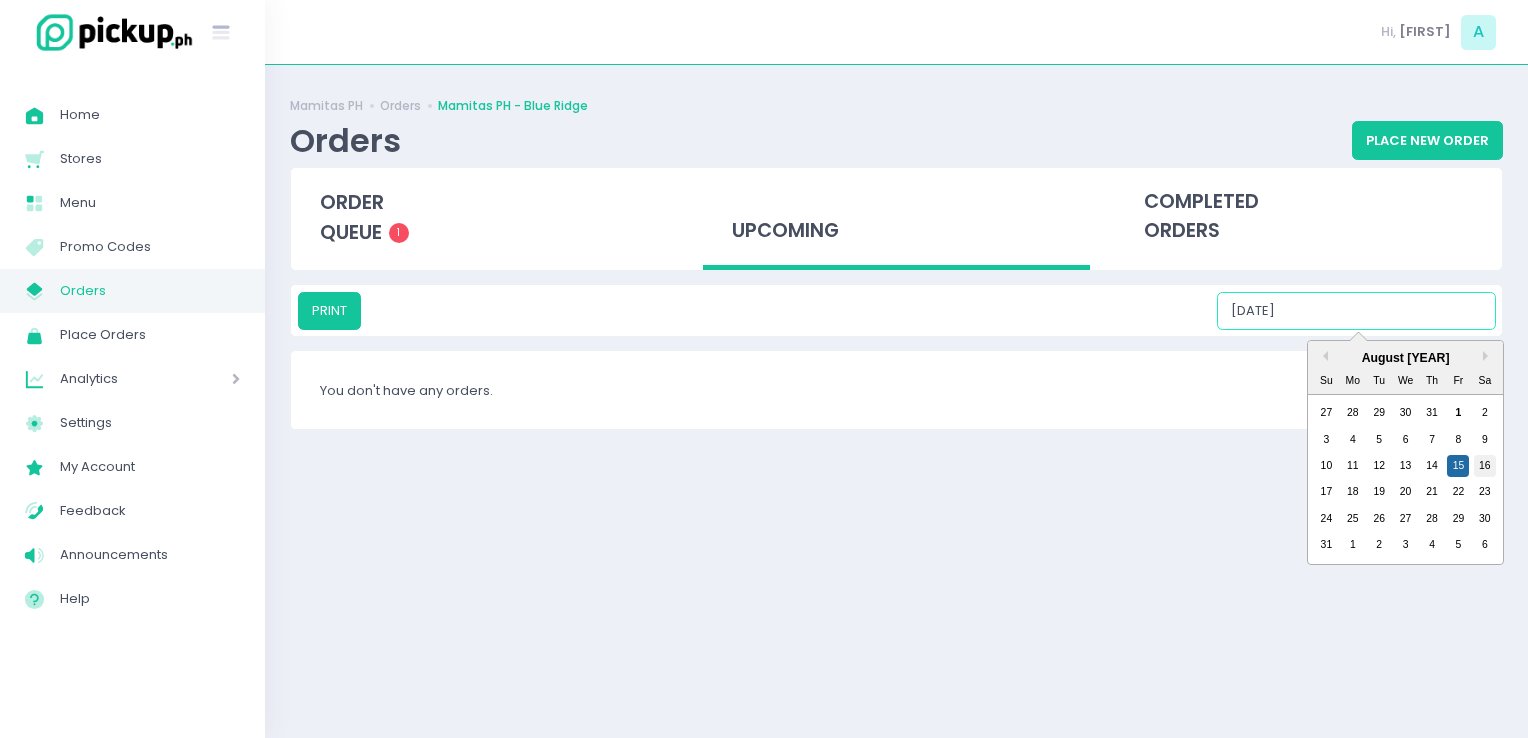 click on "16" at bounding box center (1485, 466) 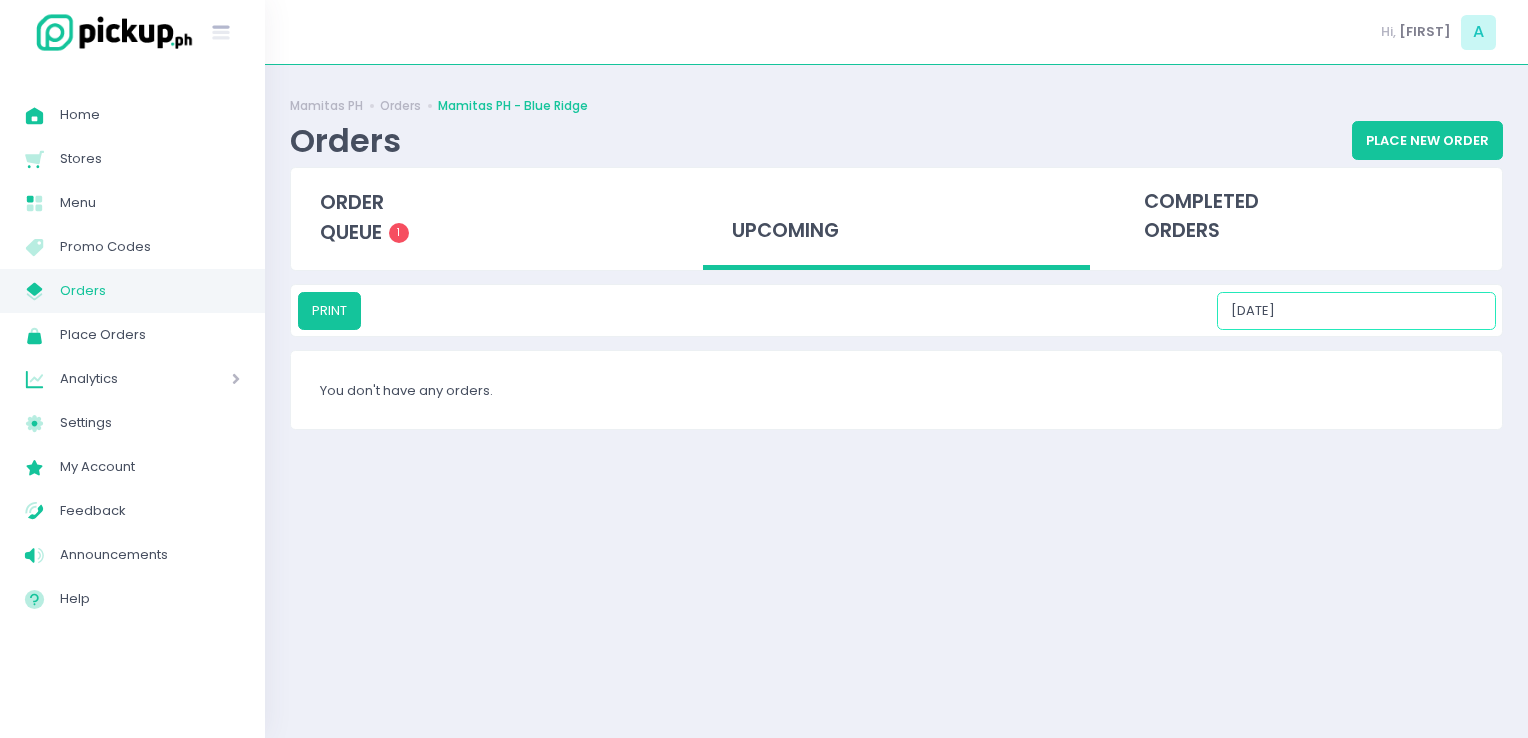 click on "08/16/2025" at bounding box center (1356, 311) 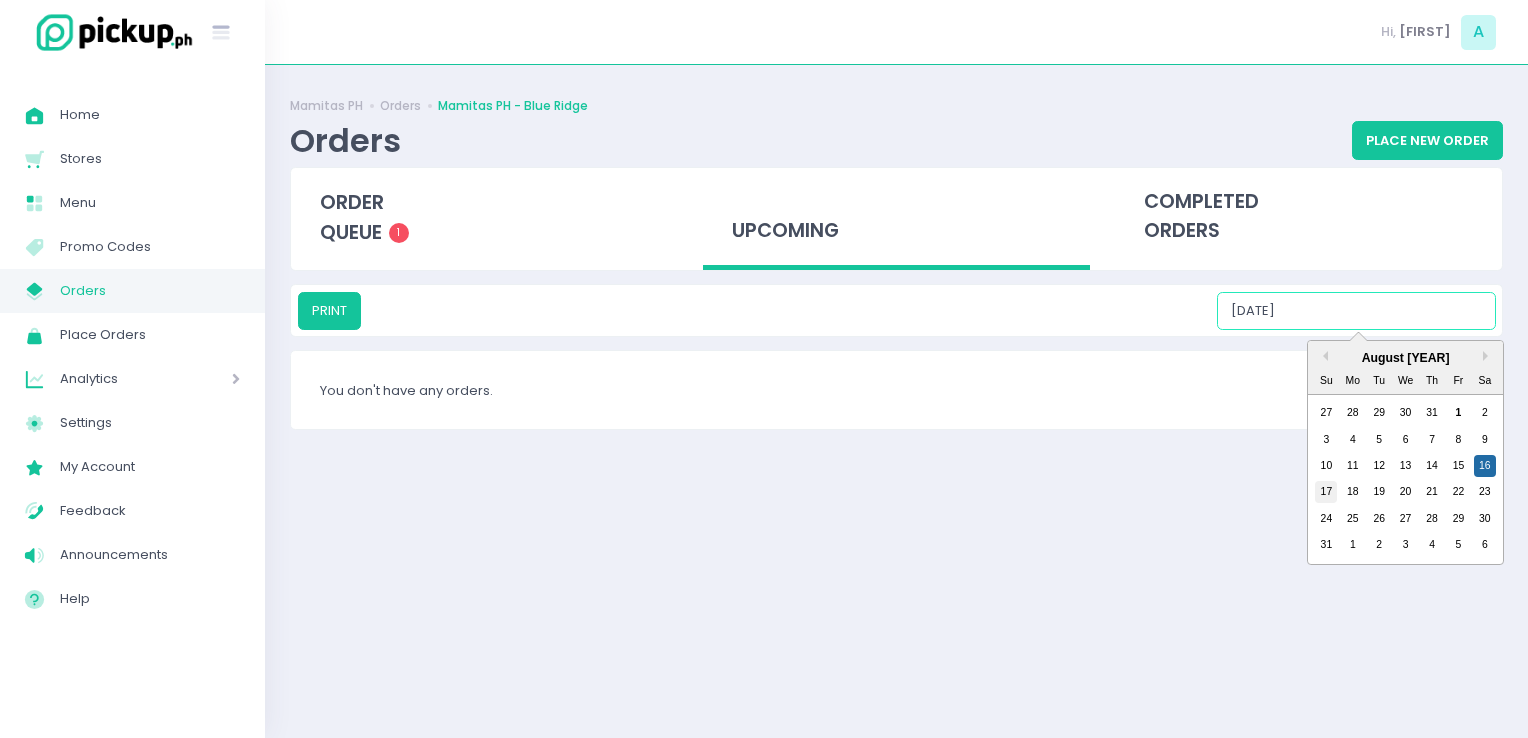 click on "17" at bounding box center (1326, 492) 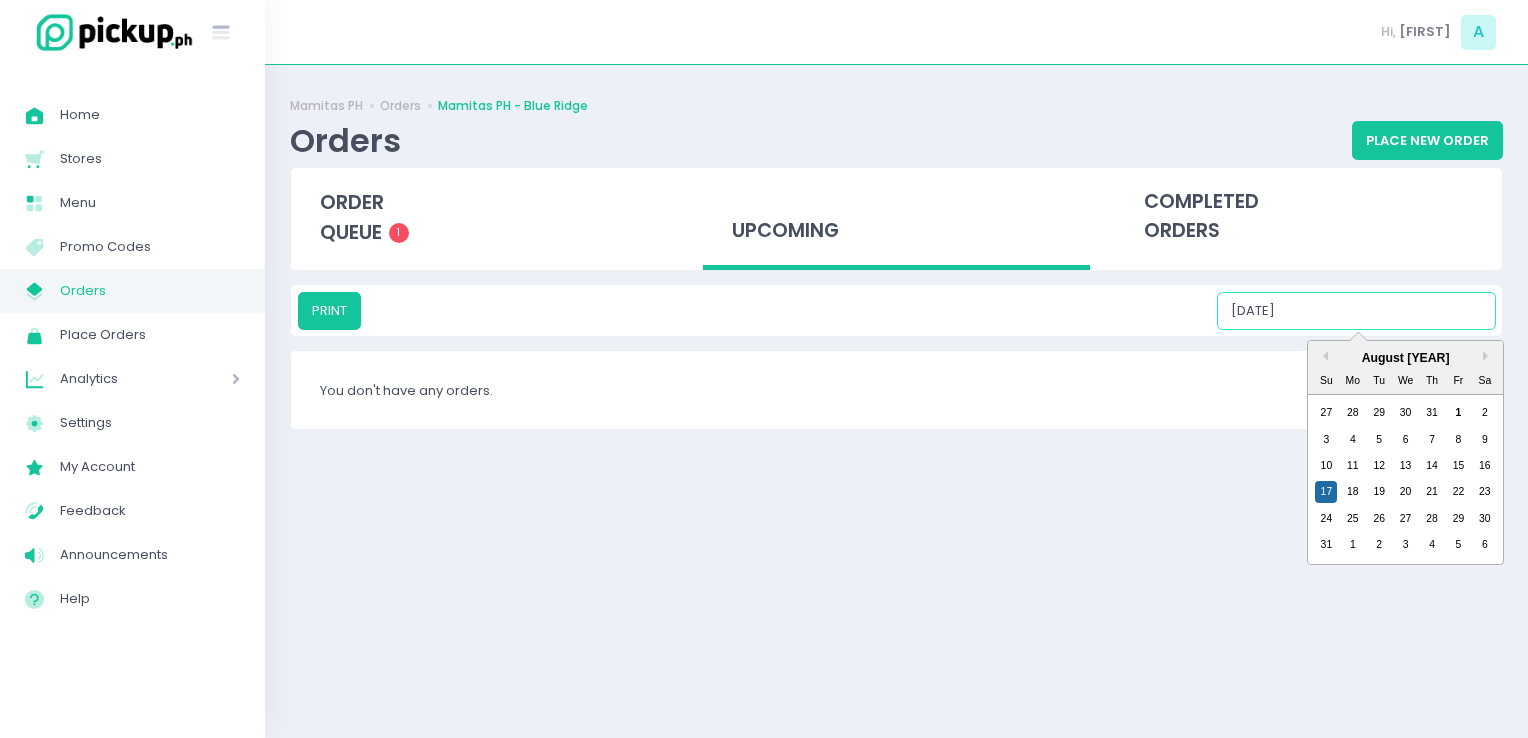 click on "08/17/2025" at bounding box center [1356, 311] 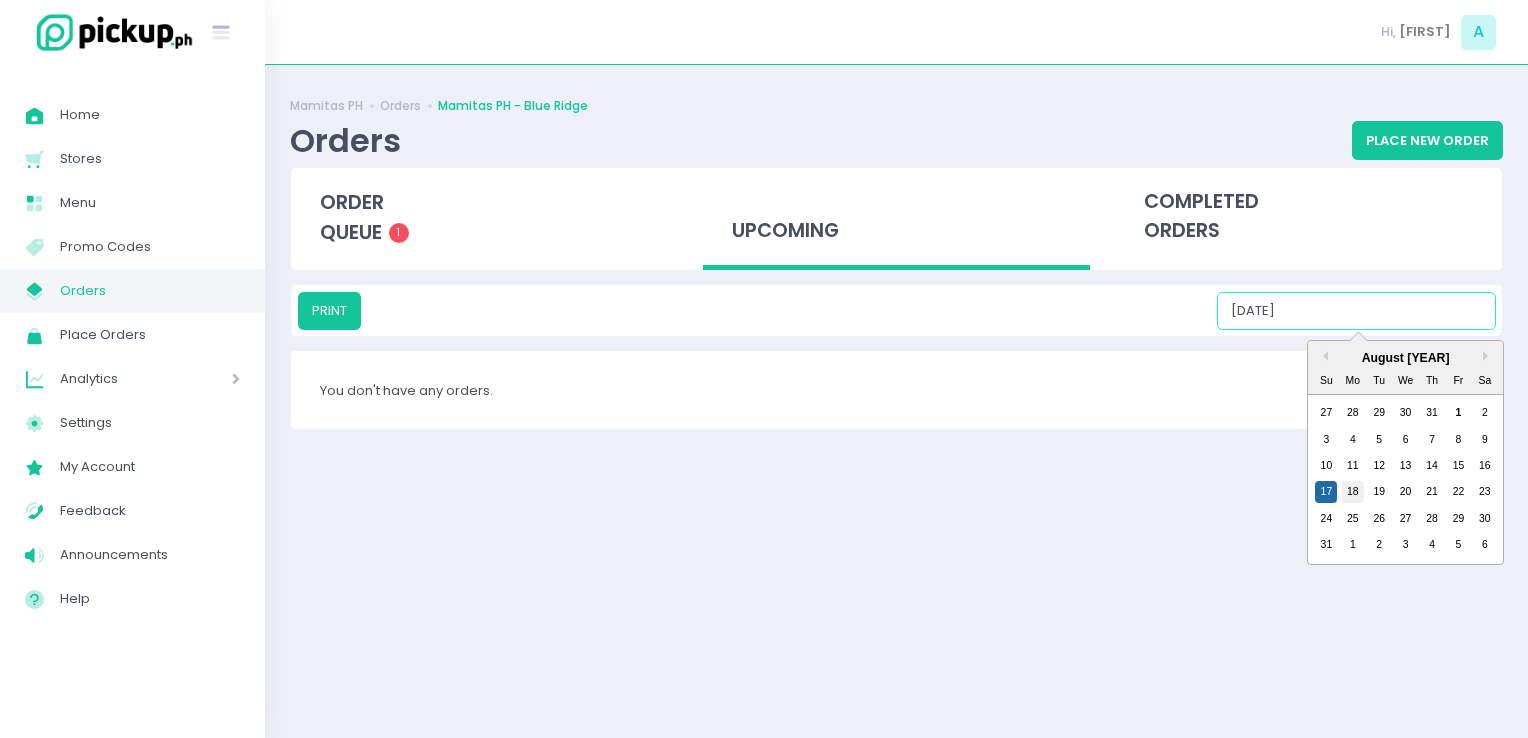 click on "18" at bounding box center [1353, 492] 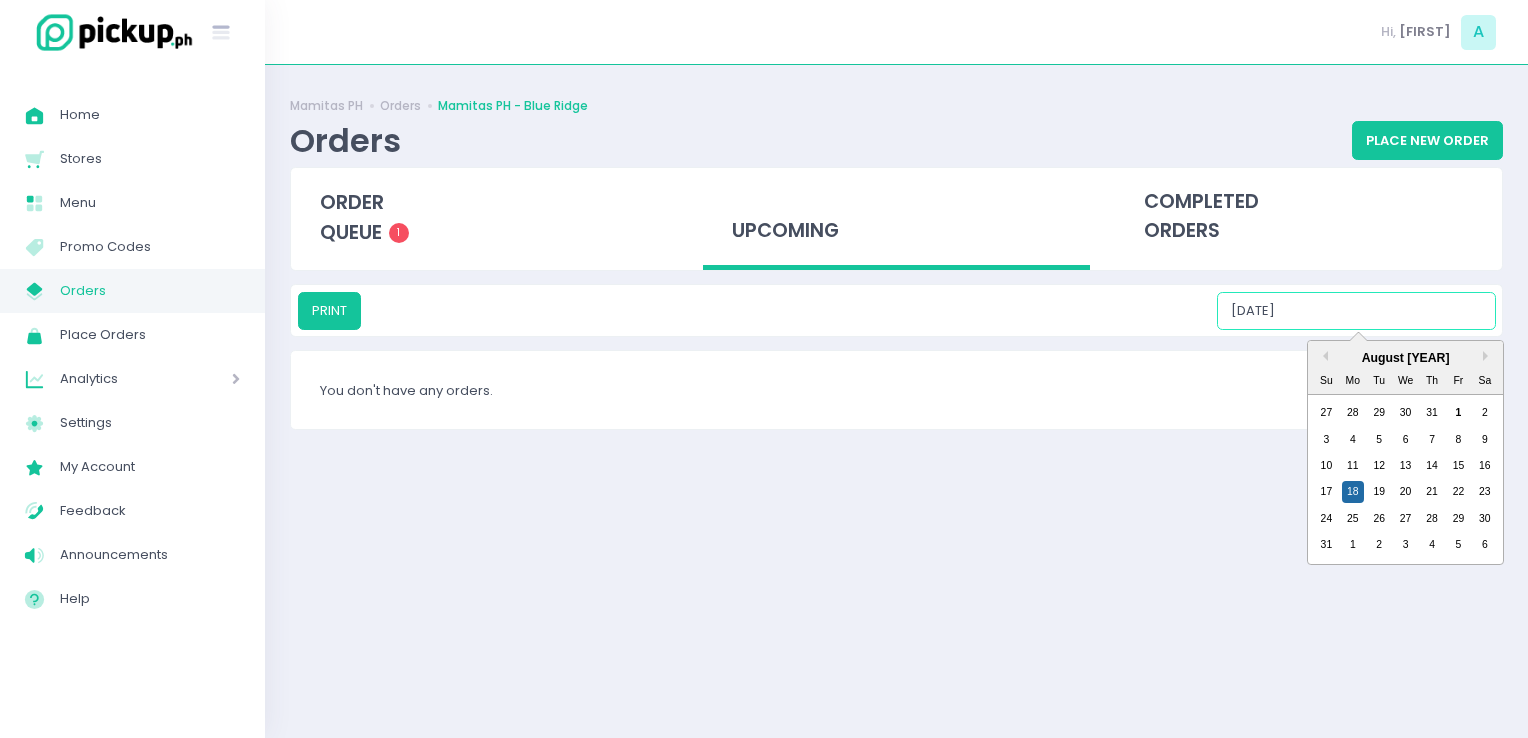click on "08/18/2025" at bounding box center [1356, 311] 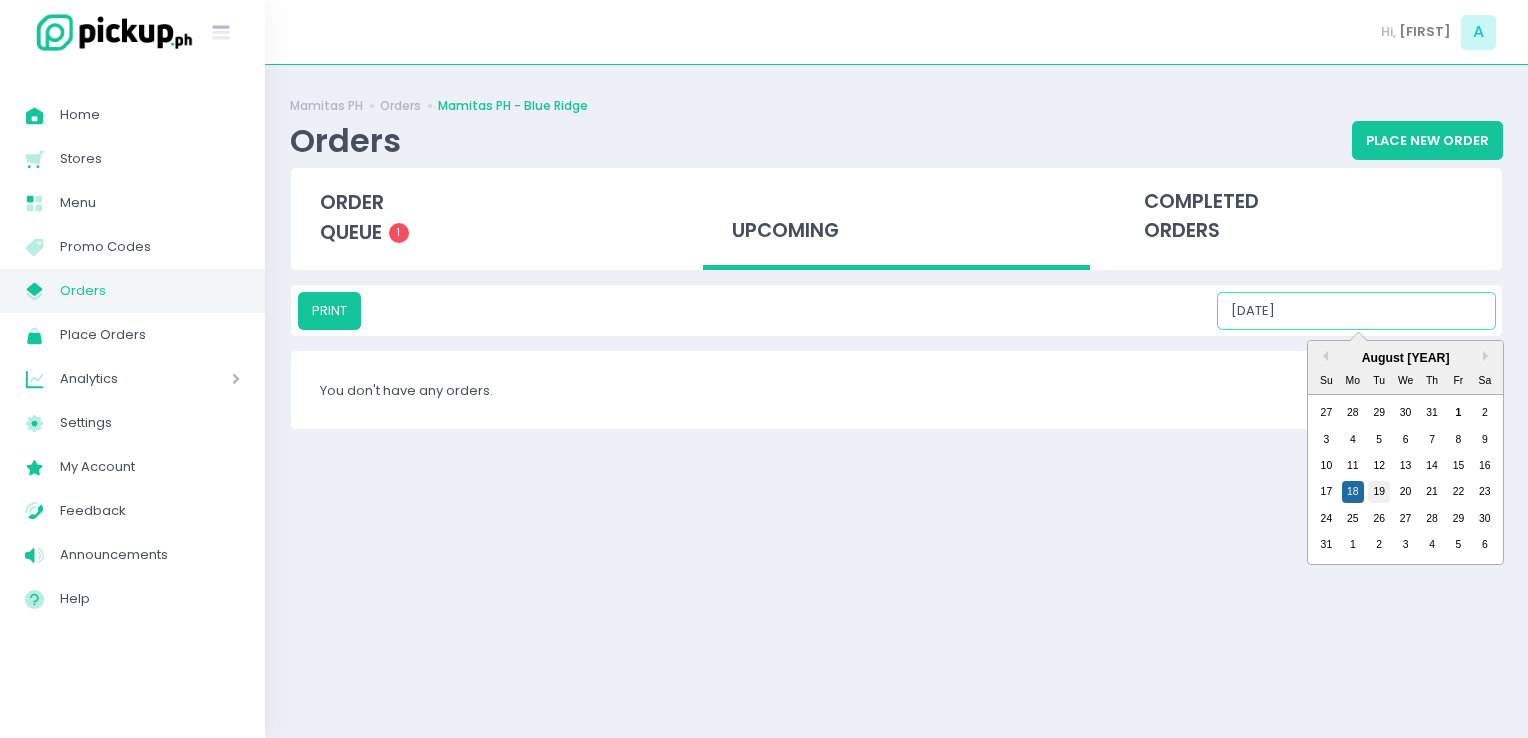 click on "19" at bounding box center (1379, 492) 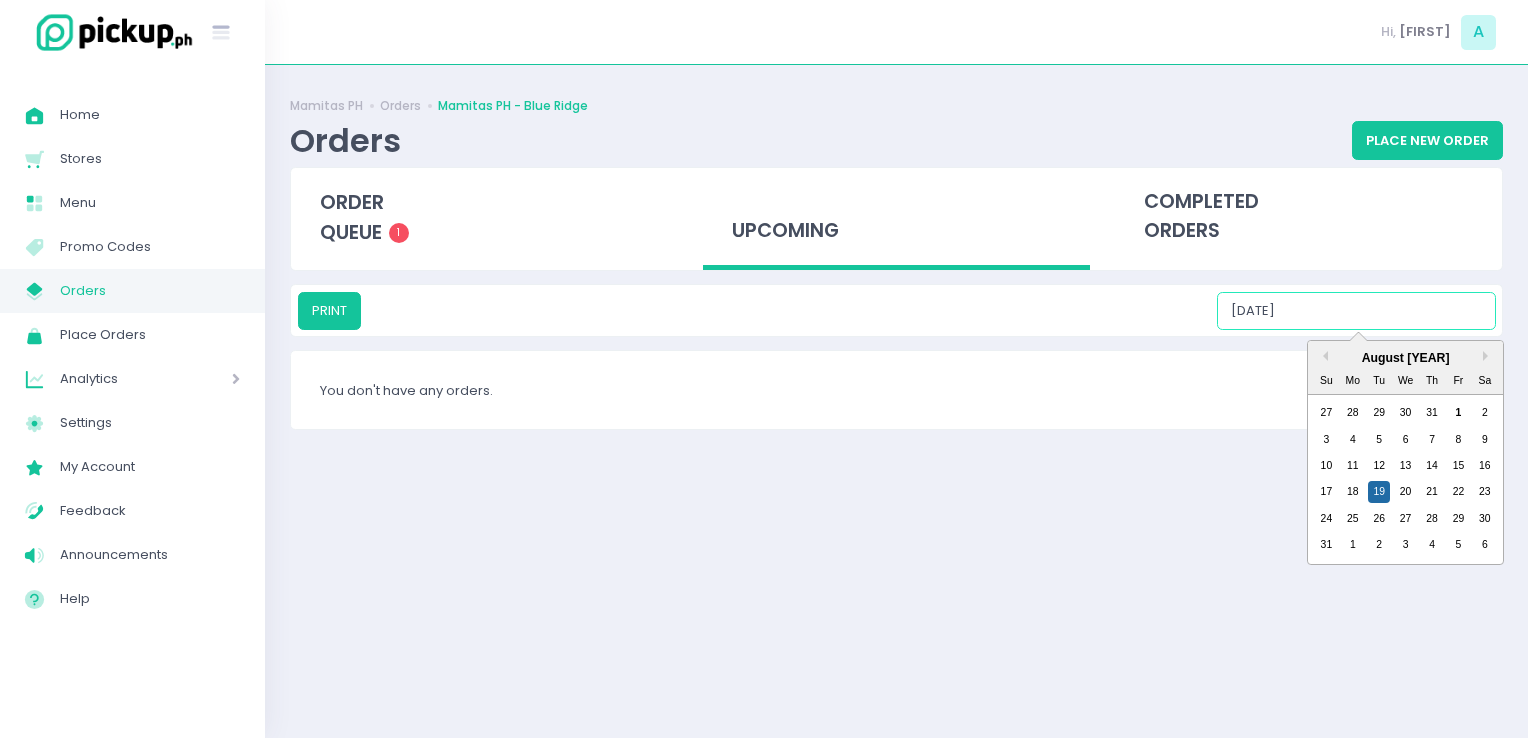 click on "08/19/2025" at bounding box center [1356, 311] 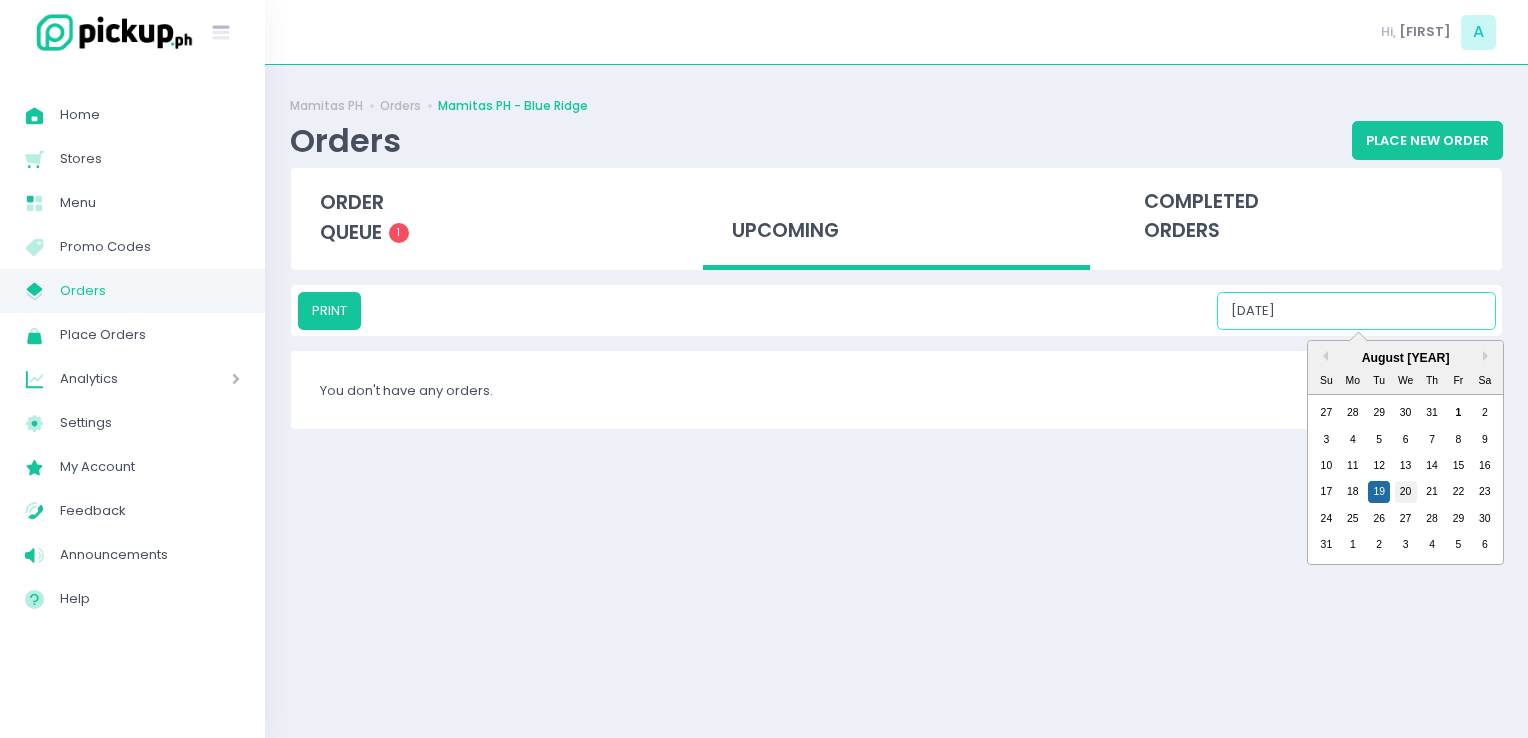 click on "20" at bounding box center [1406, 492] 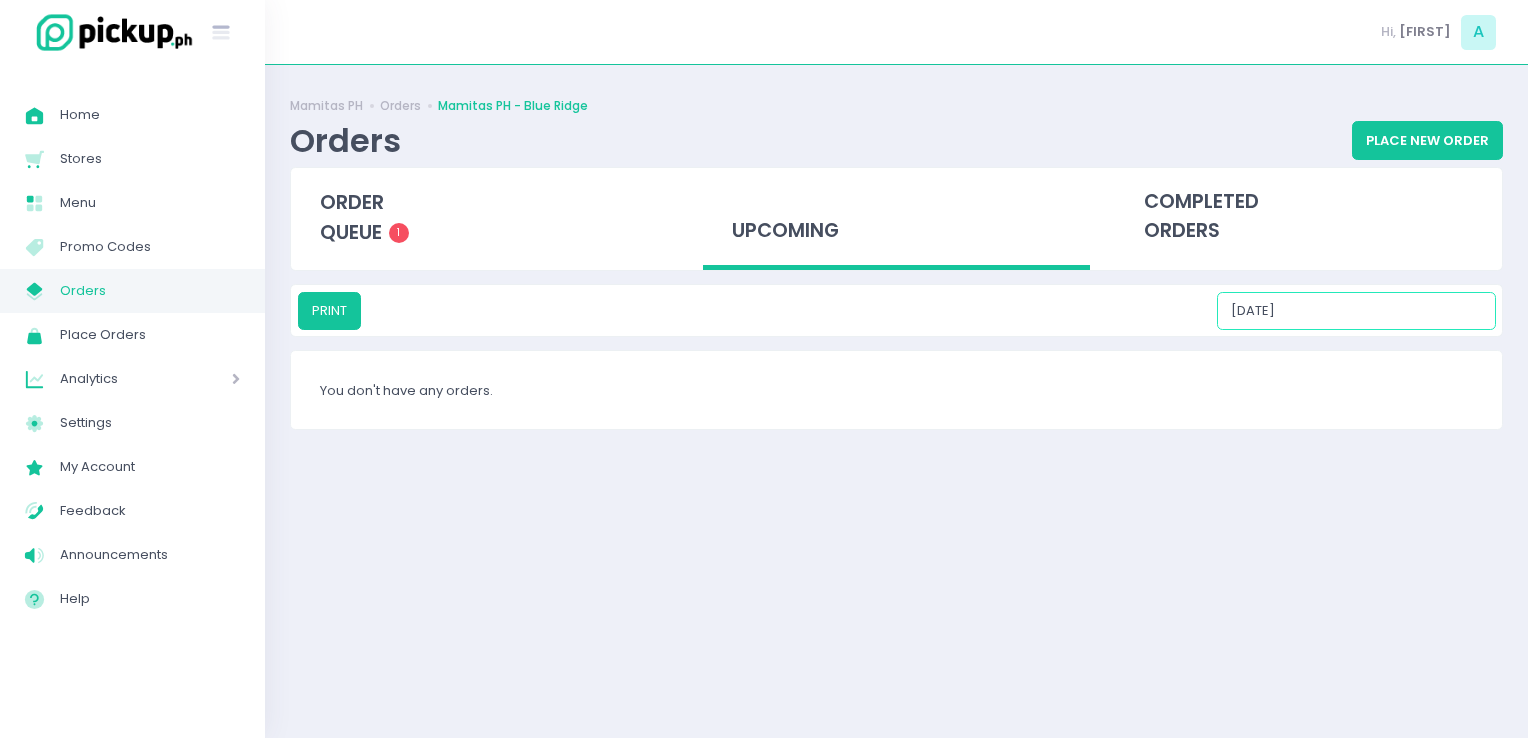 click on "08/20/2025" at bounding box center (1356, 311) 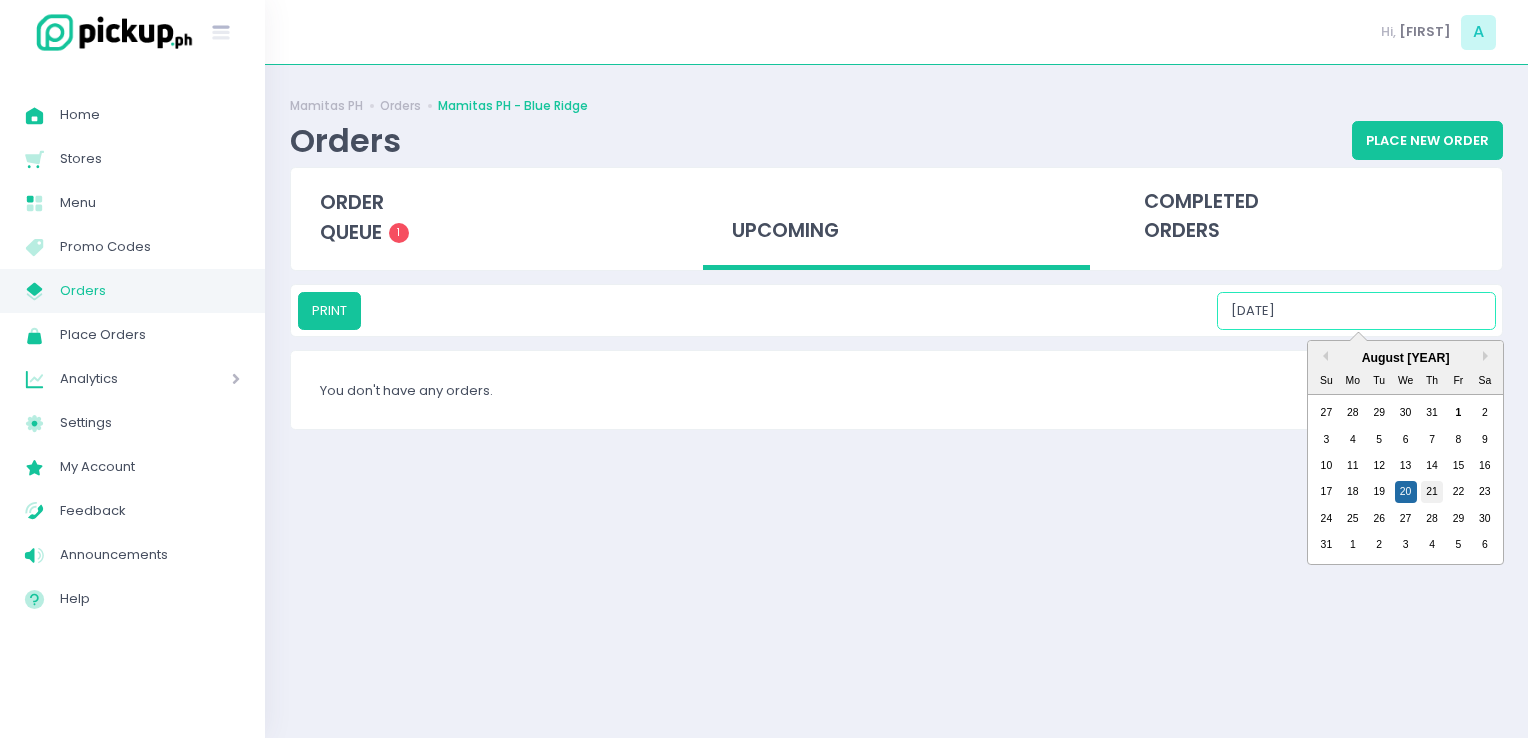 click on "21" at bounding box center (1432, 492) 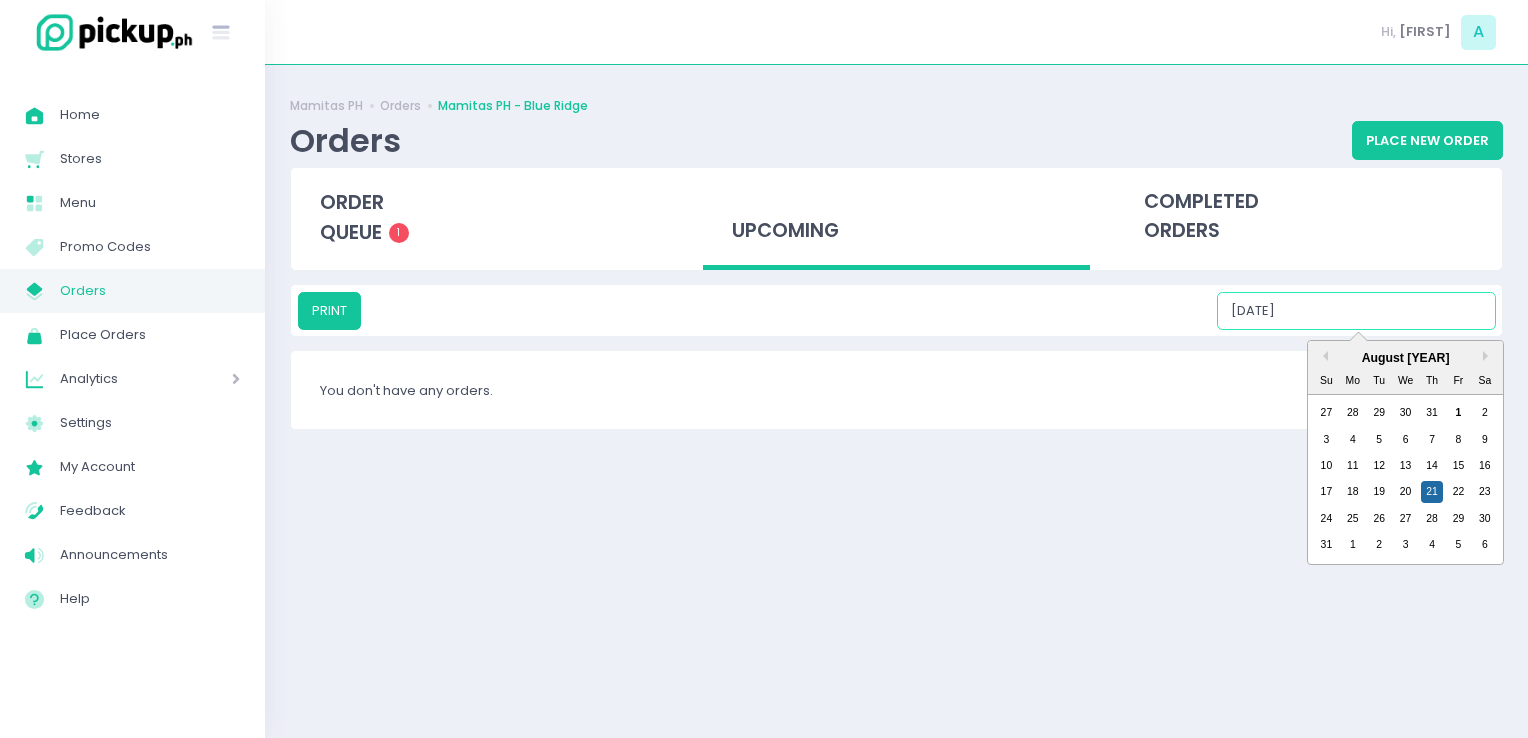 click on "08/21/2025" at bounding box center (1356, 311) 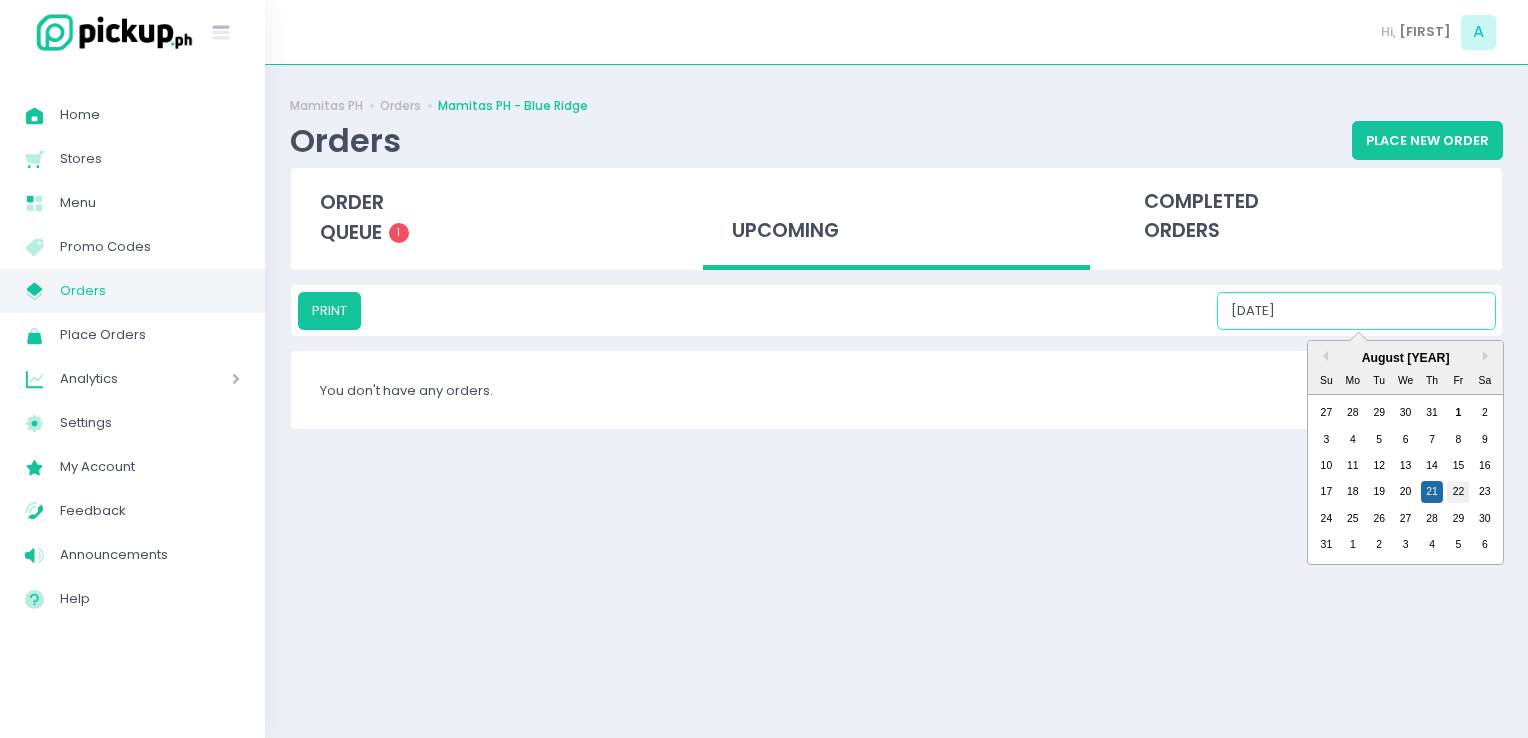 click on "22" at bounding box center (1458, 492) 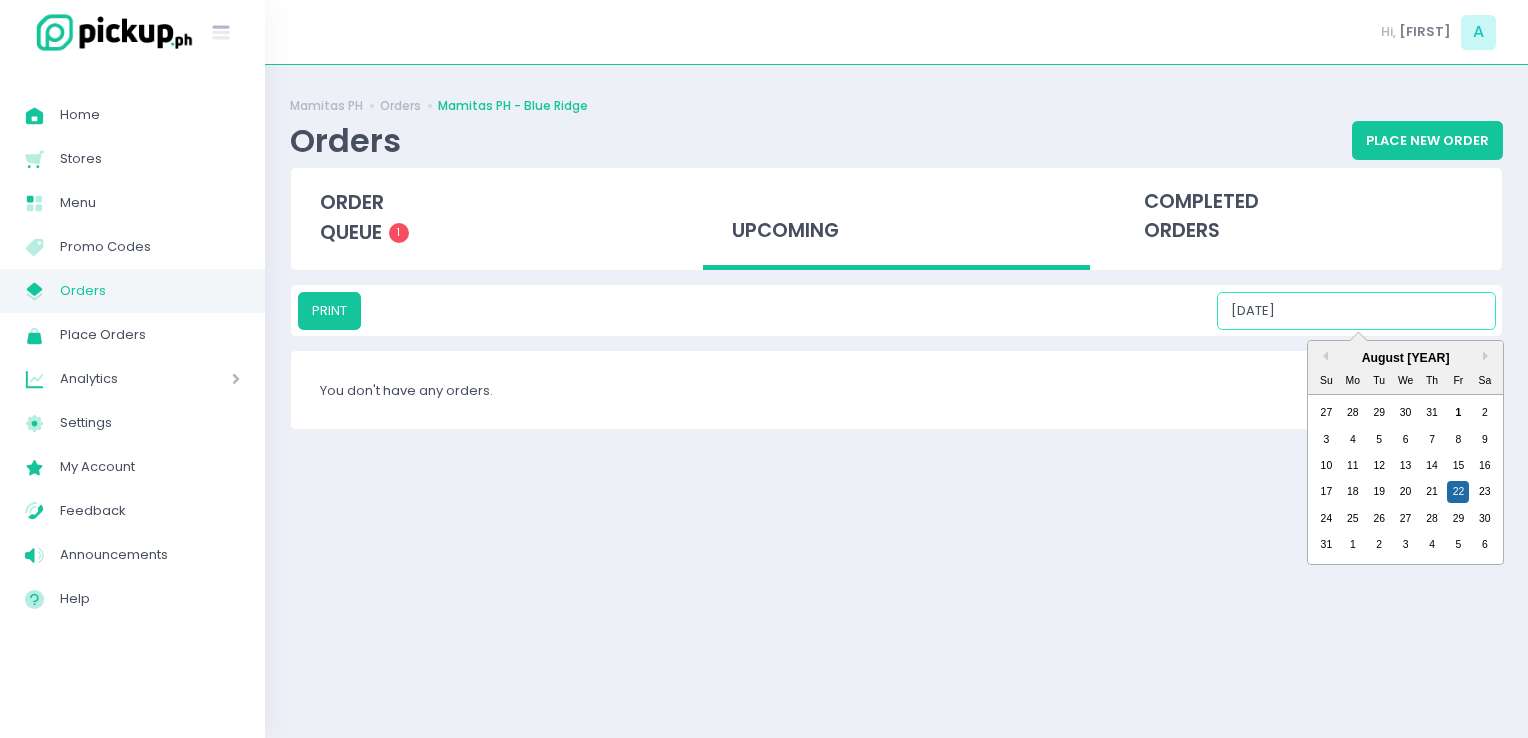 click on "08/22/2025" at bounding box center (1356, 311) 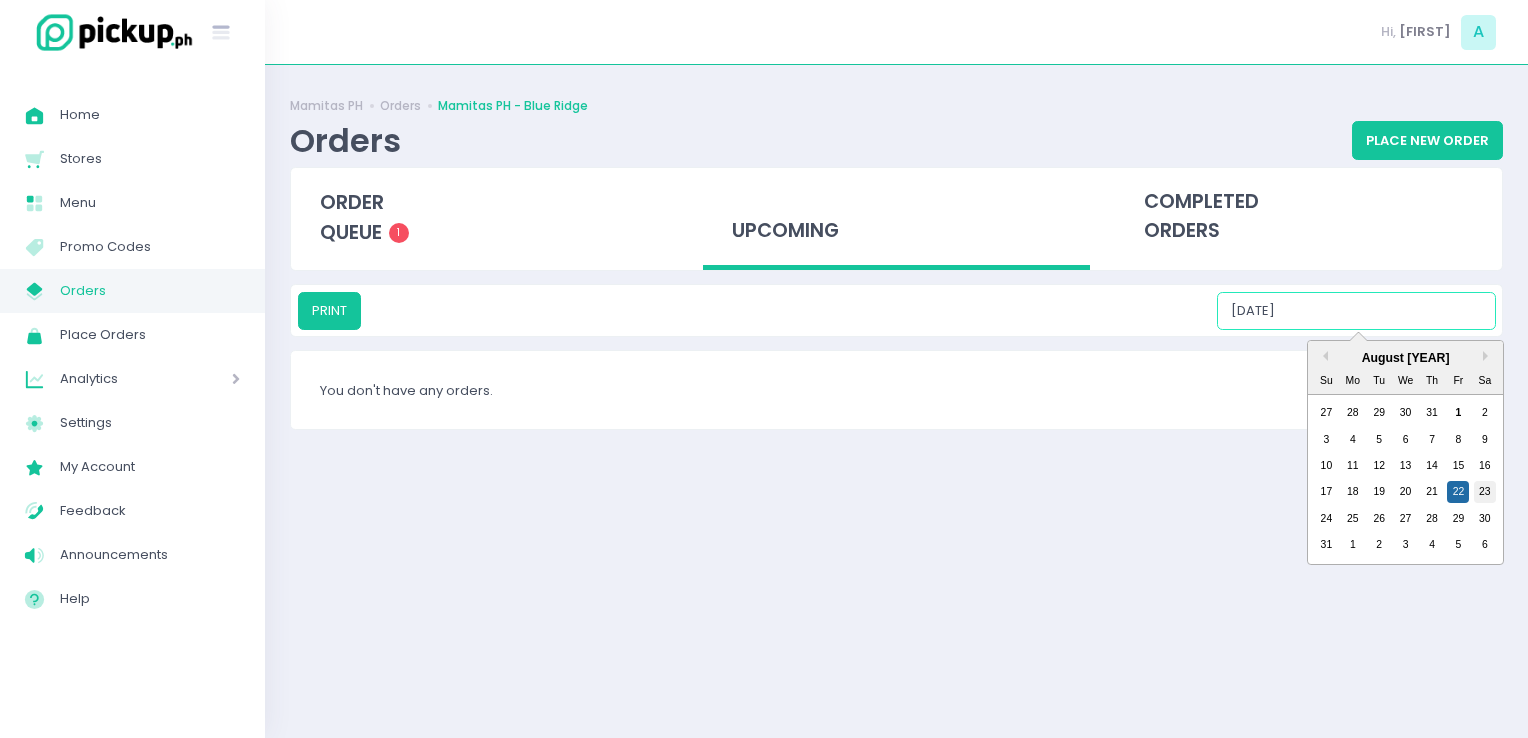 click on "23" at bounding box center [1485, 492] 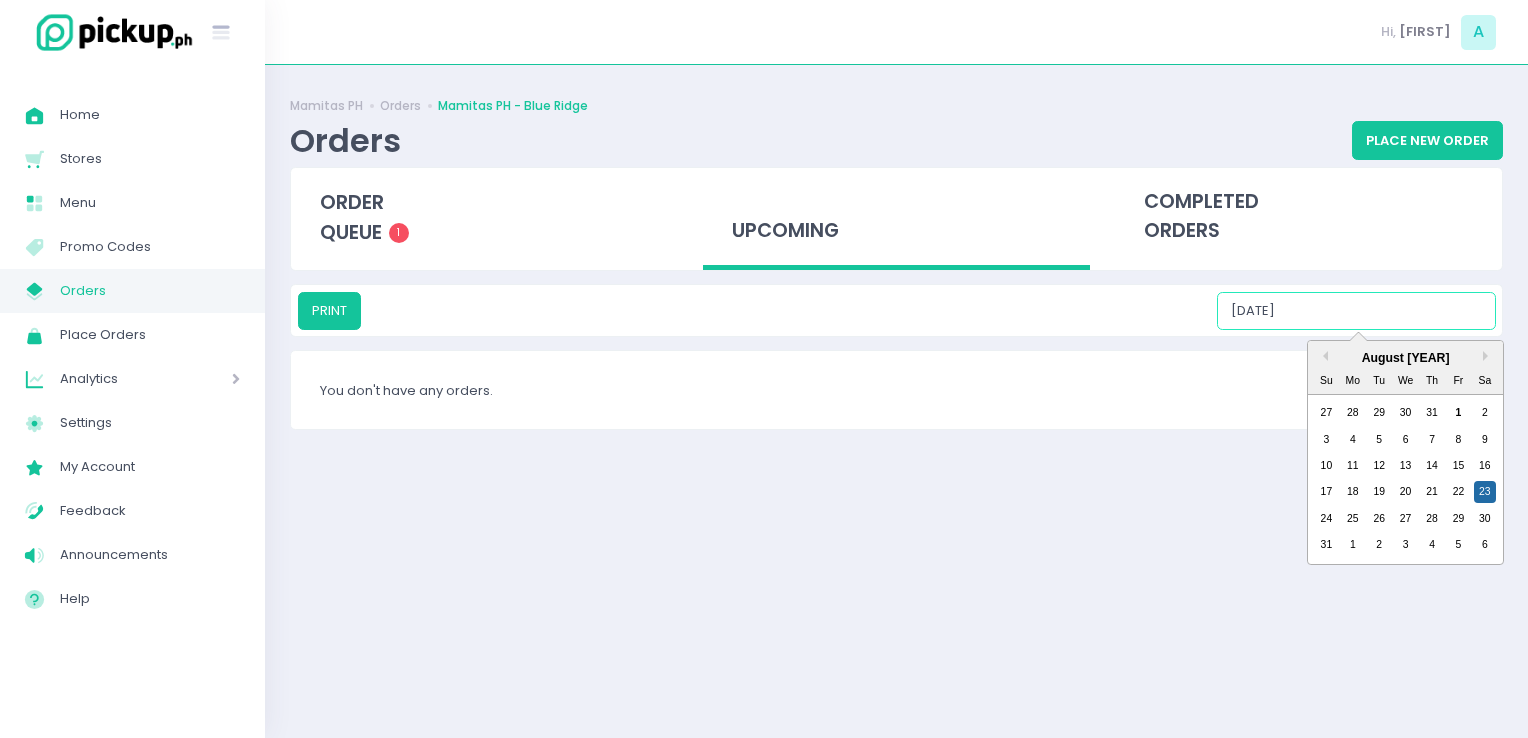 click on "08/23/2025" at bounding box center (1356, 311) 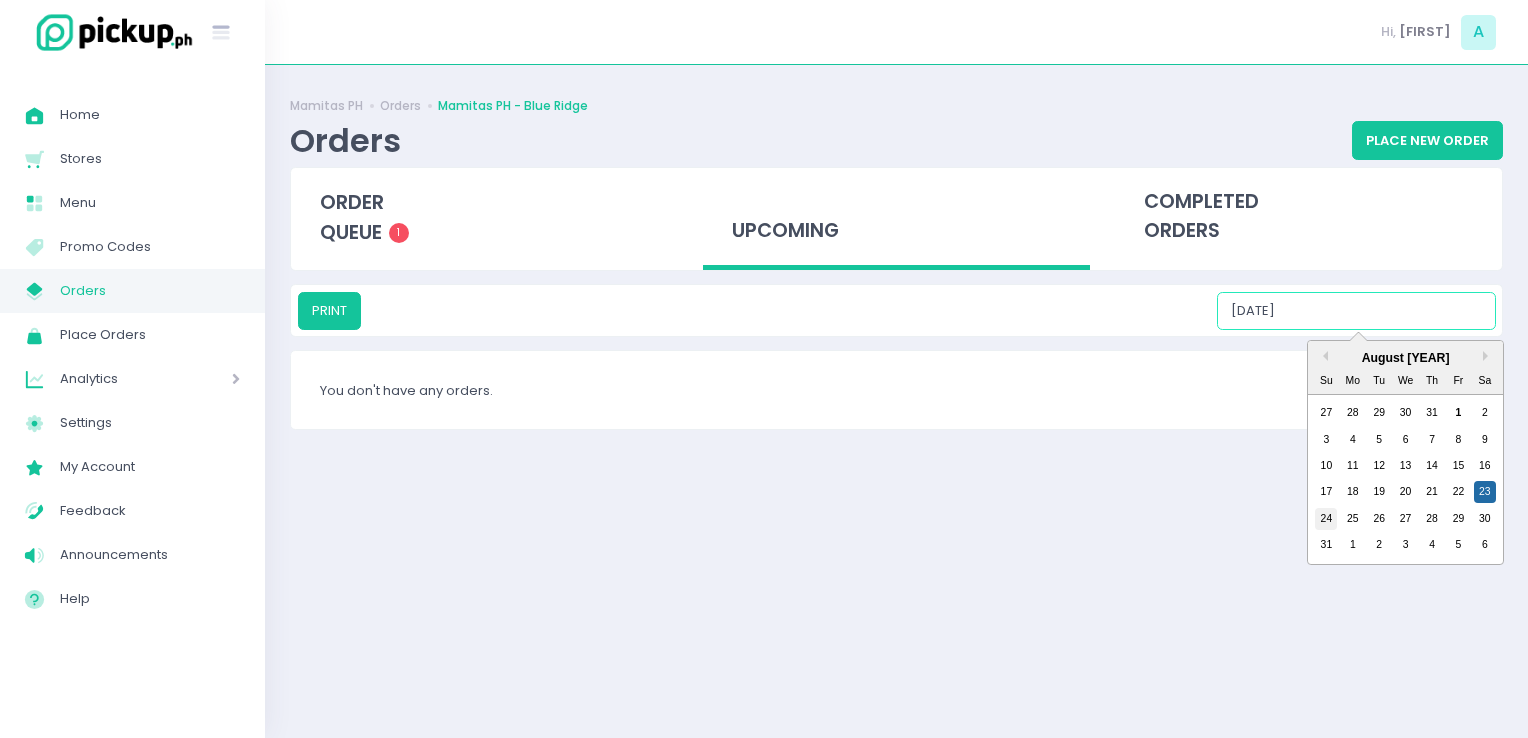 click on "24" at bounding box center (1326, 519) 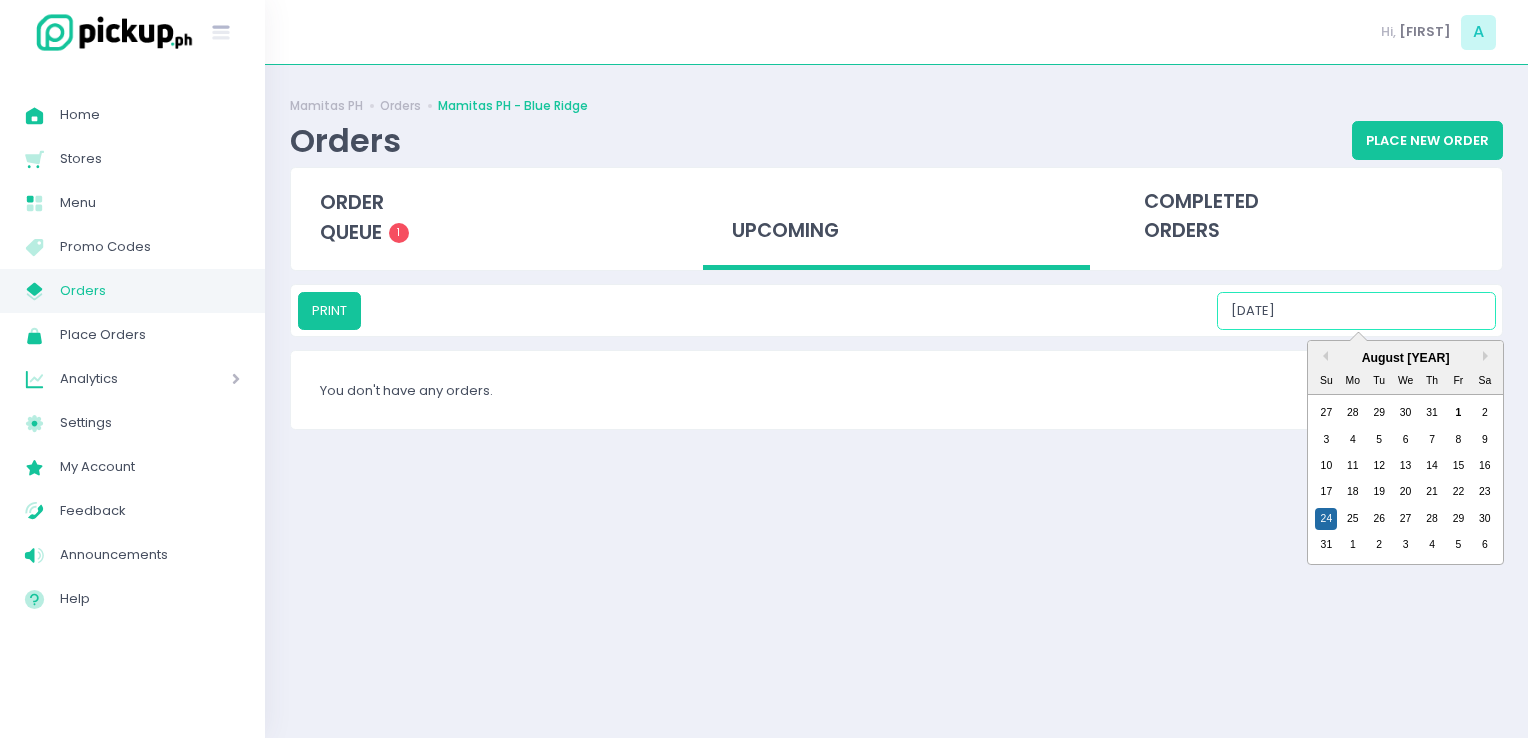 click on "08/24/2025" at bounding box center (1356, 311) 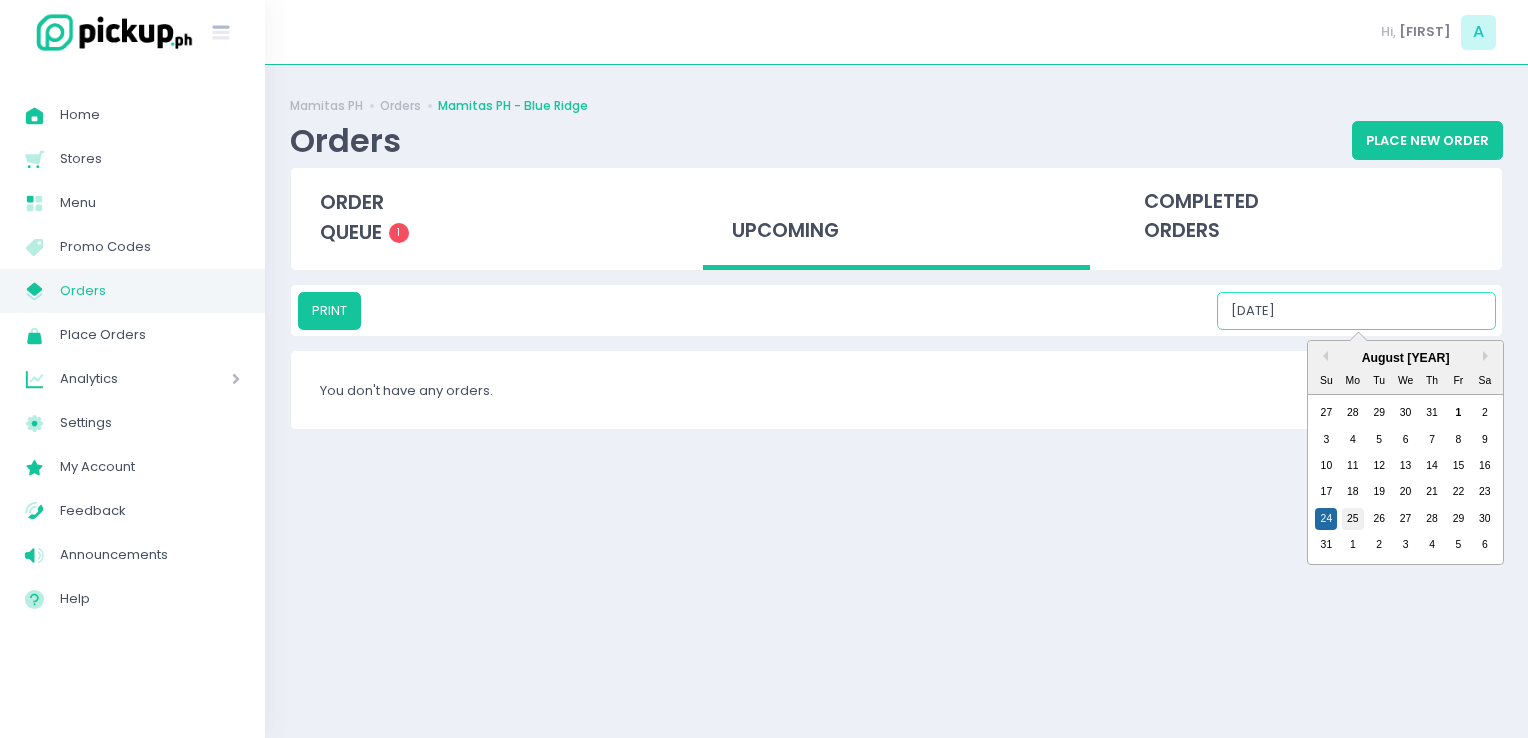 click on "25" at bounding box center (1353, 519) 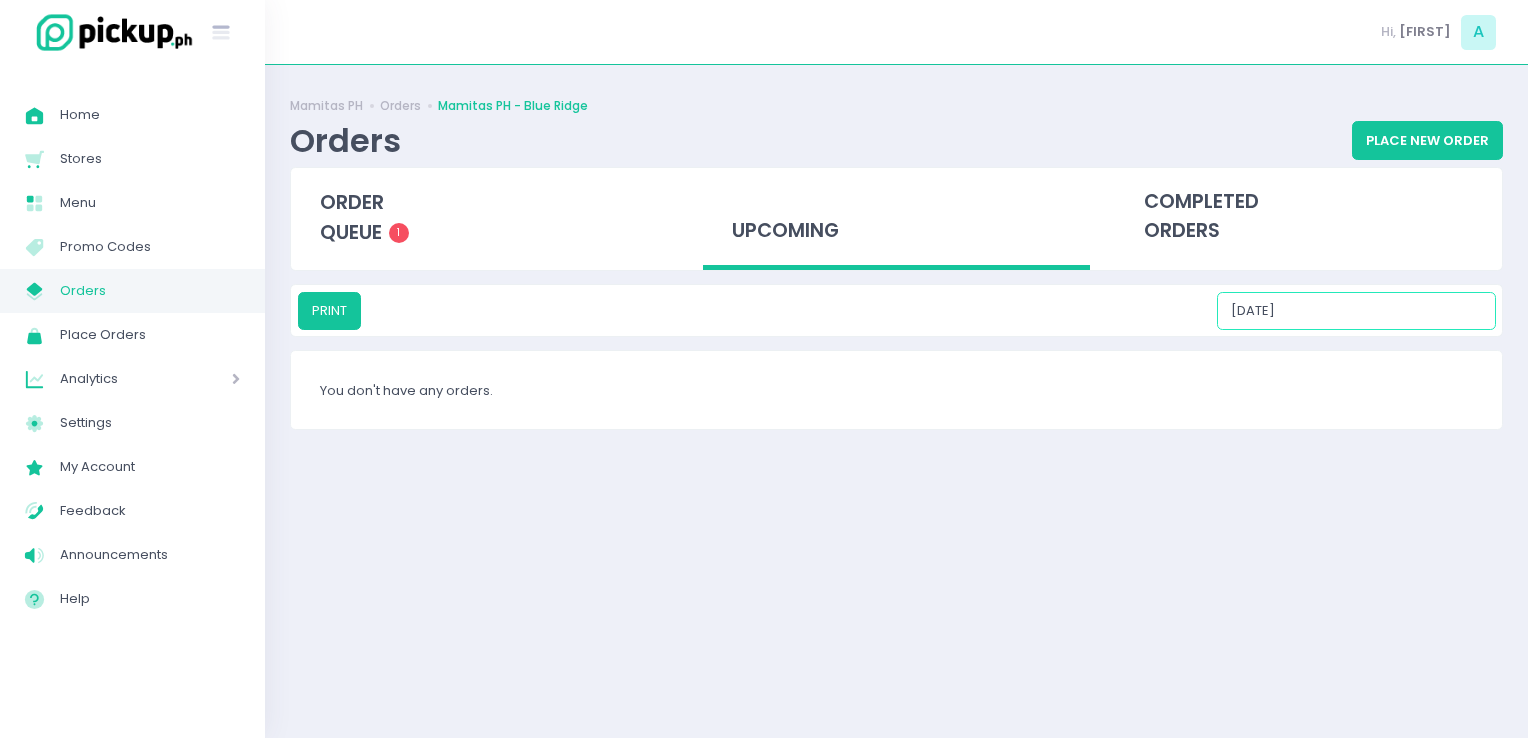 click on "08/25/2025" at bounding box center (1356, 311) 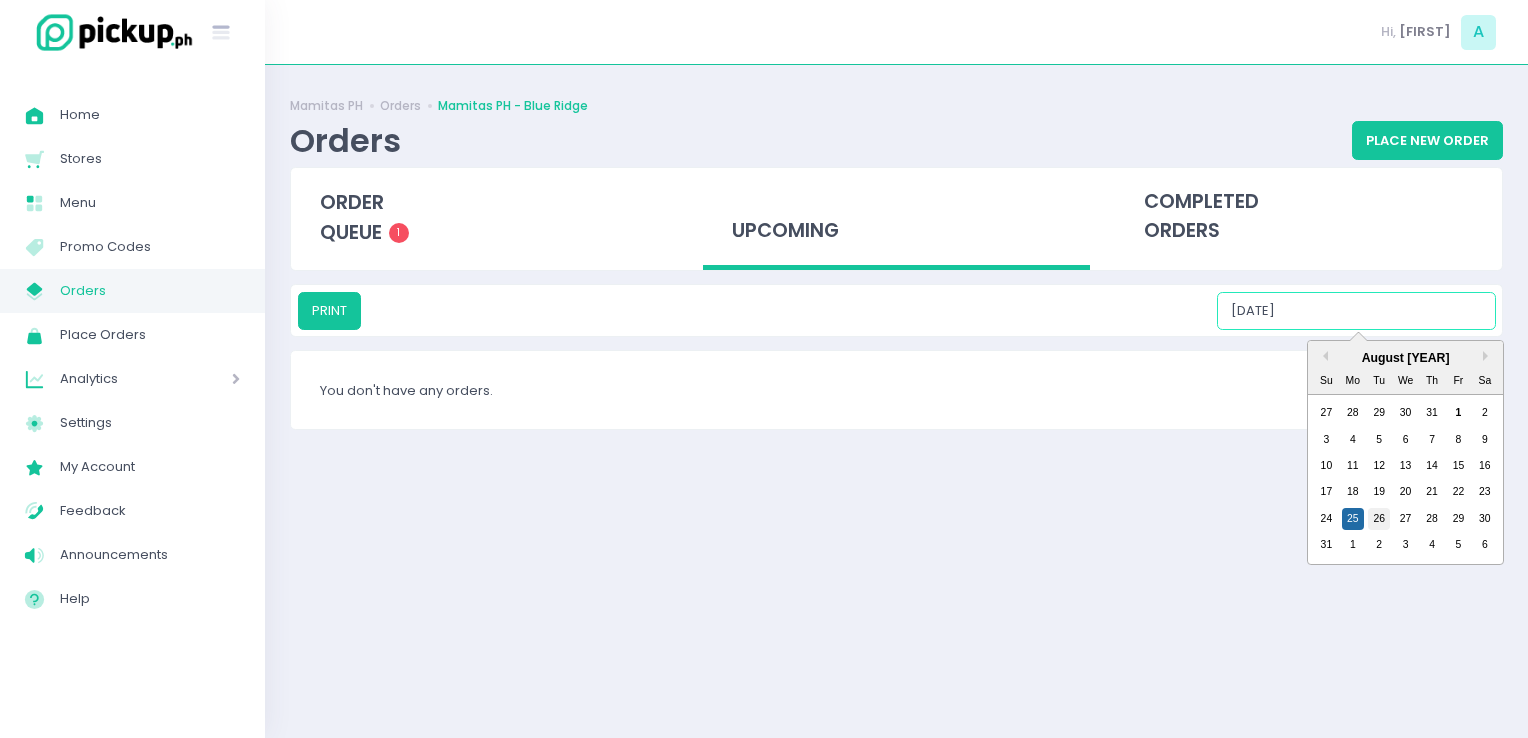 click on "26" at bounding box center [1379, 519] 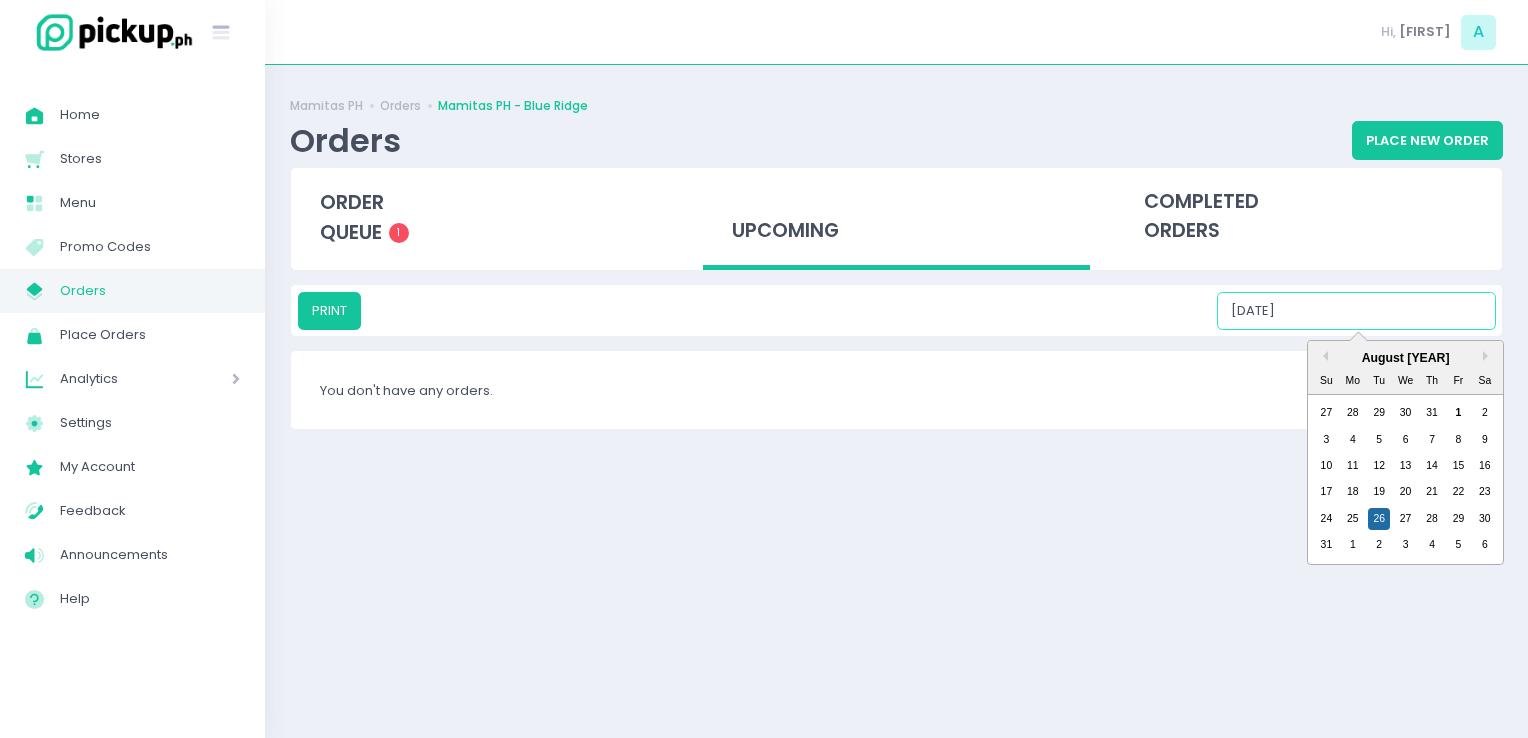 click on "08/26/2025" at bounding box center (1356, 311) 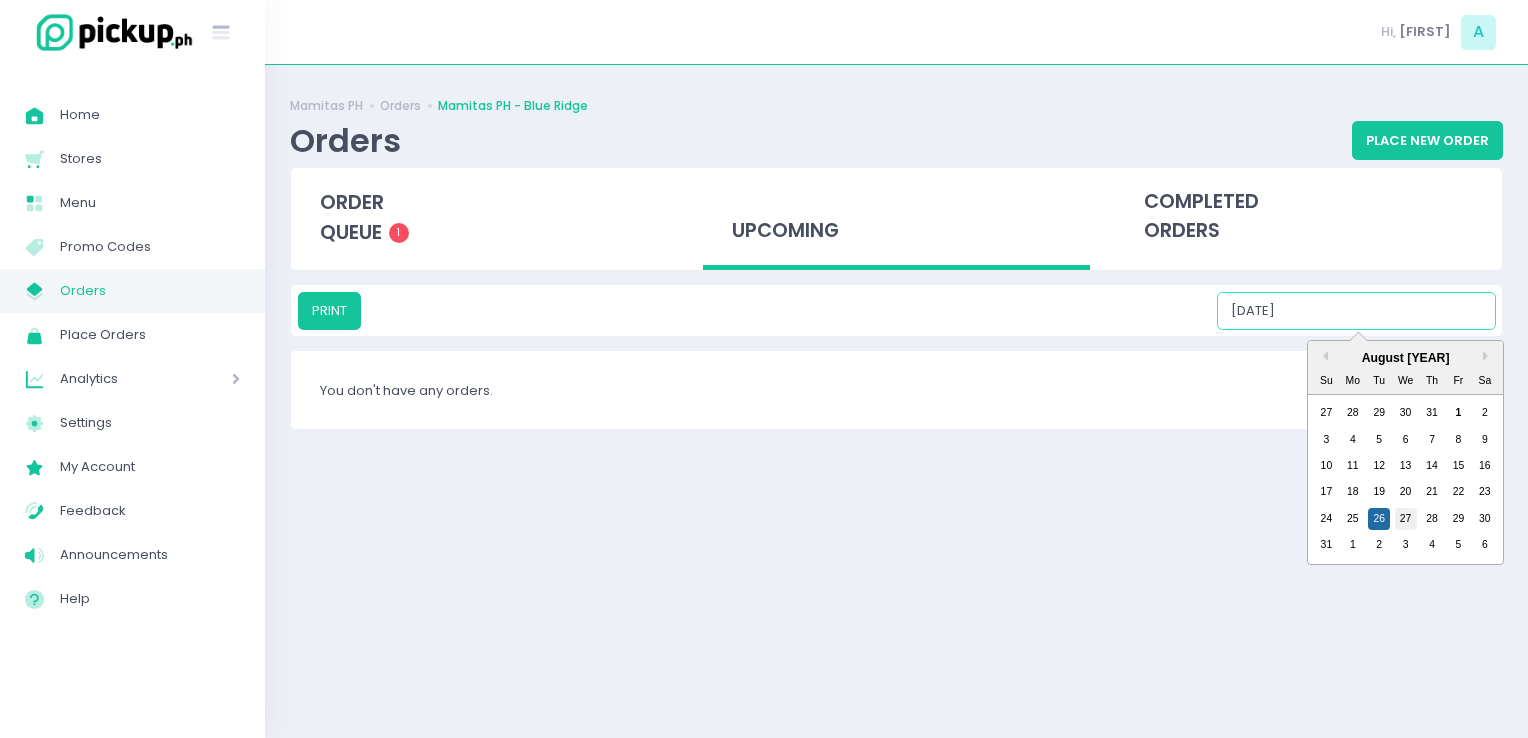 click on "27" at bounding box center (1406, 519) 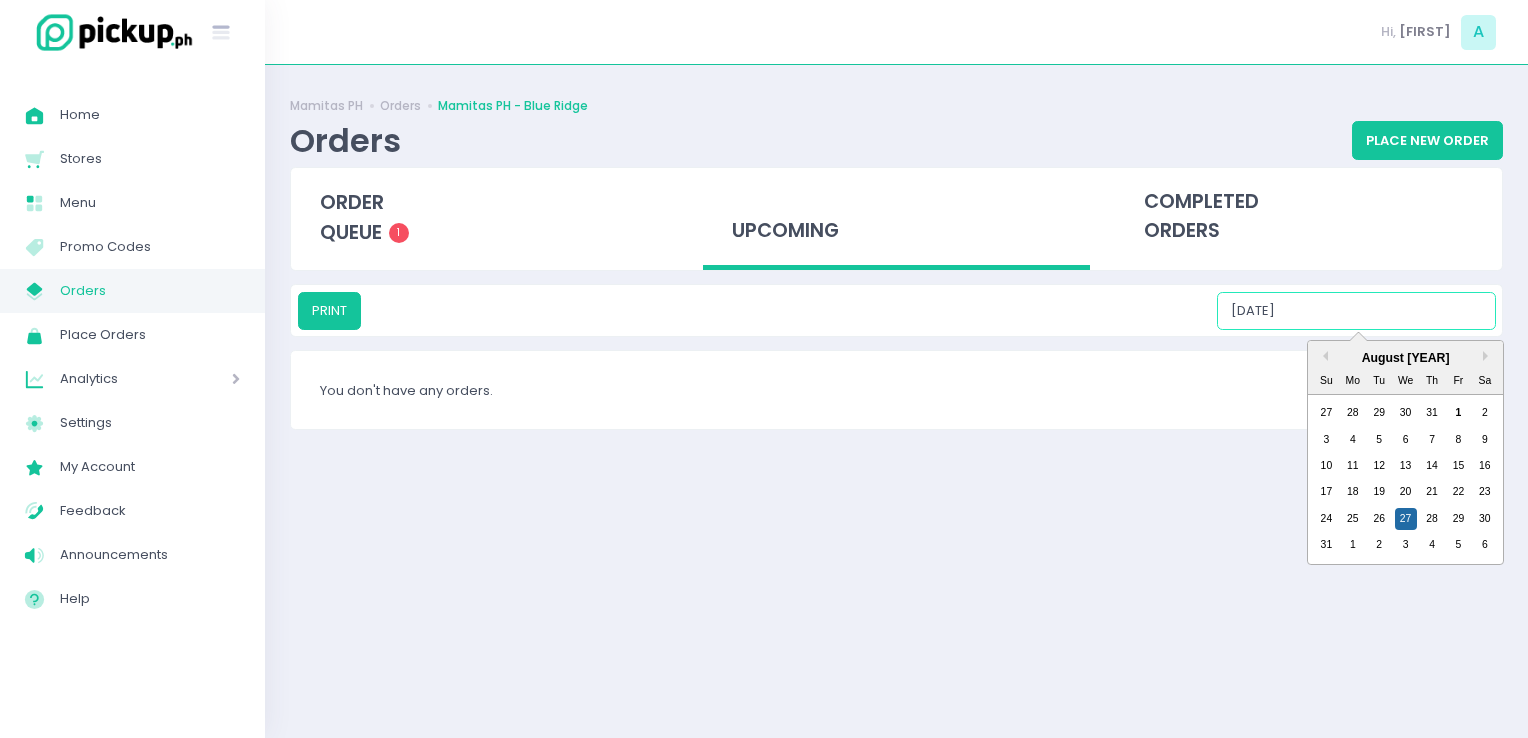 click on "08/27/2025" at bounding box center [1356, 311] 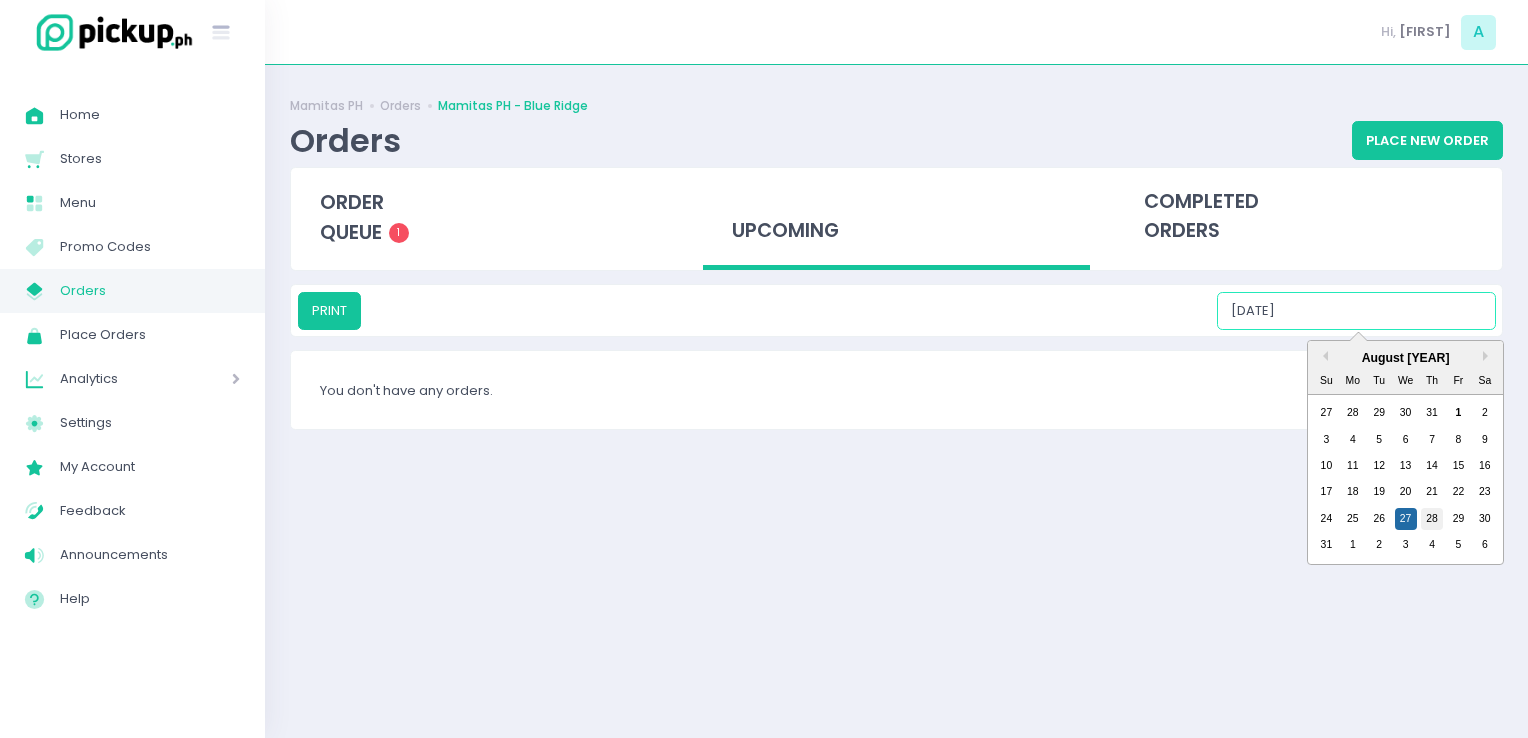 click on "28" at bounding box center [1432, 519] 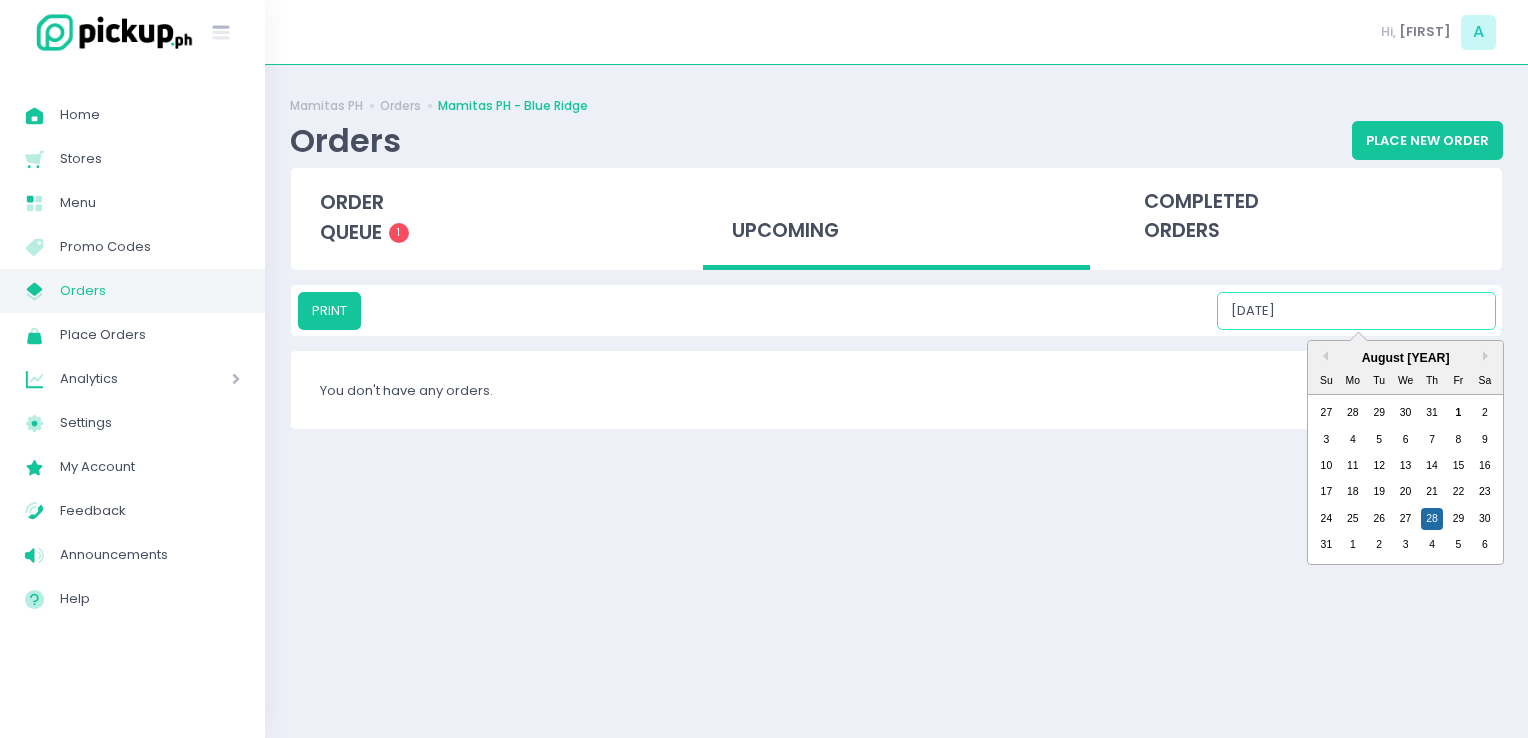 click on "08/28/2025" at bounding box center (1356, 311) 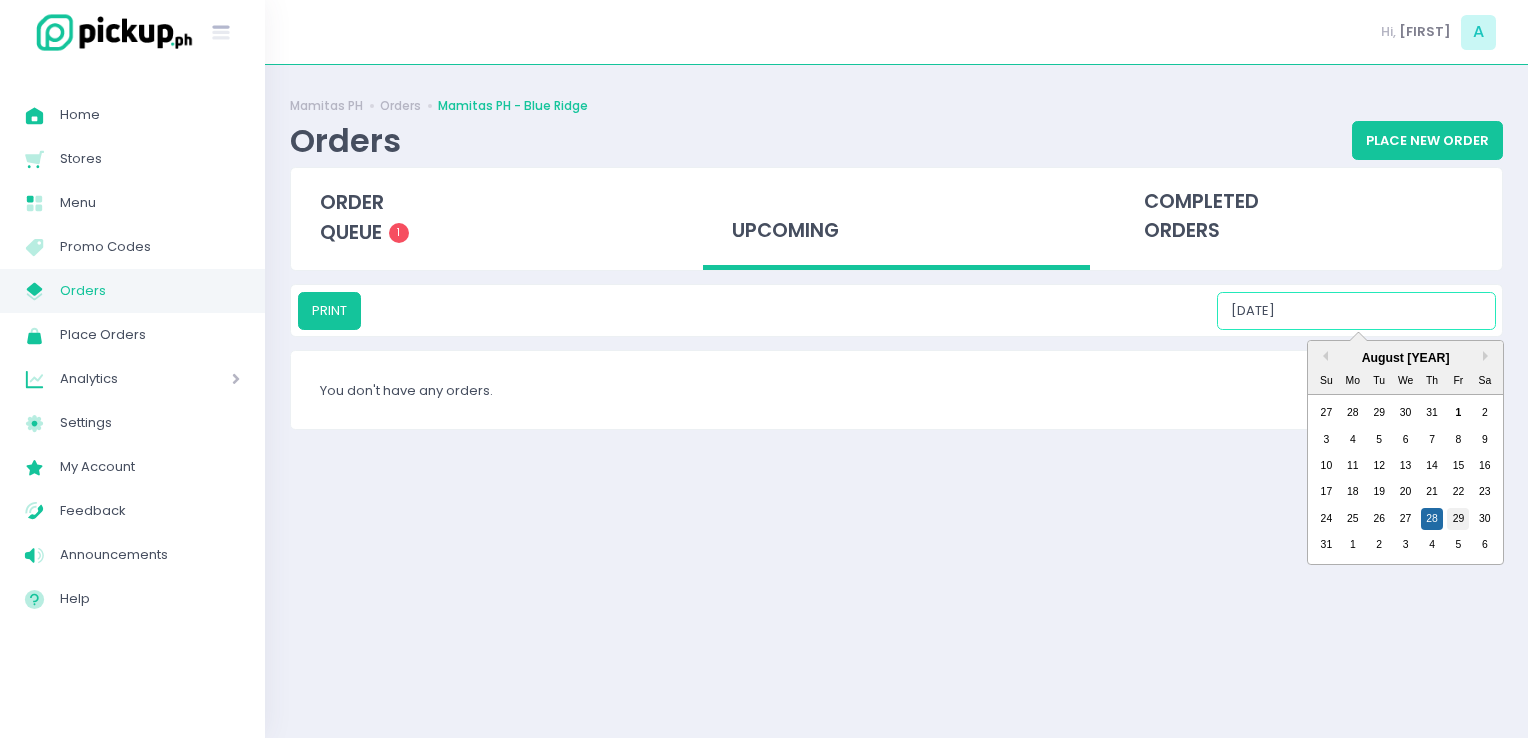 click on "29" at bounding box center (1458, 519) 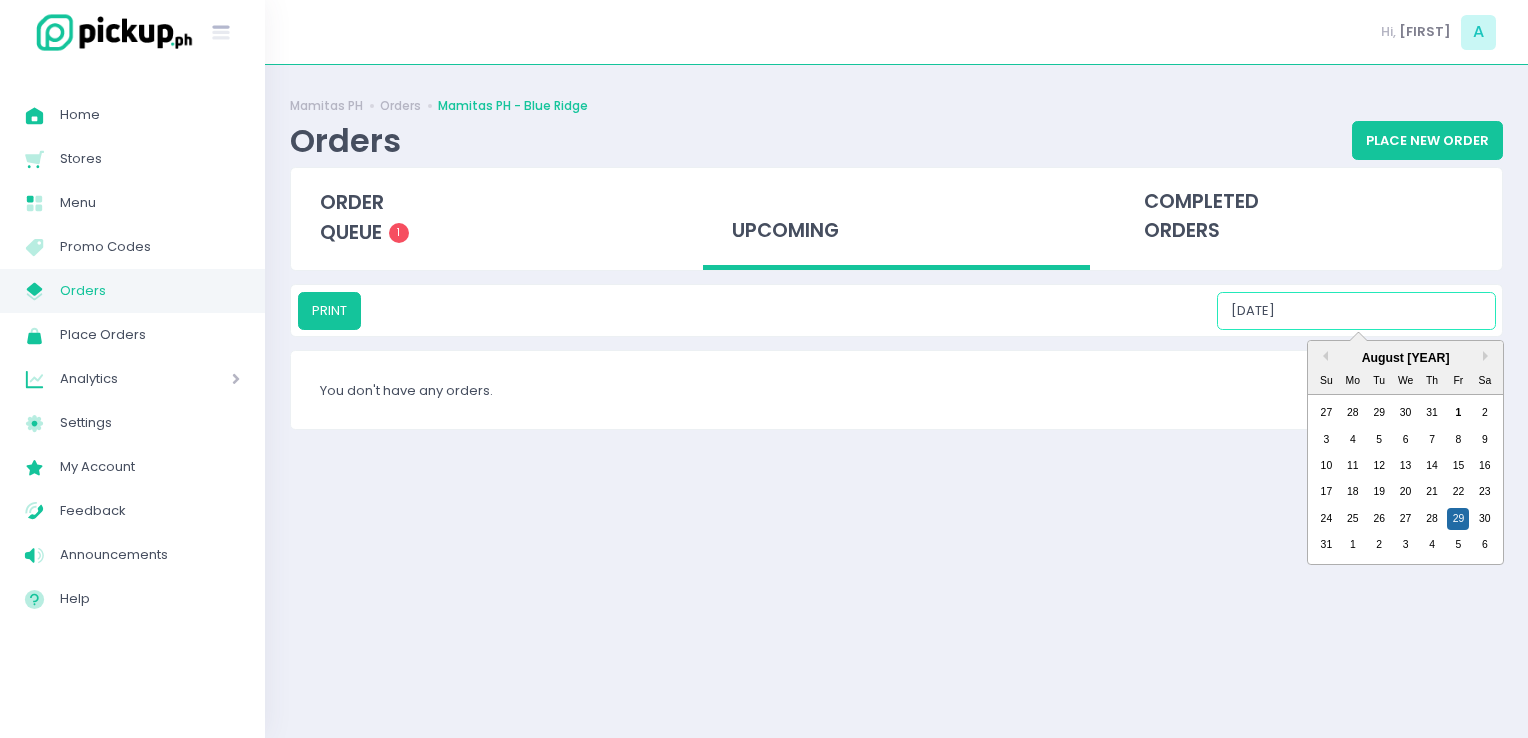click on "08/29/2025" at bounding box center (1356, 311) 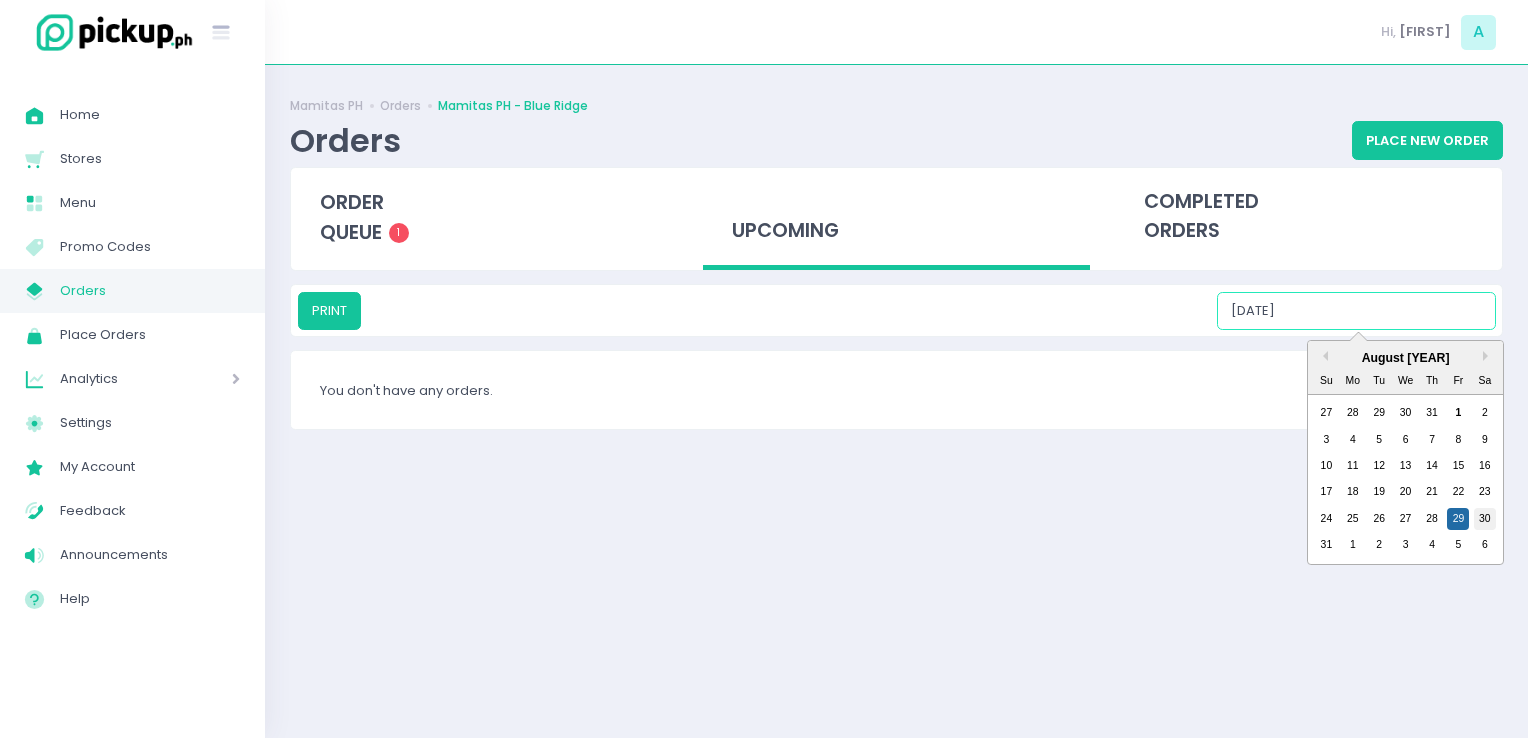 click on "30" at bounding box center (1485, 519) 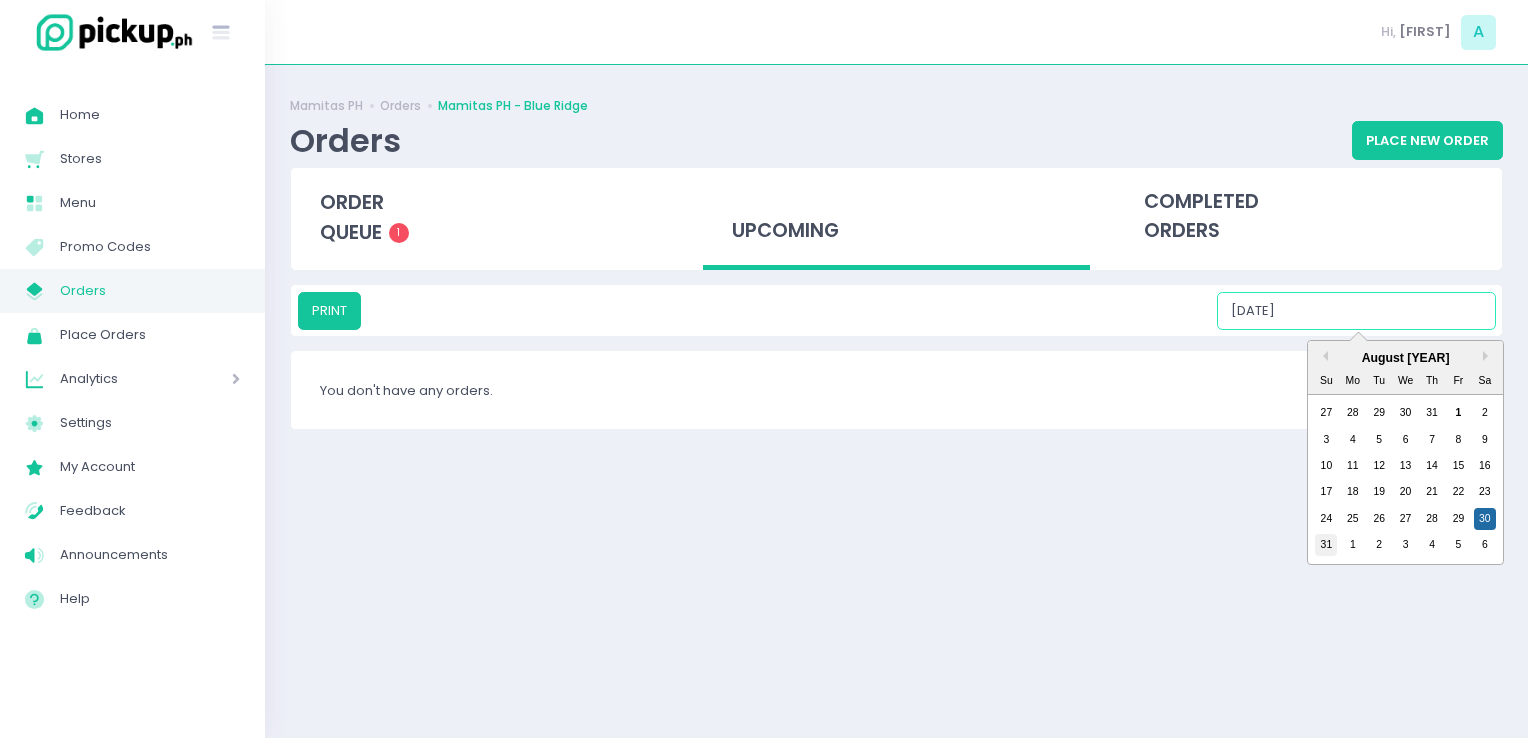 drag, startPoint x: 1348, startPoint y: 290, endPoint x: 1328, endPoint y: 546, distance: 256.78006 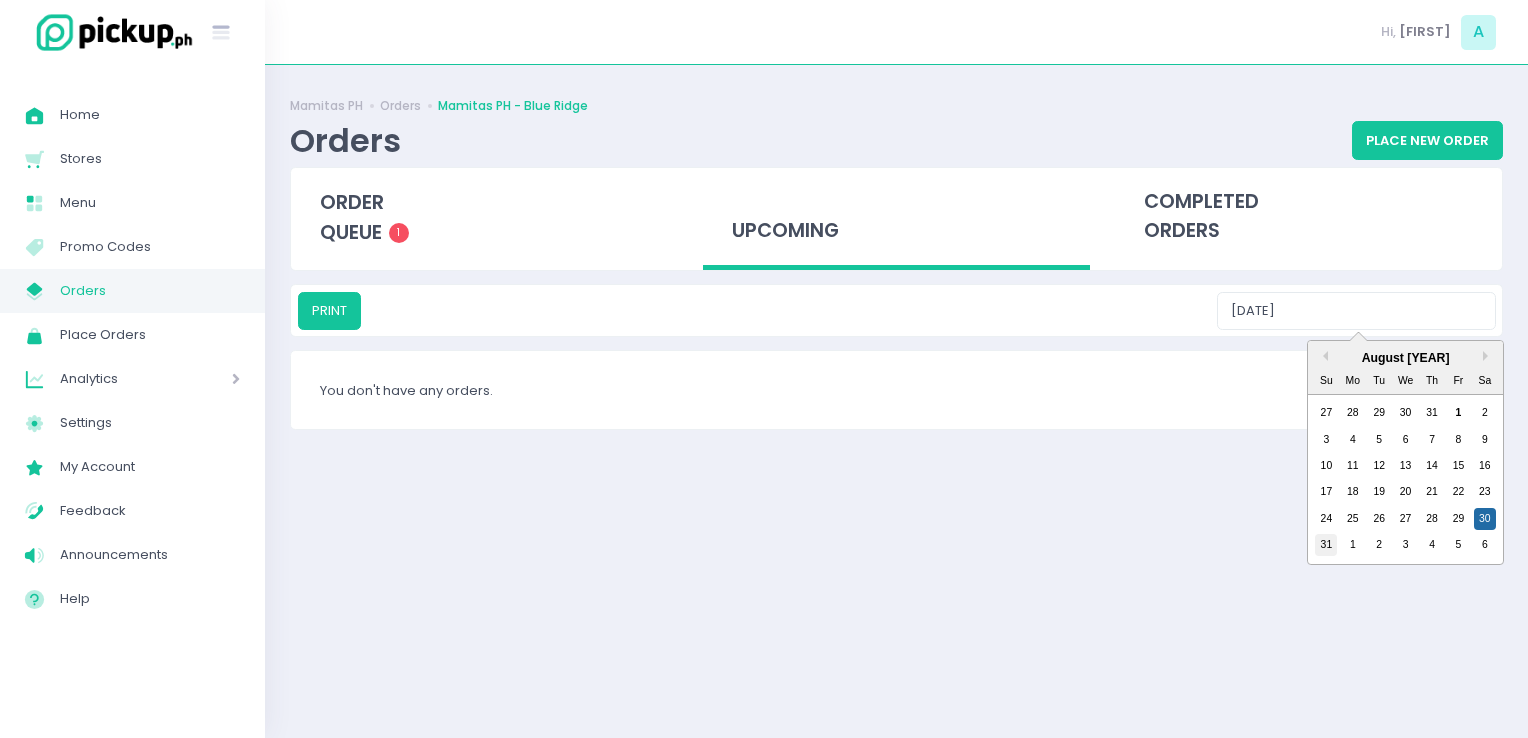 type on "08/31/2025" 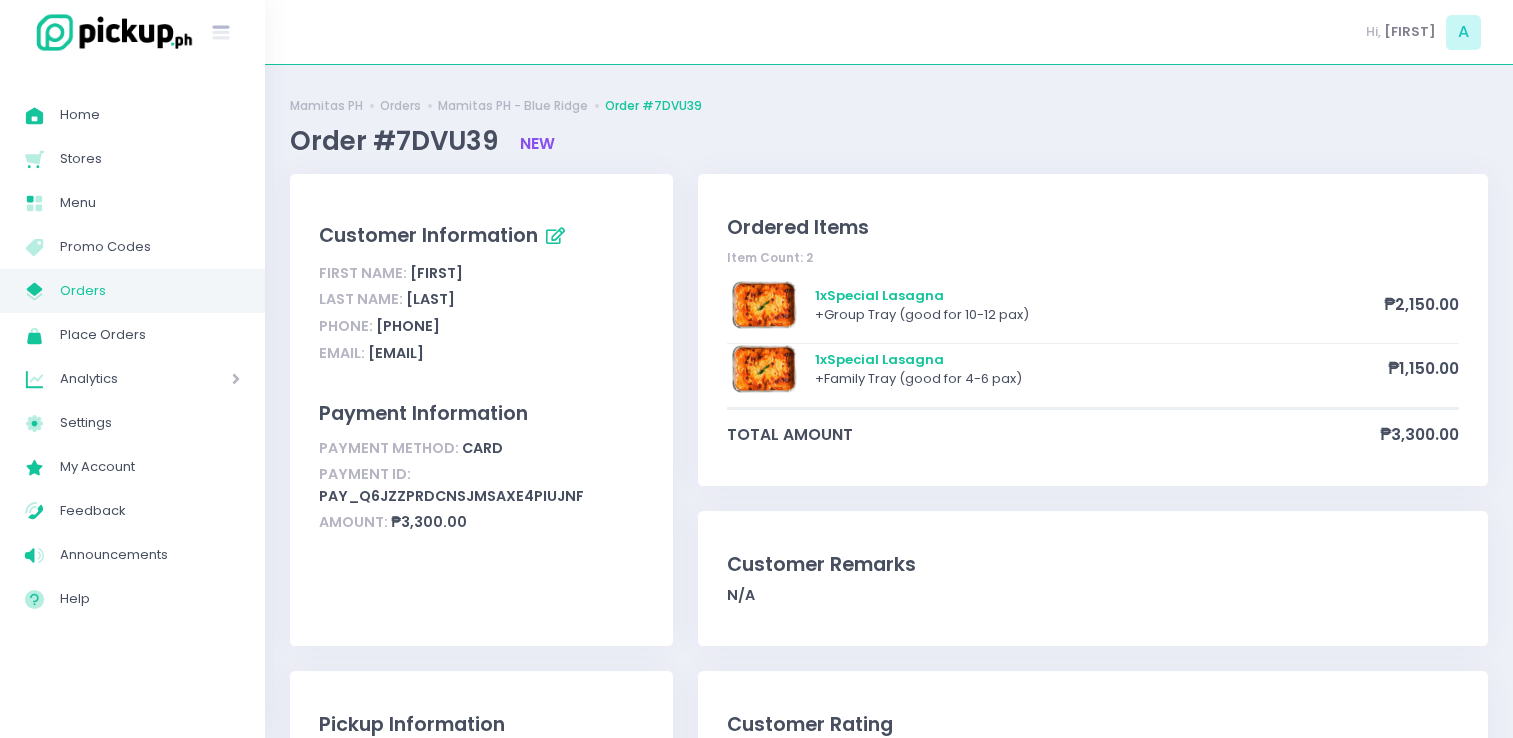scroll, scrollTop: 0, scrollLeft: 0, axis: both 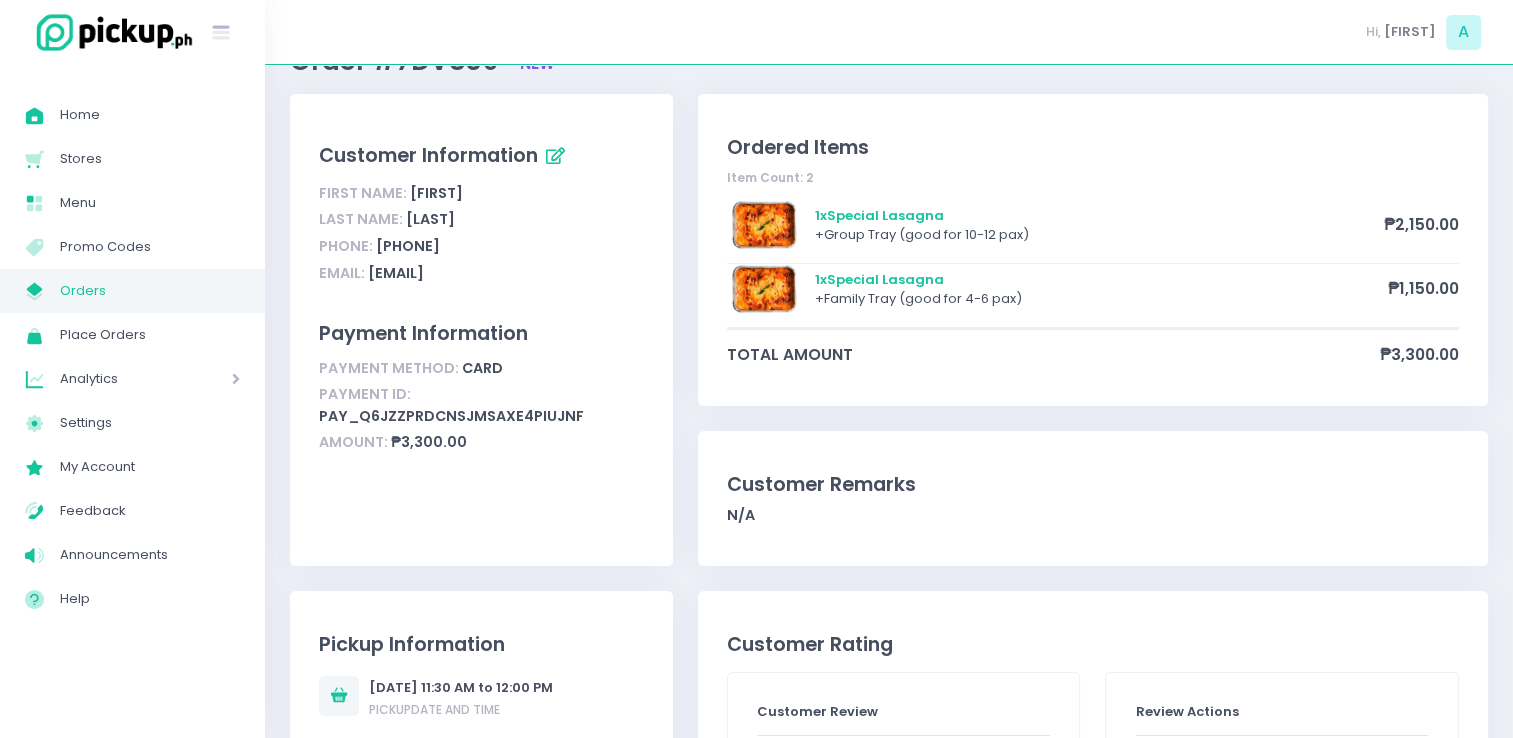 click on "My Store Created with Sketch. Orders" at bounding box center [132, 291] 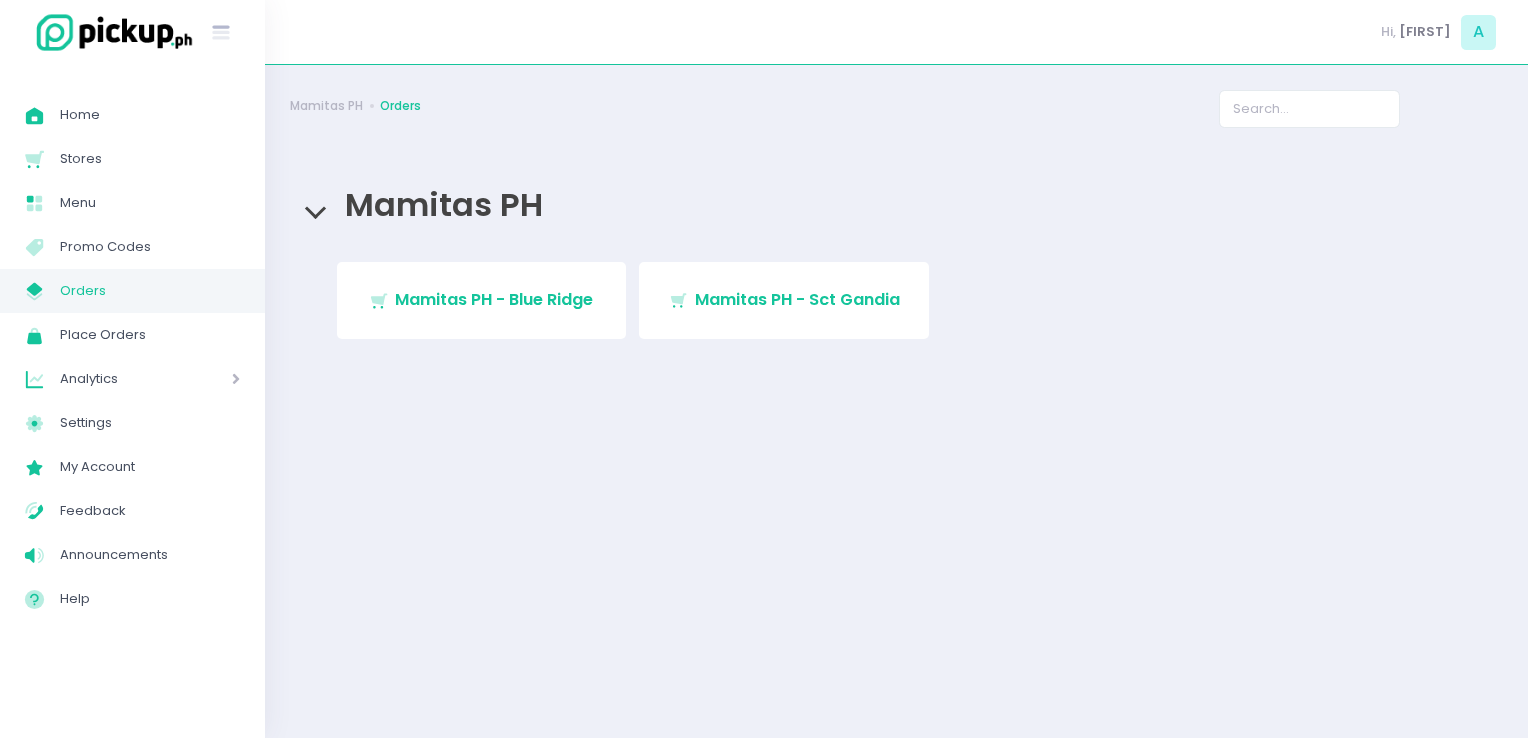 click on "Stockholm-icons / Shopping / Cart1 Created with Sketch. Mamitas PH - Blue Ridge Stockholm-icons / Shopping / Cart1 Created with Sketch. Mamitas PH - Sct Gandia" at bounding box center (896, 316) 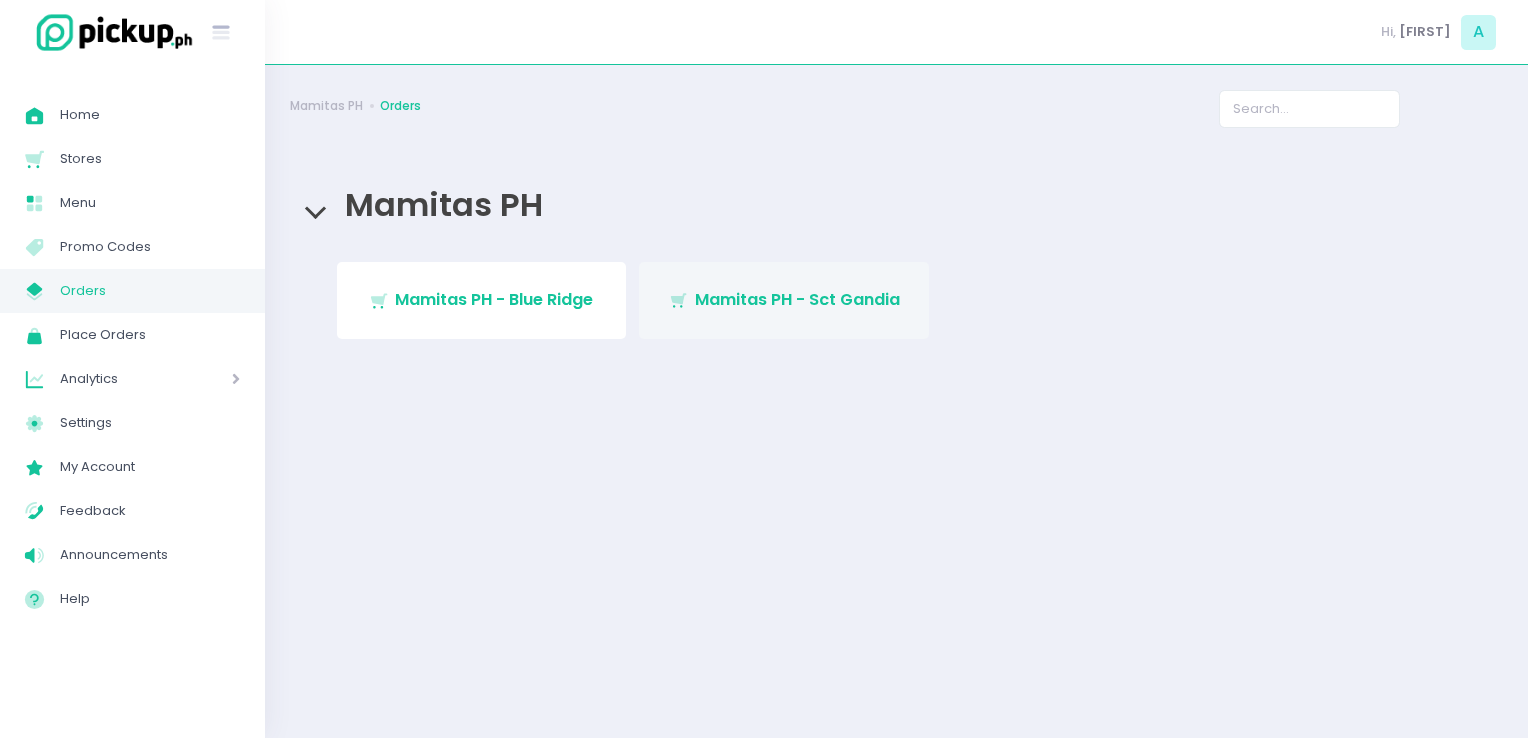 click on "Stockholm-icons / Shopping / Cart1 Created with Sketch. Mamitas PH - Sct Gandia" at bounding box center (784, 300) 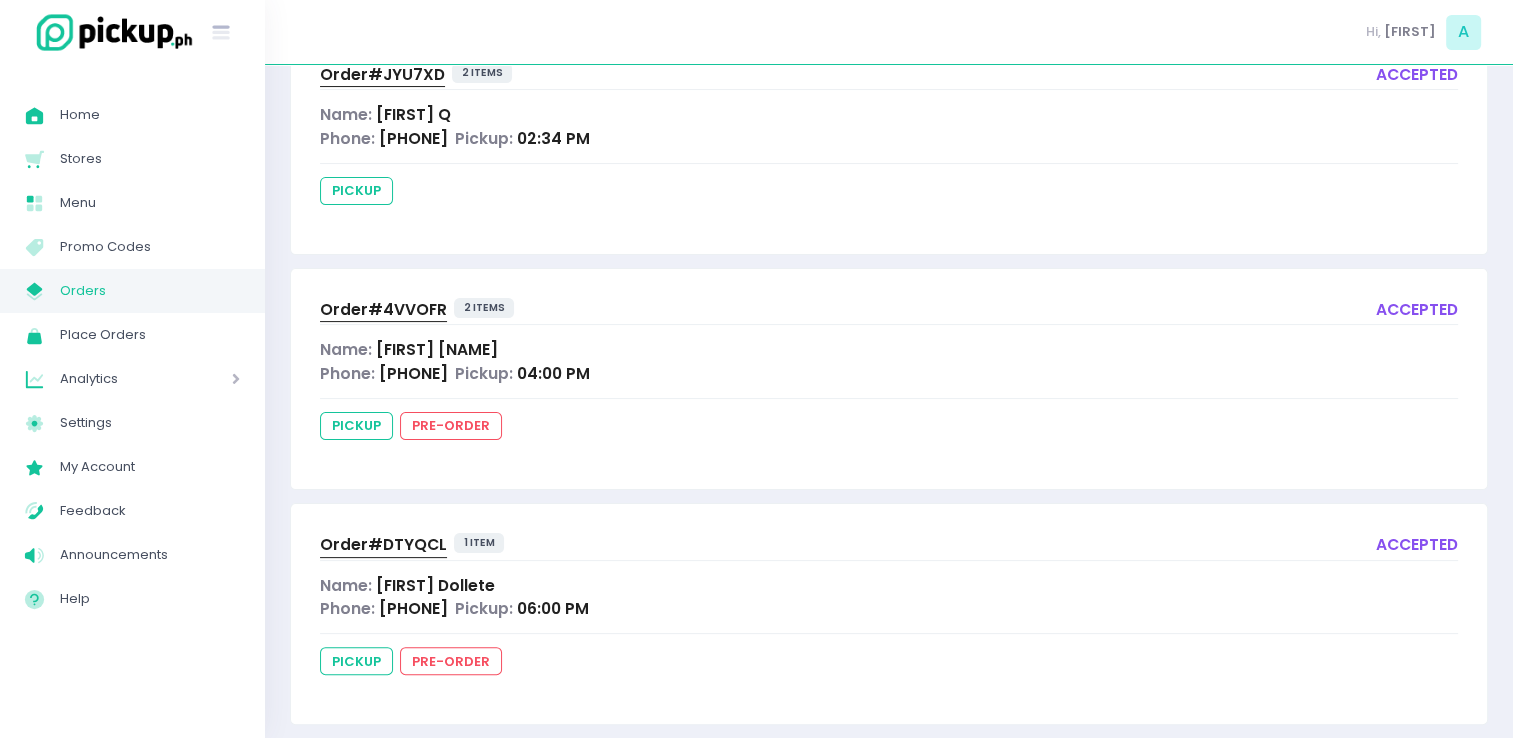 scroll, scrollTop: 340, scrollLeft: 0, axis: vertical 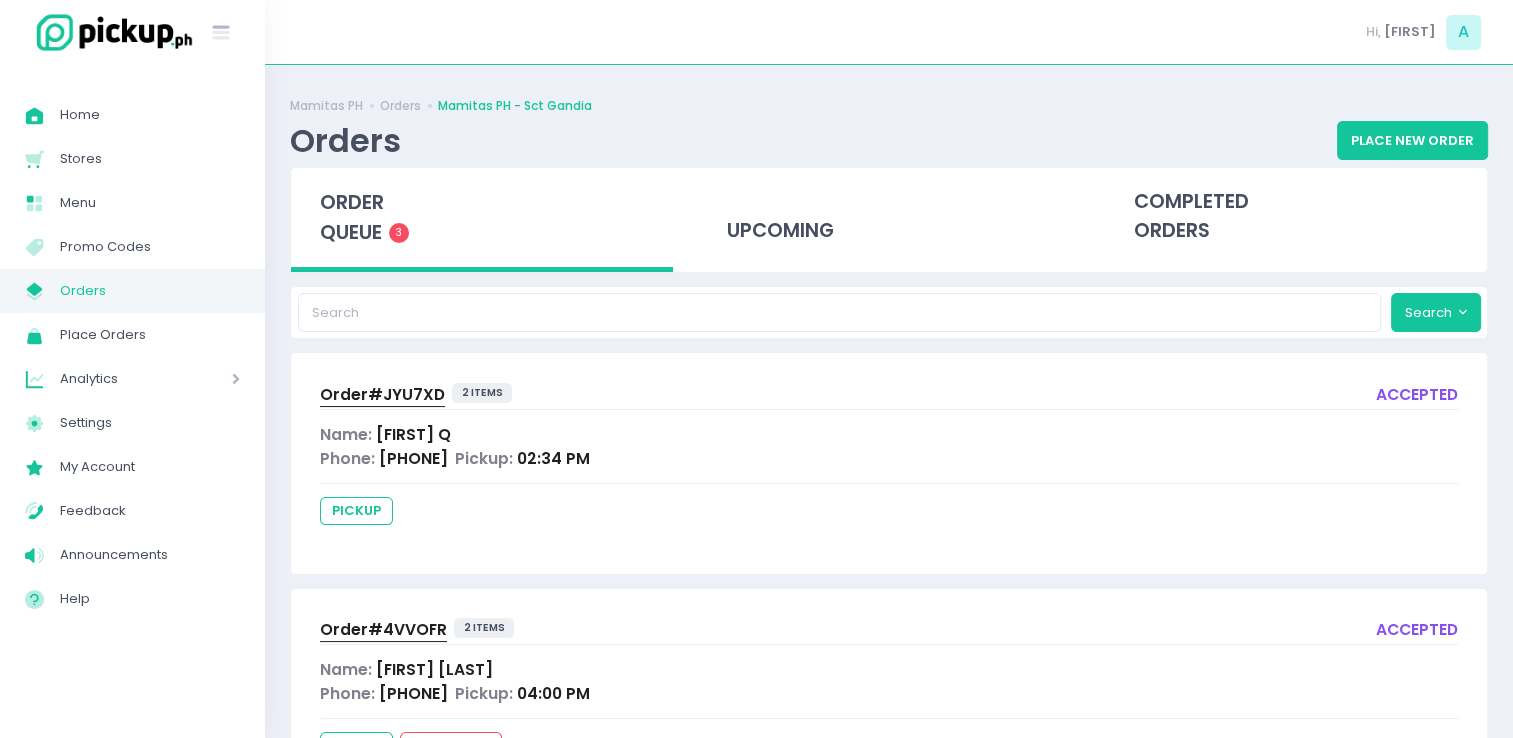 click on "Orders" at bounding box center (150, 291) 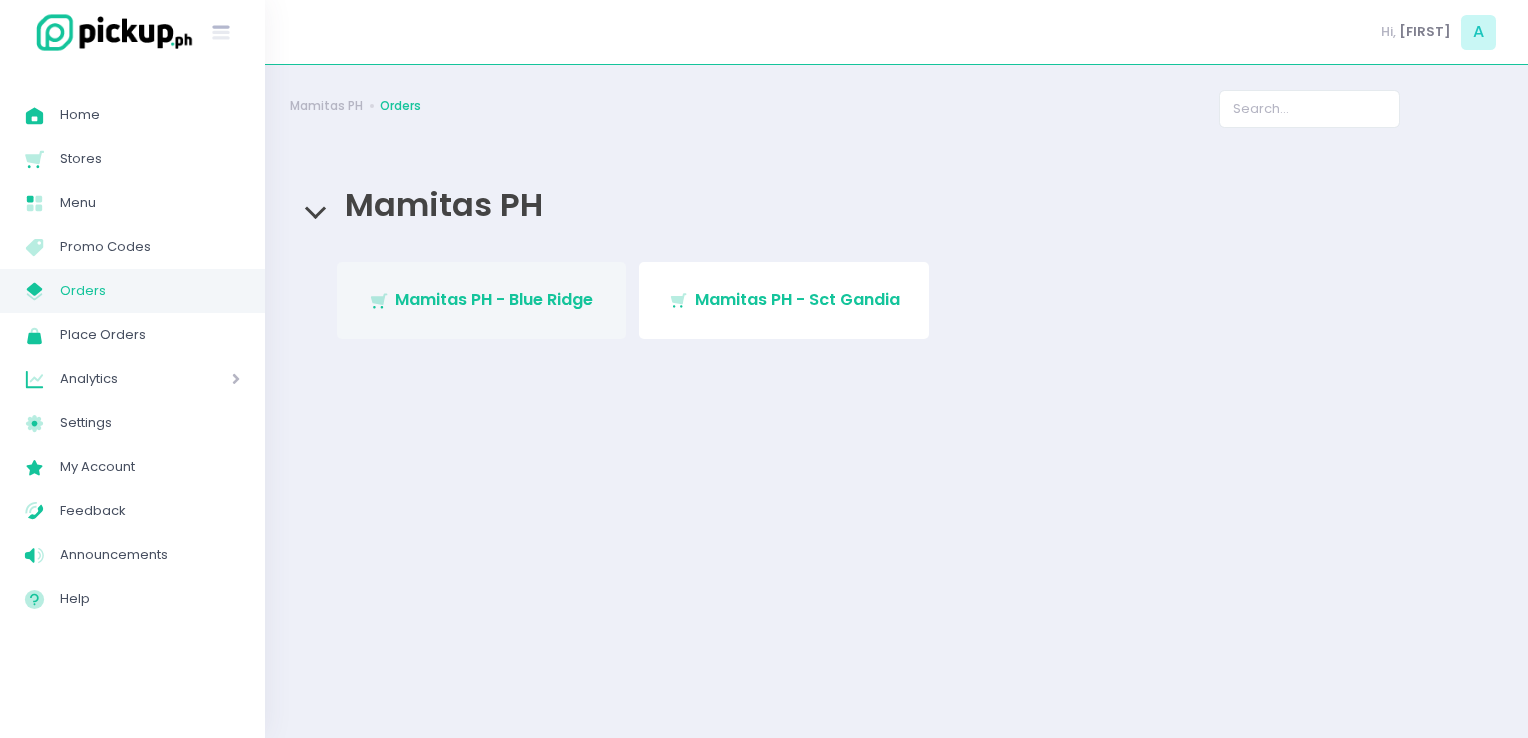 click on "Mamitas PH - Blue Ridge" at bounding box center [494, 299] 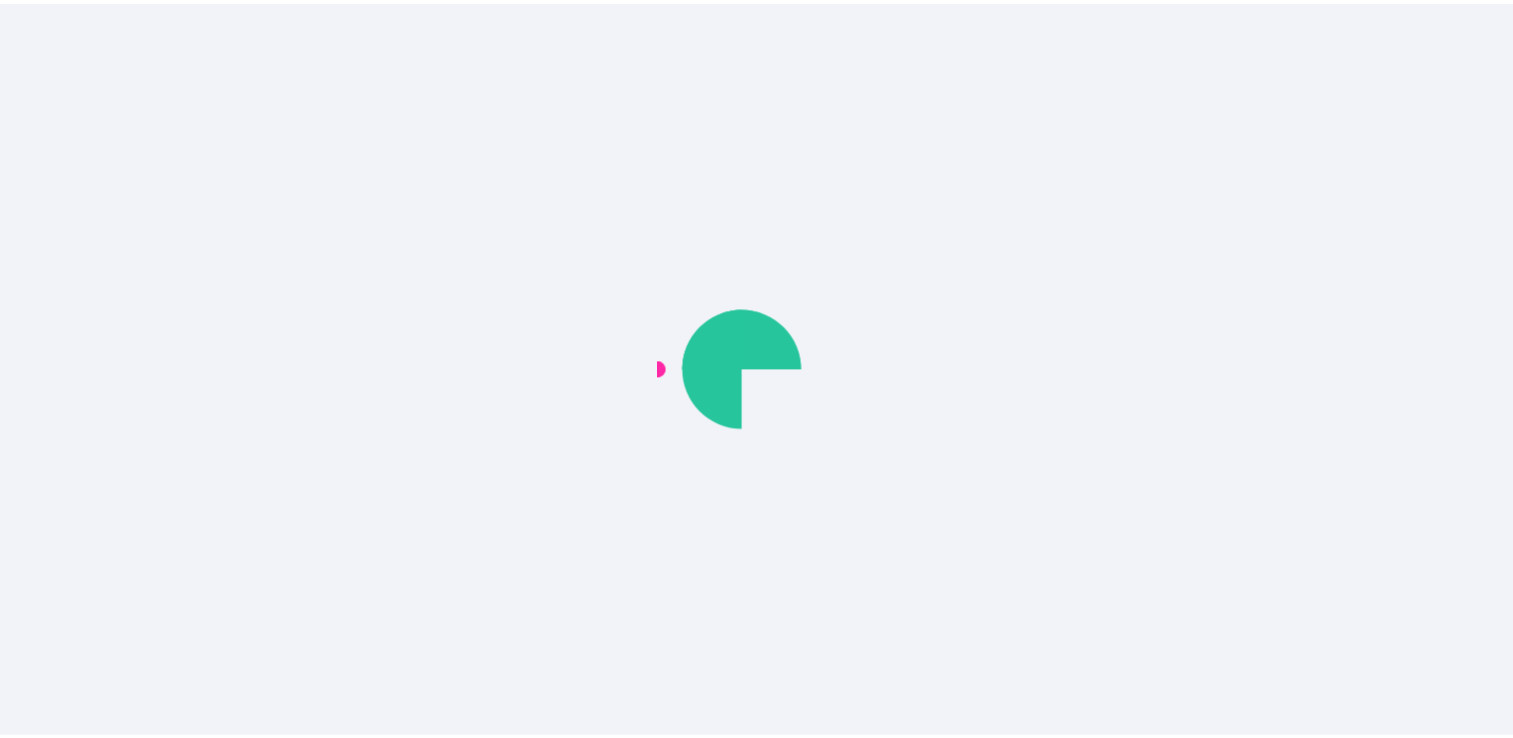 scroll, scrollTop: 0, scrollLeft: 0, axis: both 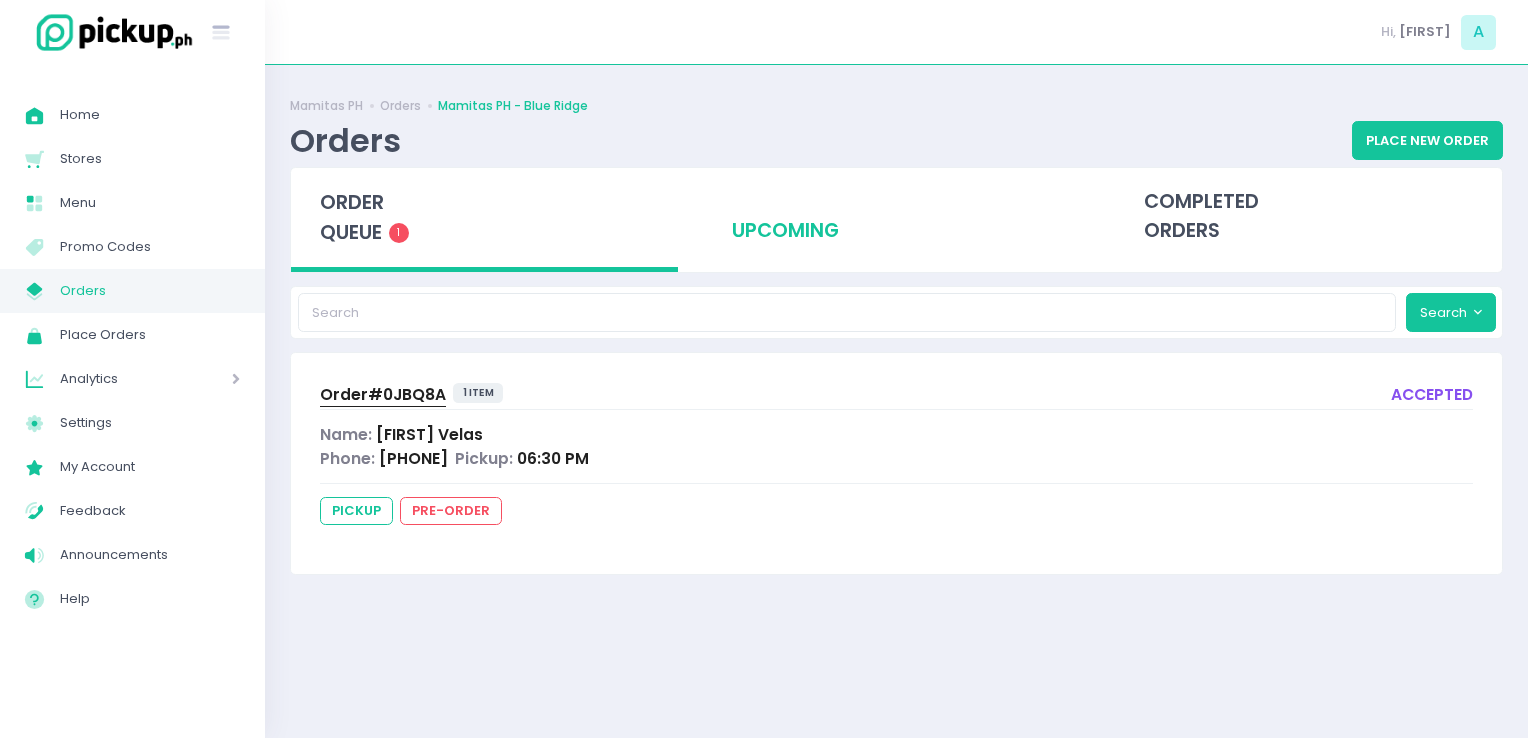 click on "upcoming" at bounding box center (896, 217) 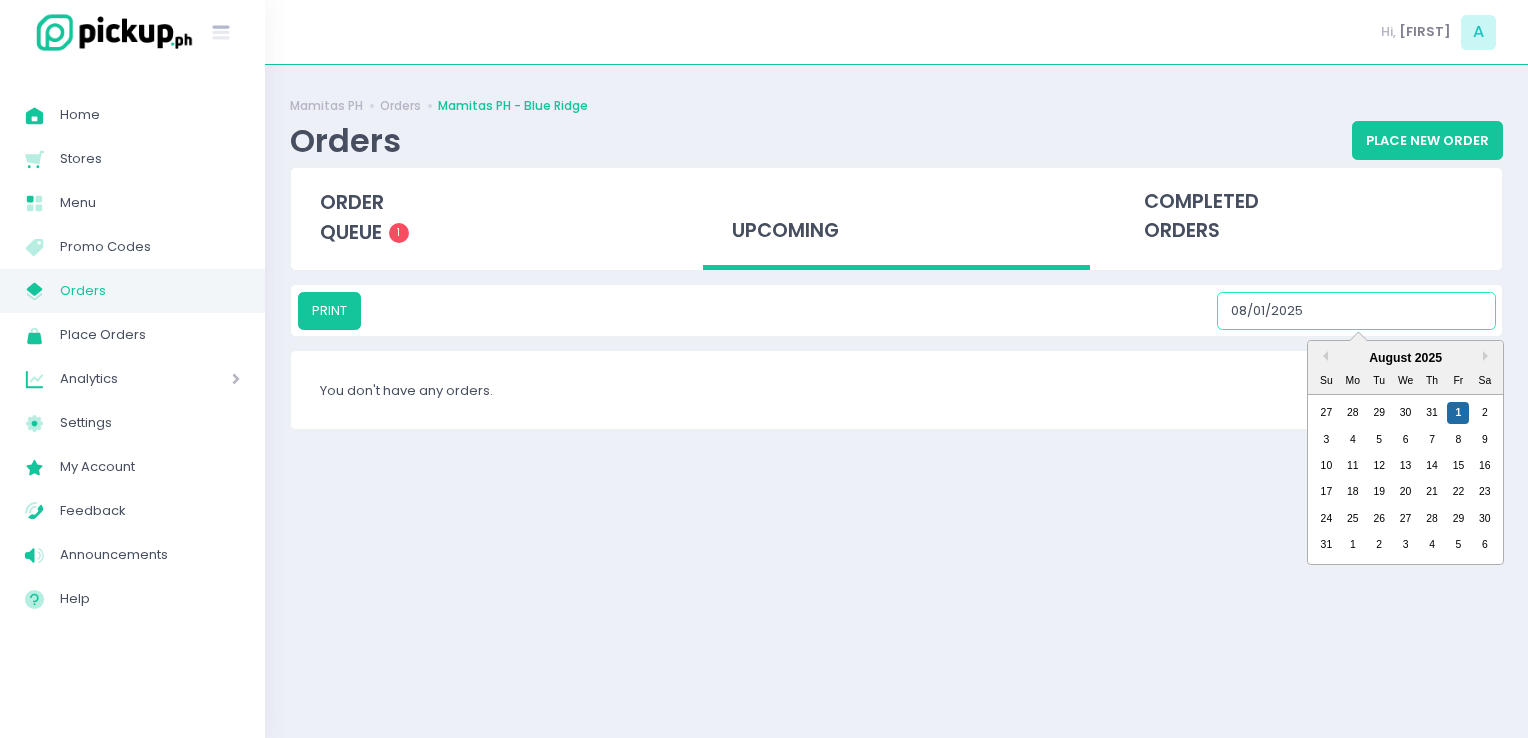 click on "08/01/2025" at bounding box center [1356, 311] 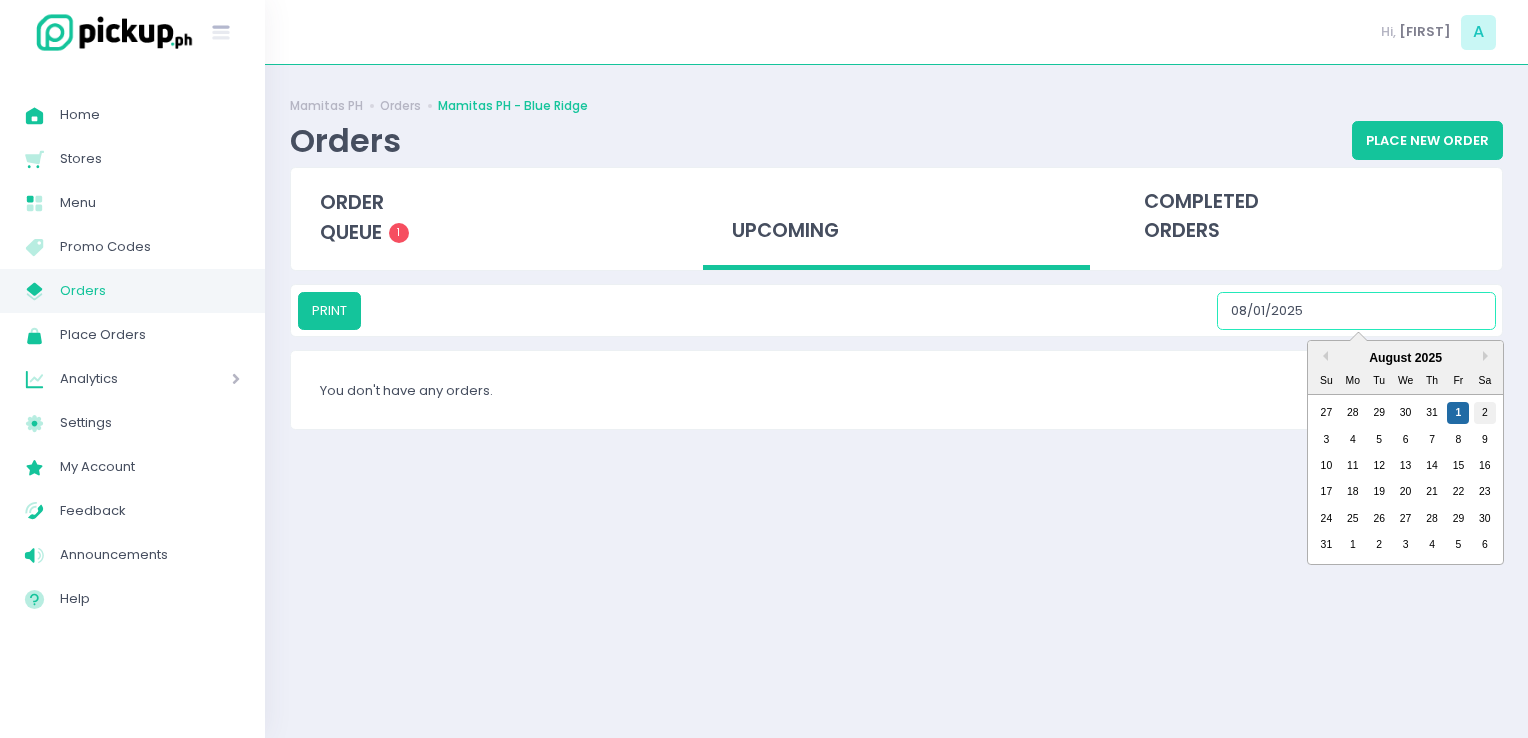 click on "2" at bounding box center (1485, 413) 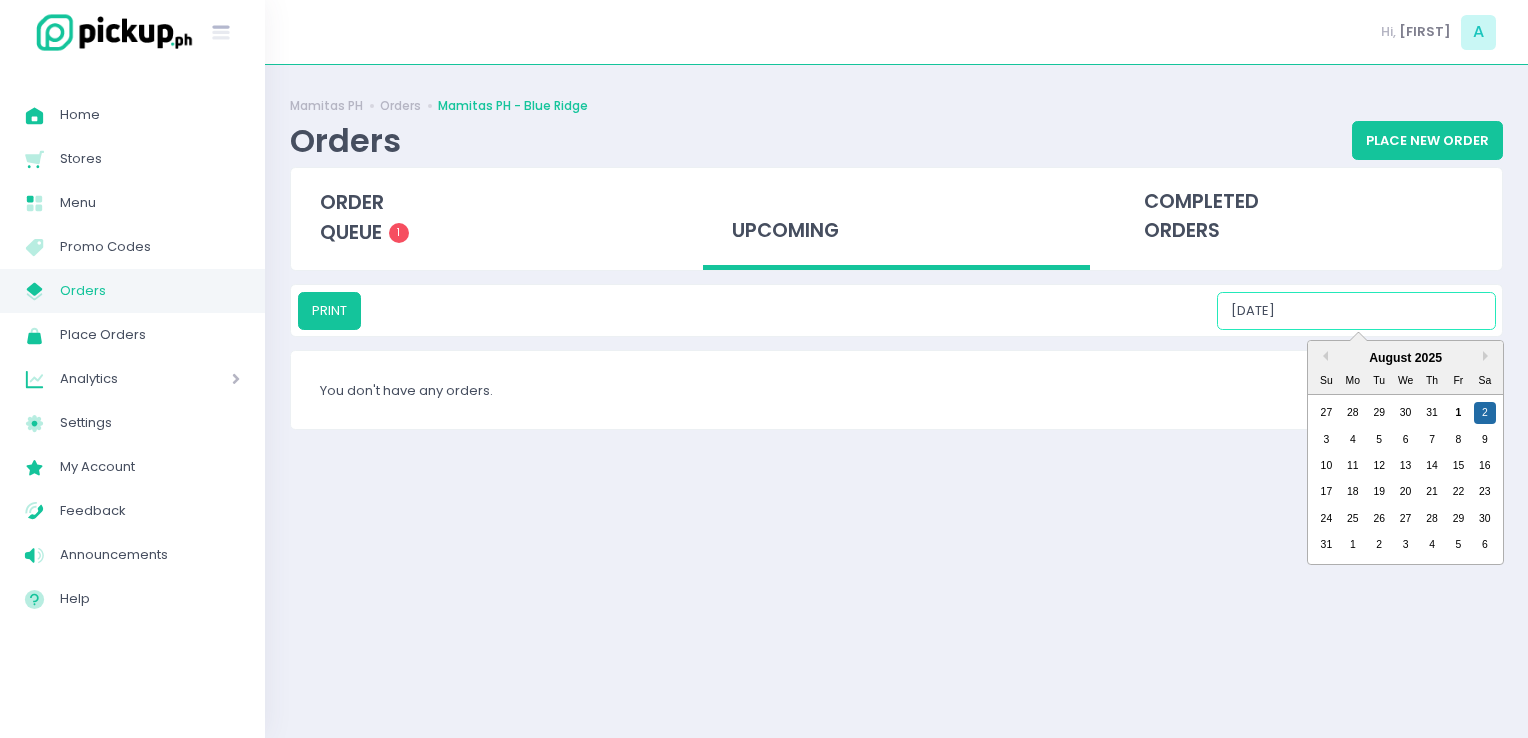 click on "[DATE]" at bounding box center [1356, 311] 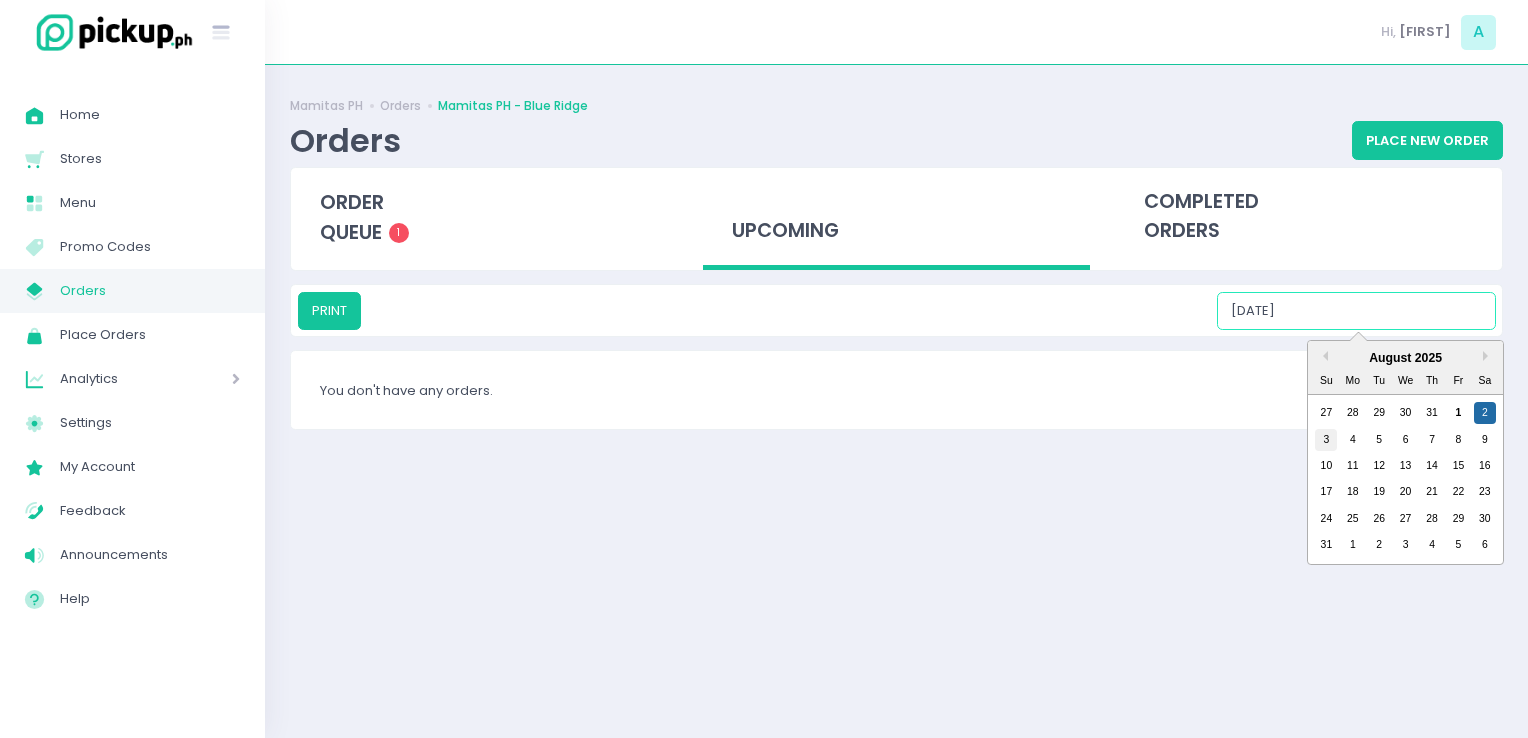 click on "3" at bounding box center [1326, 440] 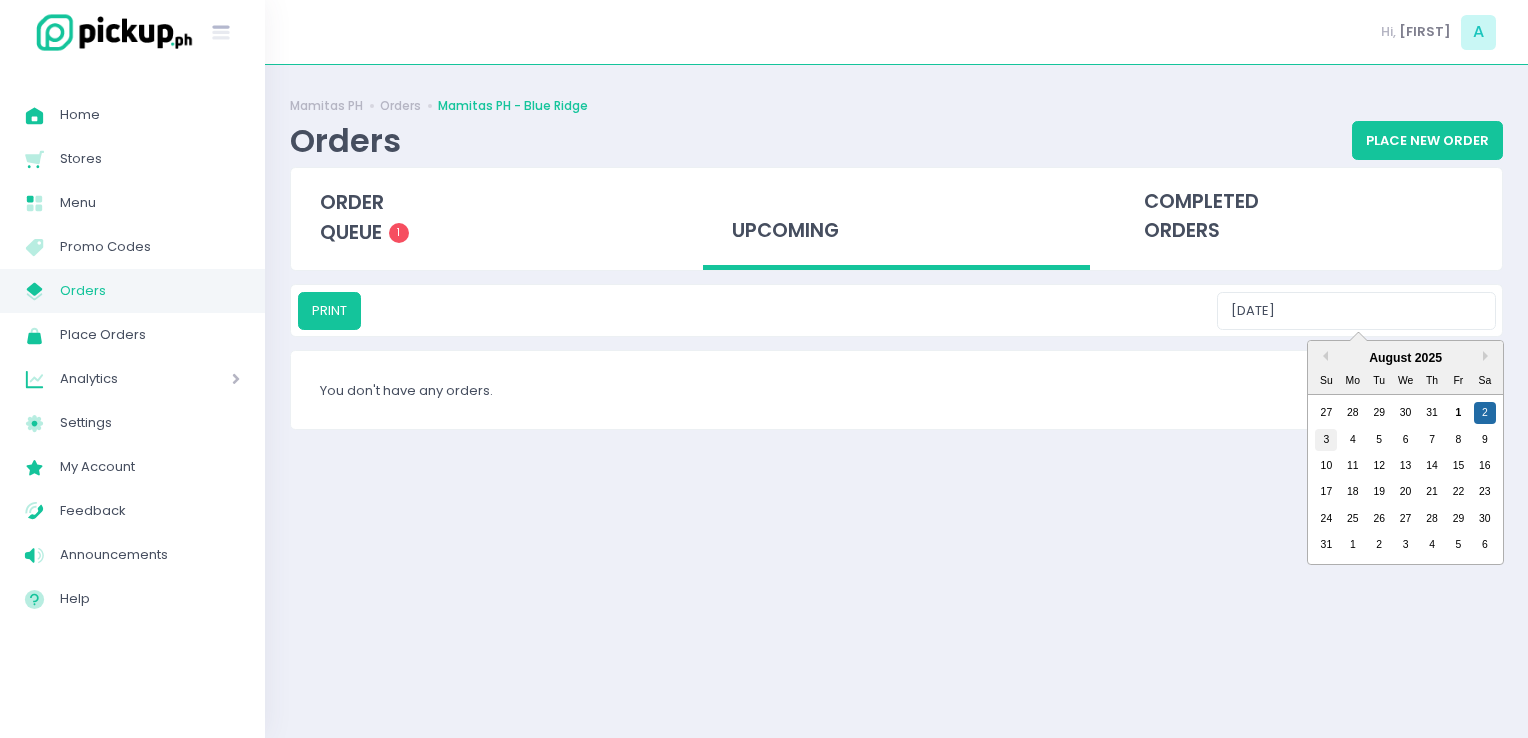 type on "[DATE]" 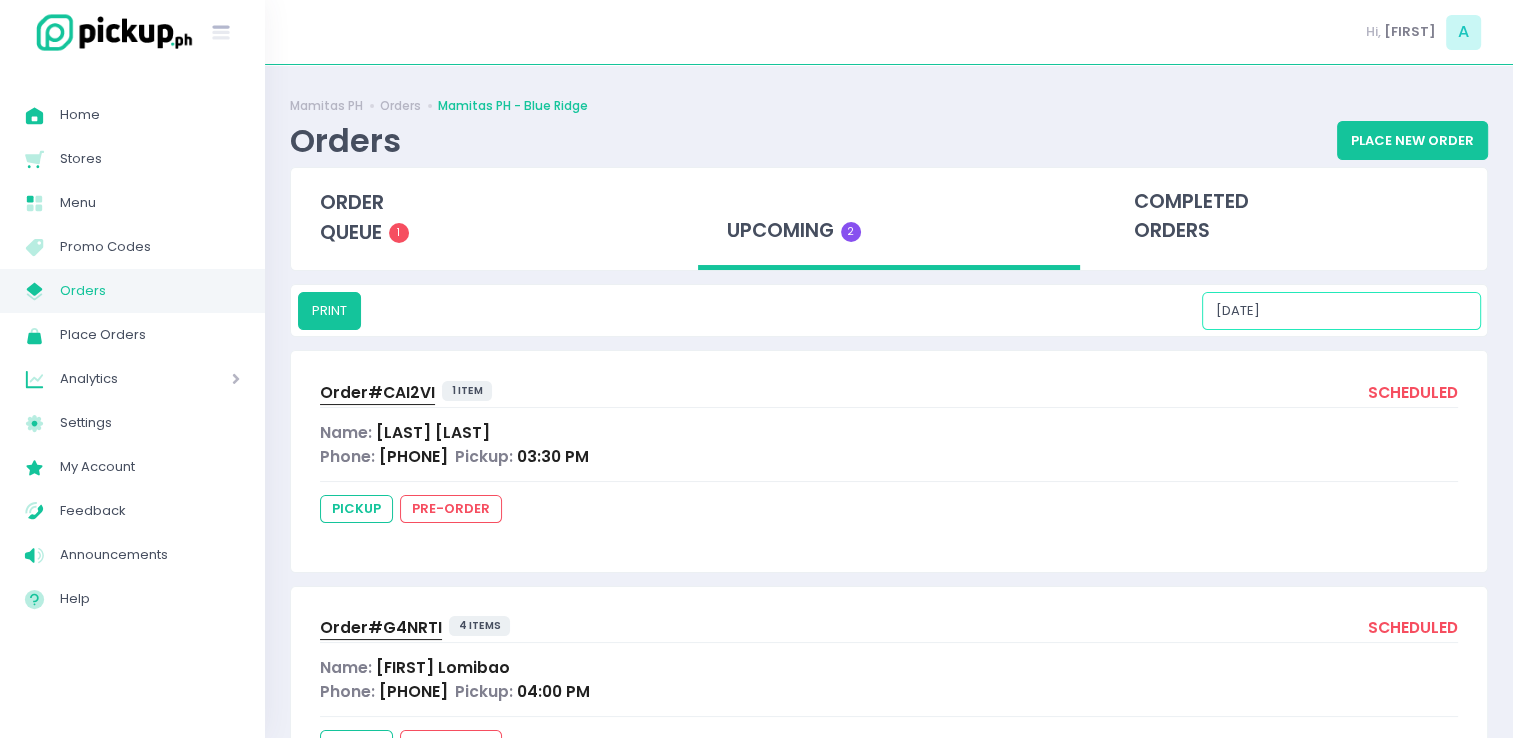 click on "[DATE]" at bounding box center [1341, 311] 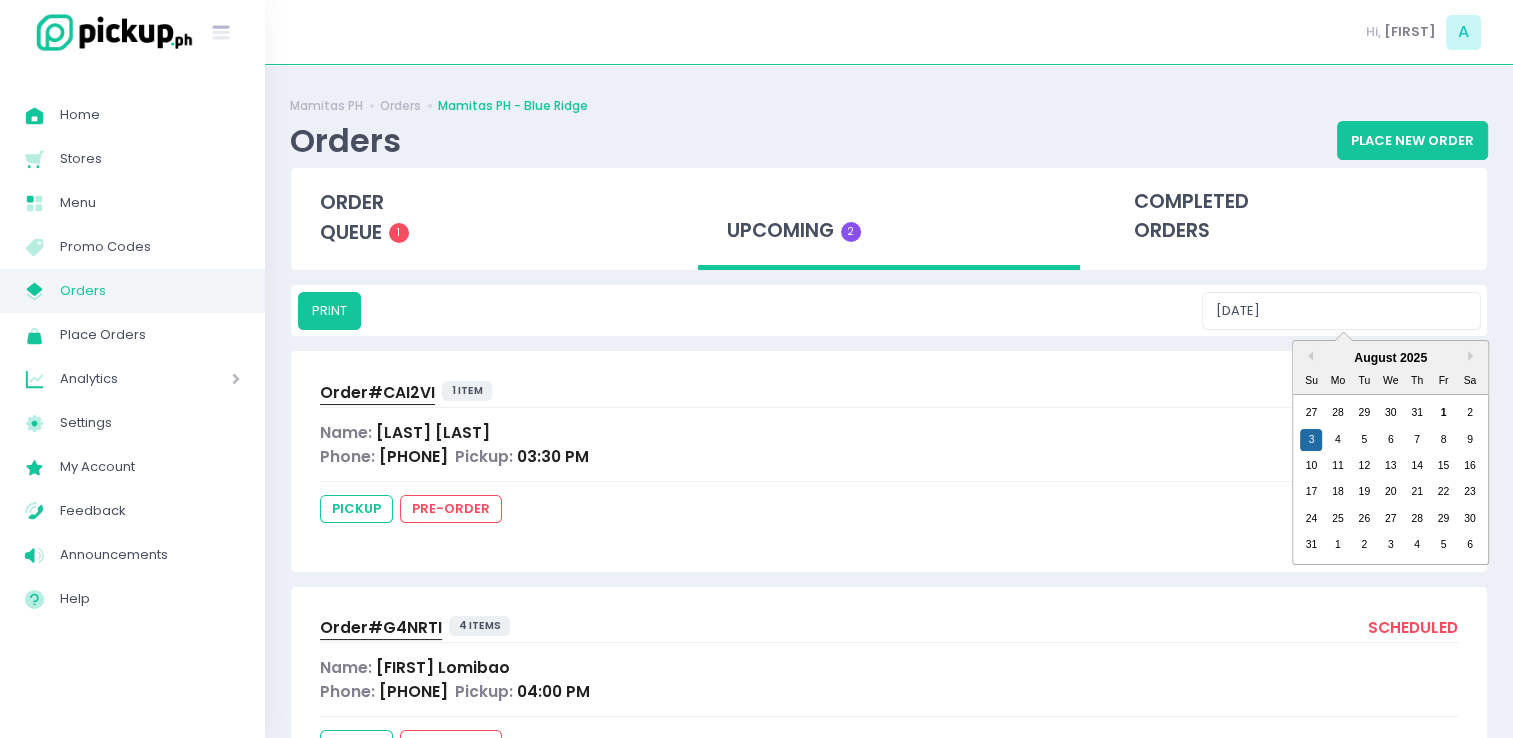 click on "Order# CAI2VI   1 item   scheduled Name:   [LAST]   [LAST] Phone:   [PHONE] Pickup:   03:30 PM pickup pre-order" at bounding box center (889, 461) 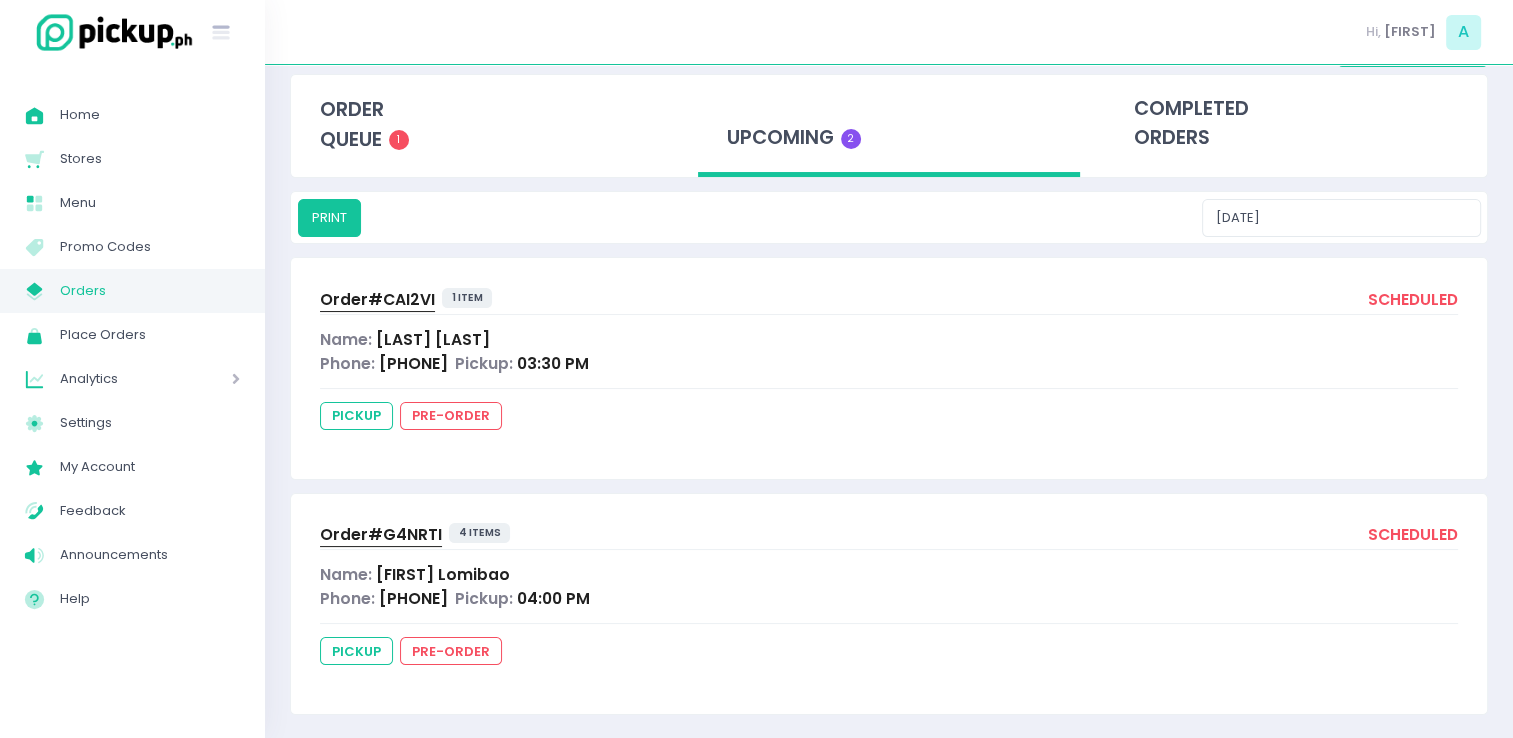 scroll, scrollTop: 104, scrollLeft: 0, axis: vertical 